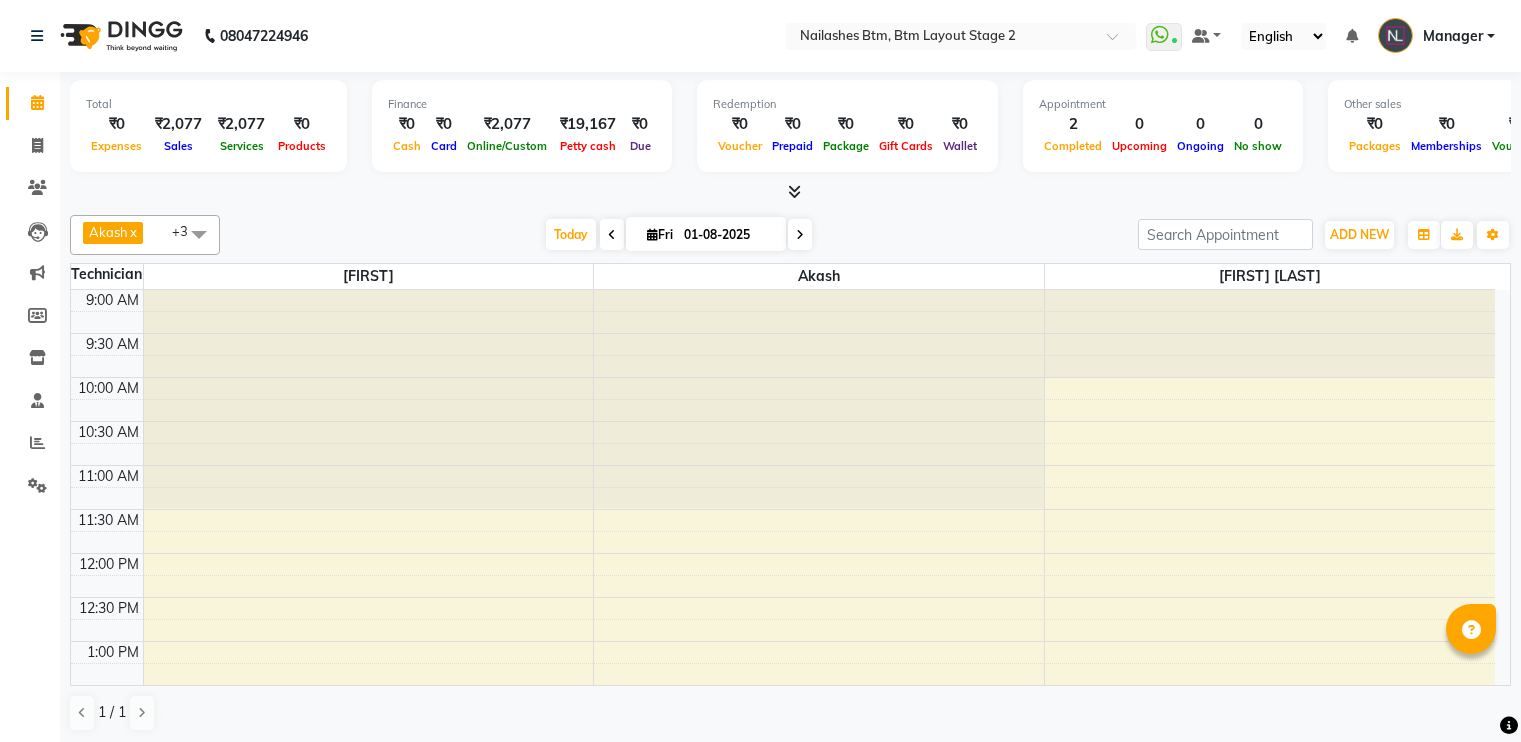 scroll, scrollTop: 0, scrollLeft: 0, axis: both 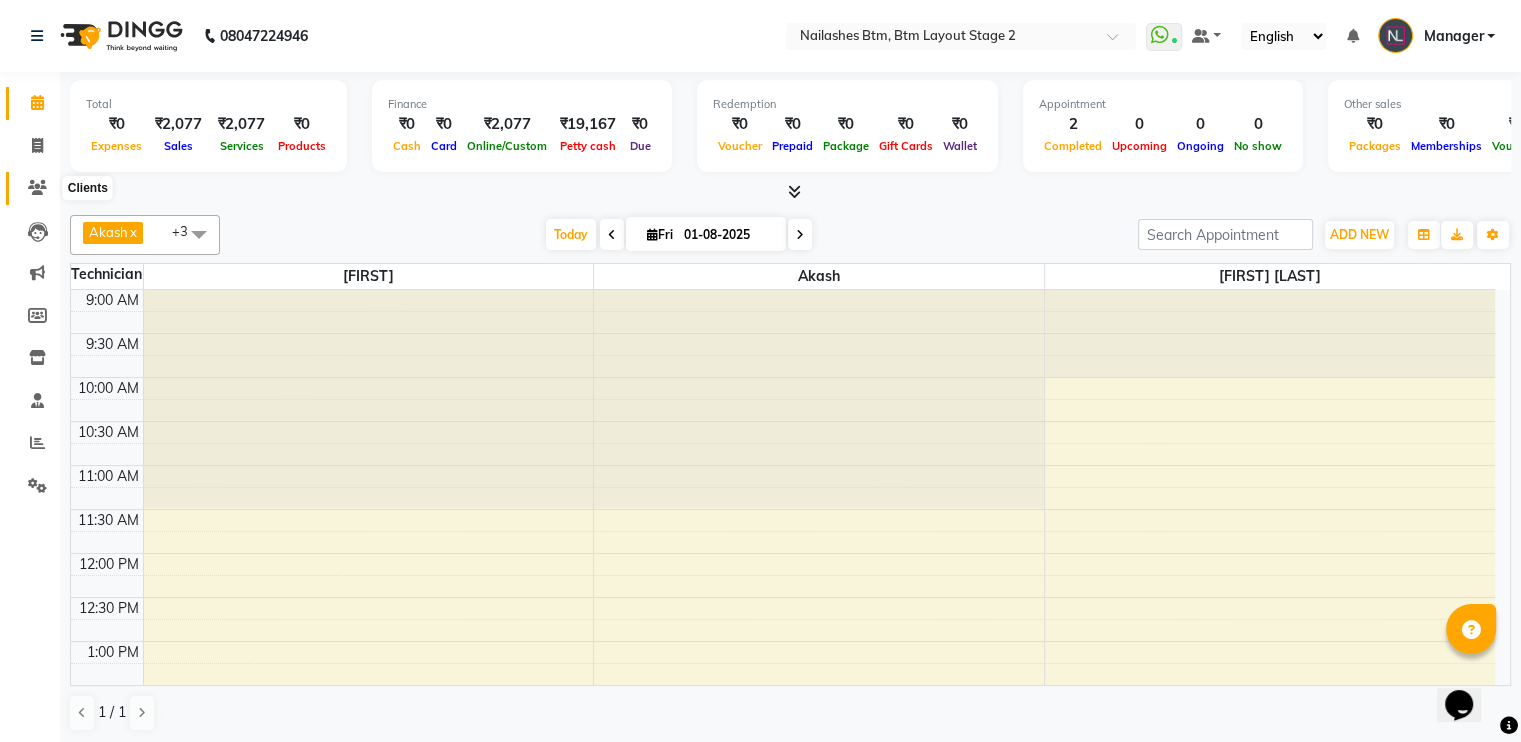 click 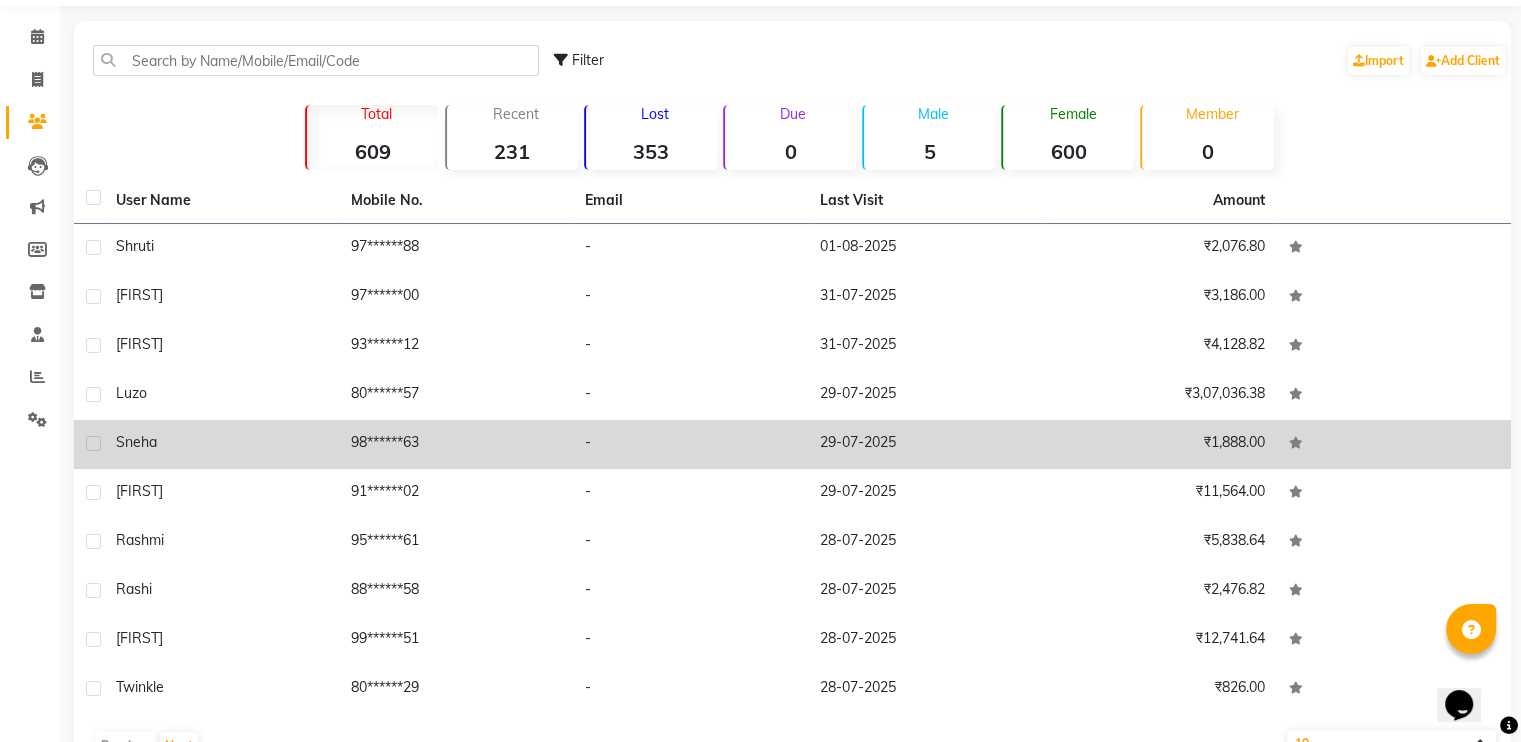 scroll, scrollTop: 51, scrollLeft: 0, axis: vertical 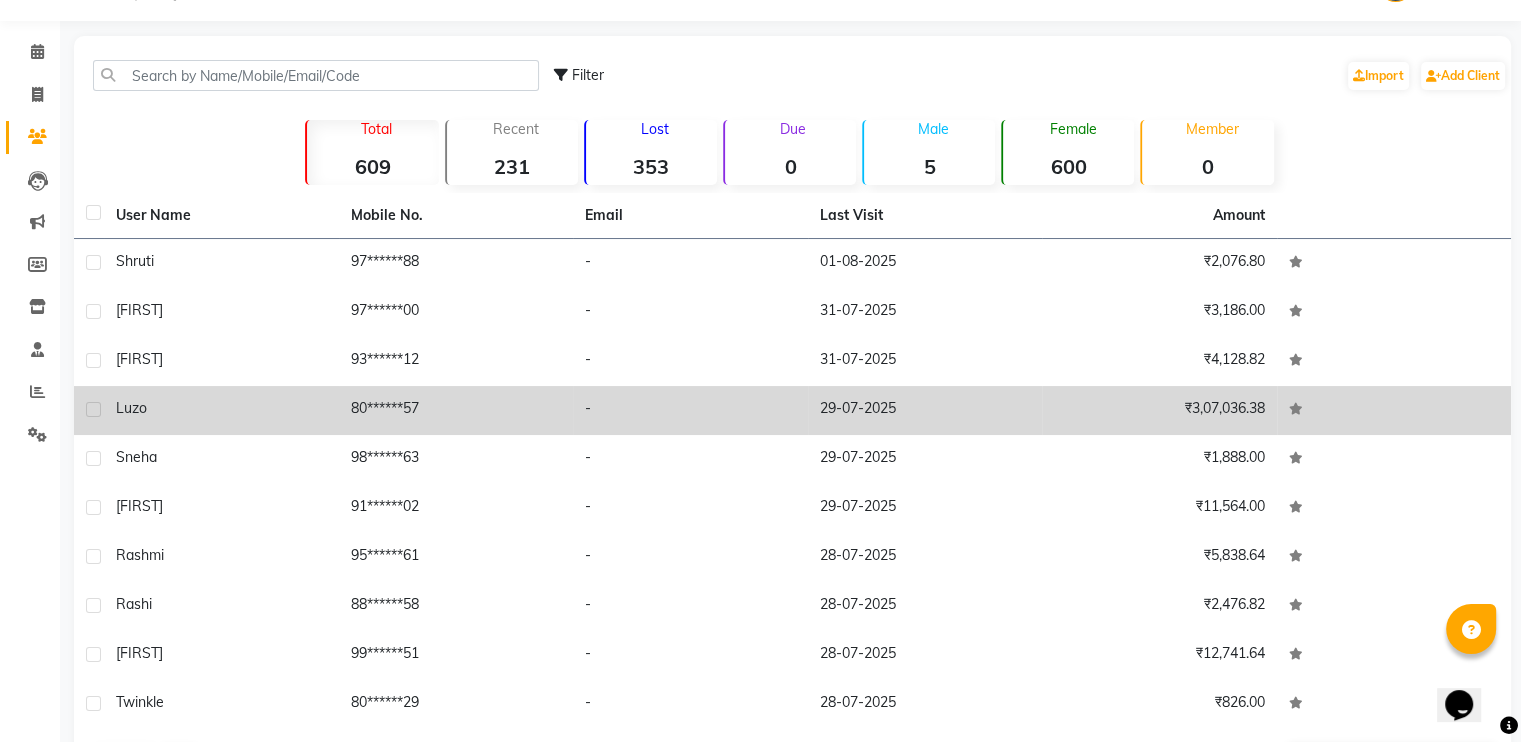 click on "Luzo" 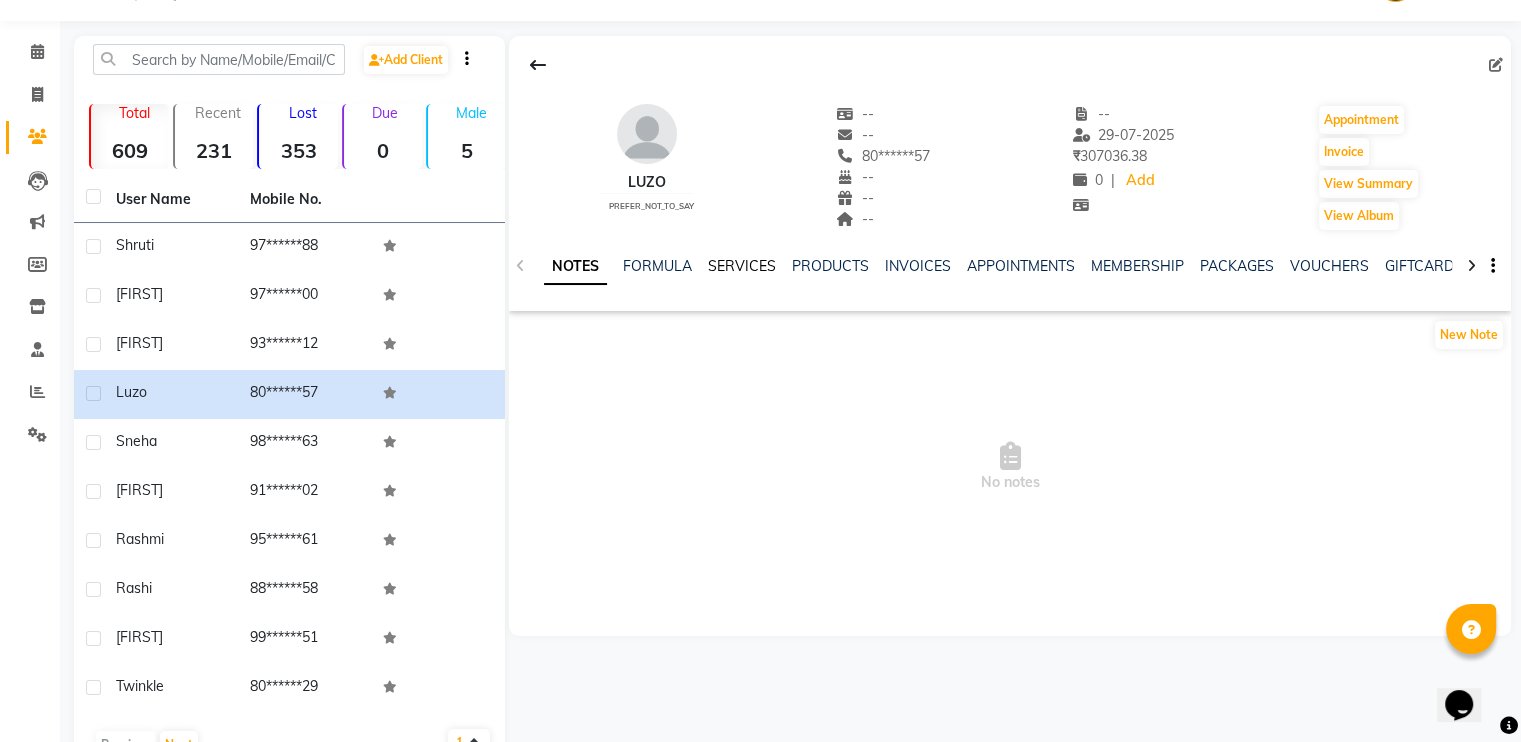 click on "SERVICES" 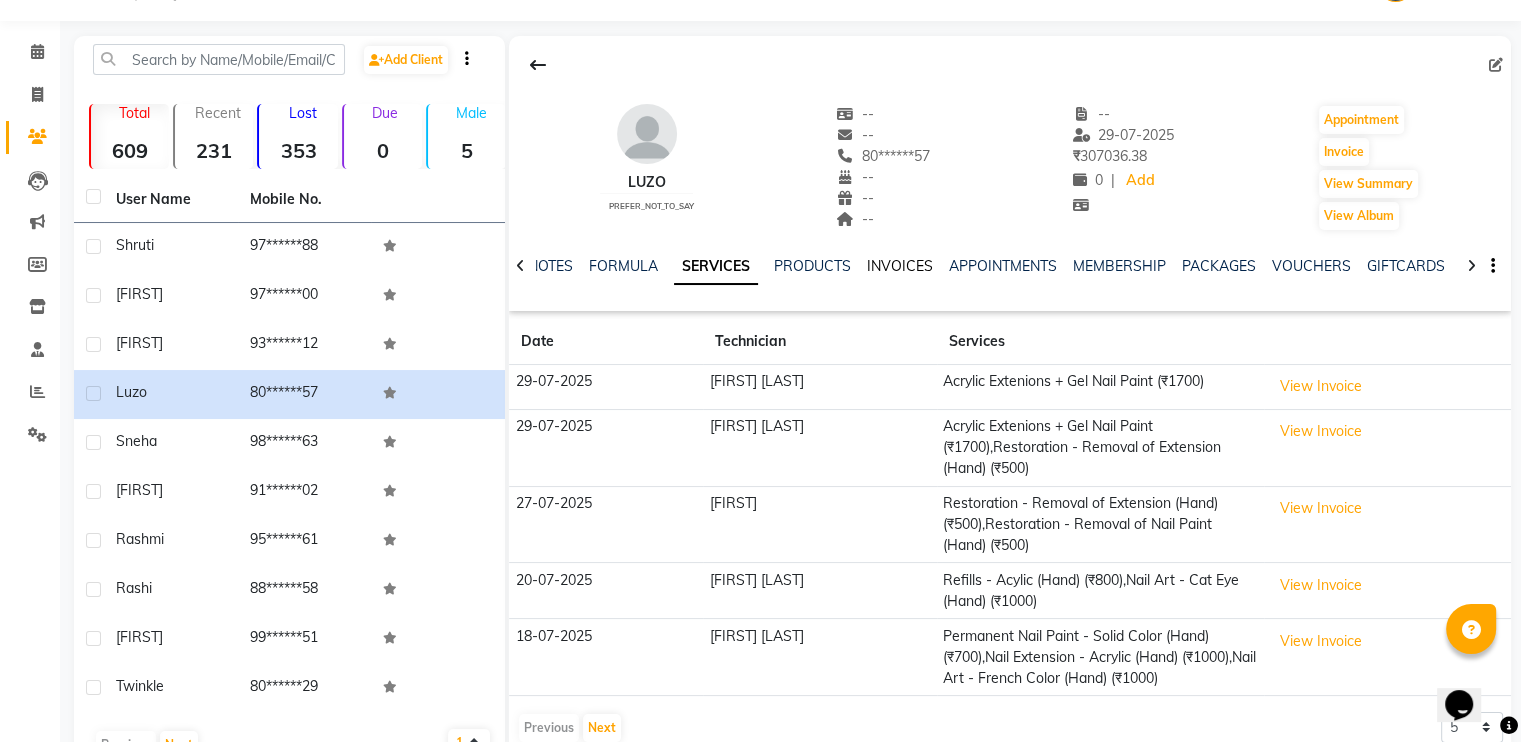click on "INVOICES" 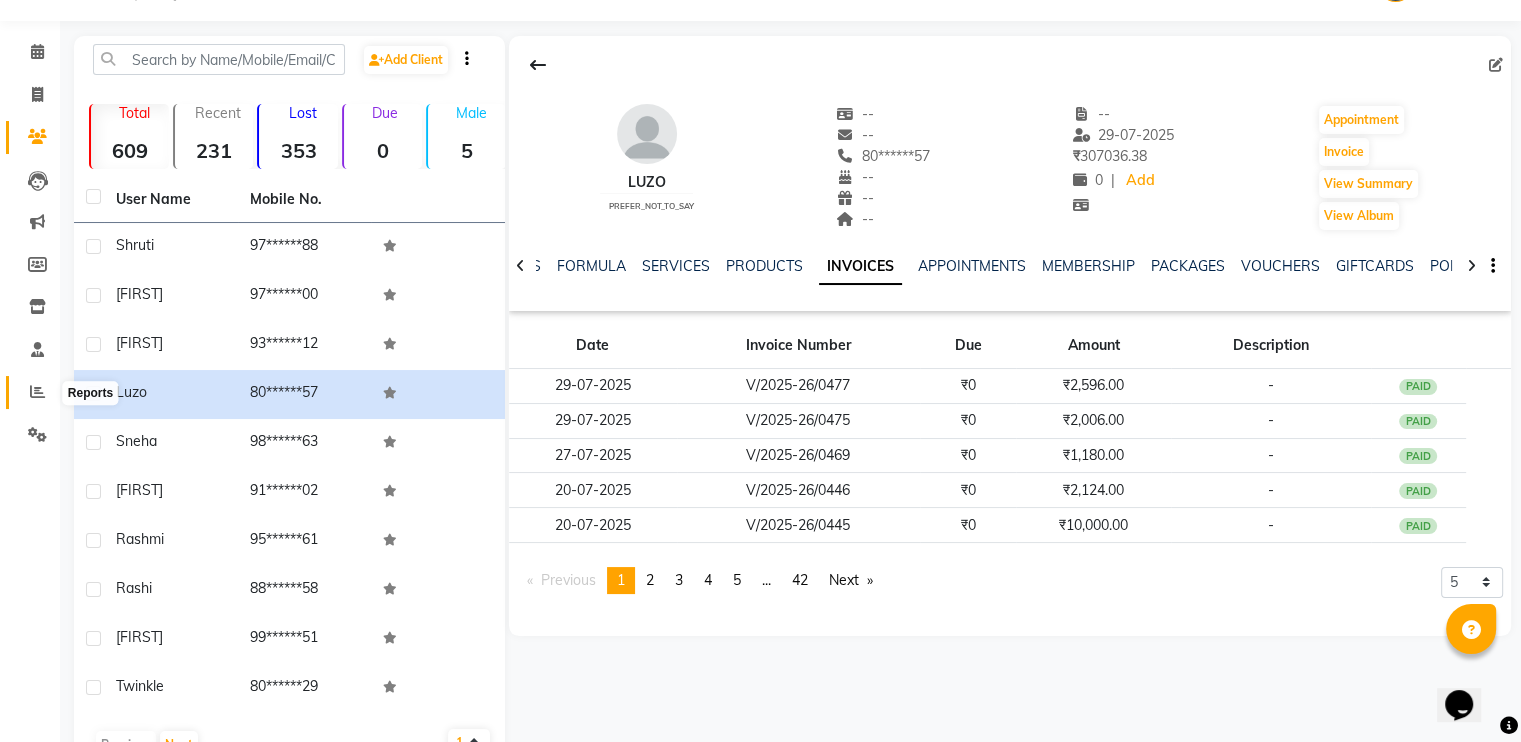 click 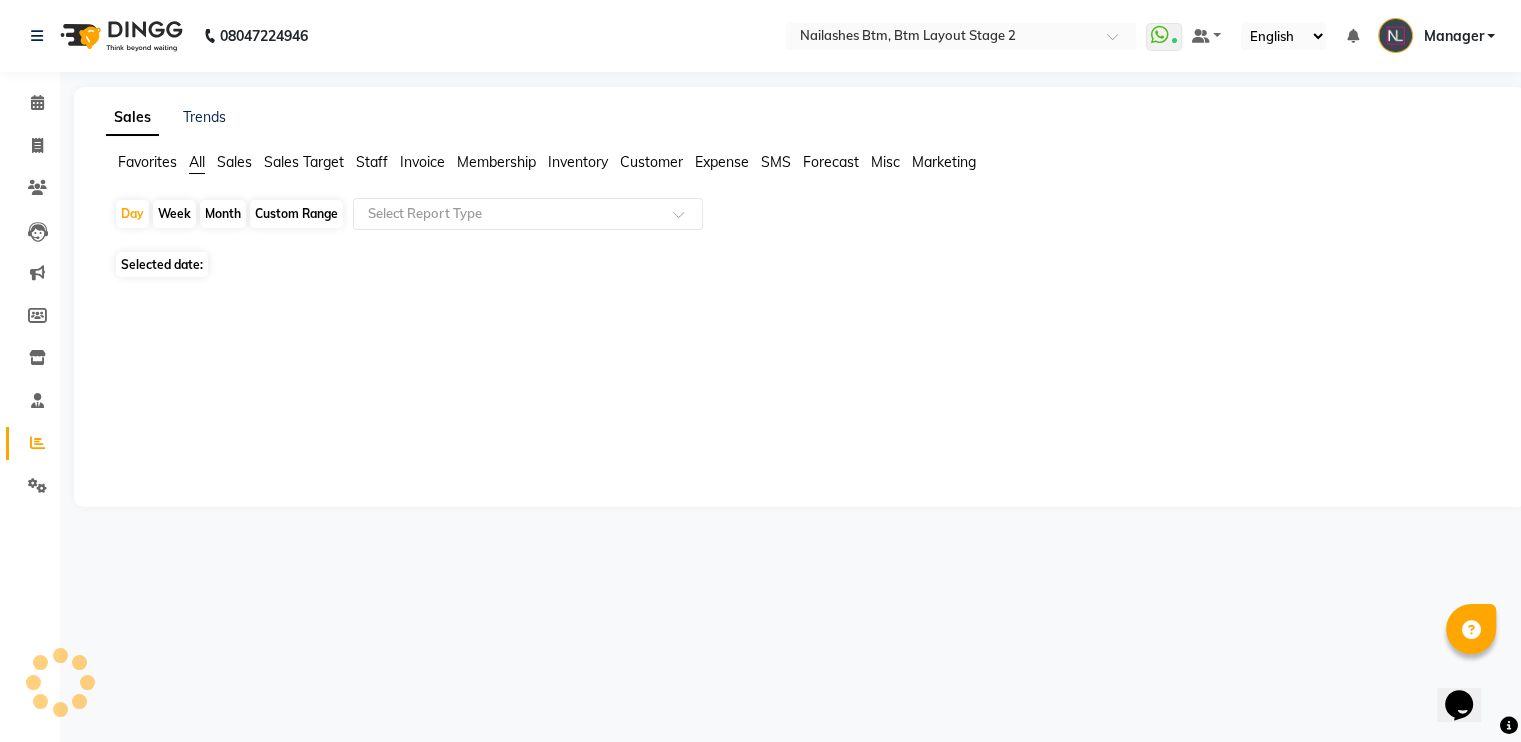 scroll, scrollTop: 0, scrollLeft: 0, axis: both 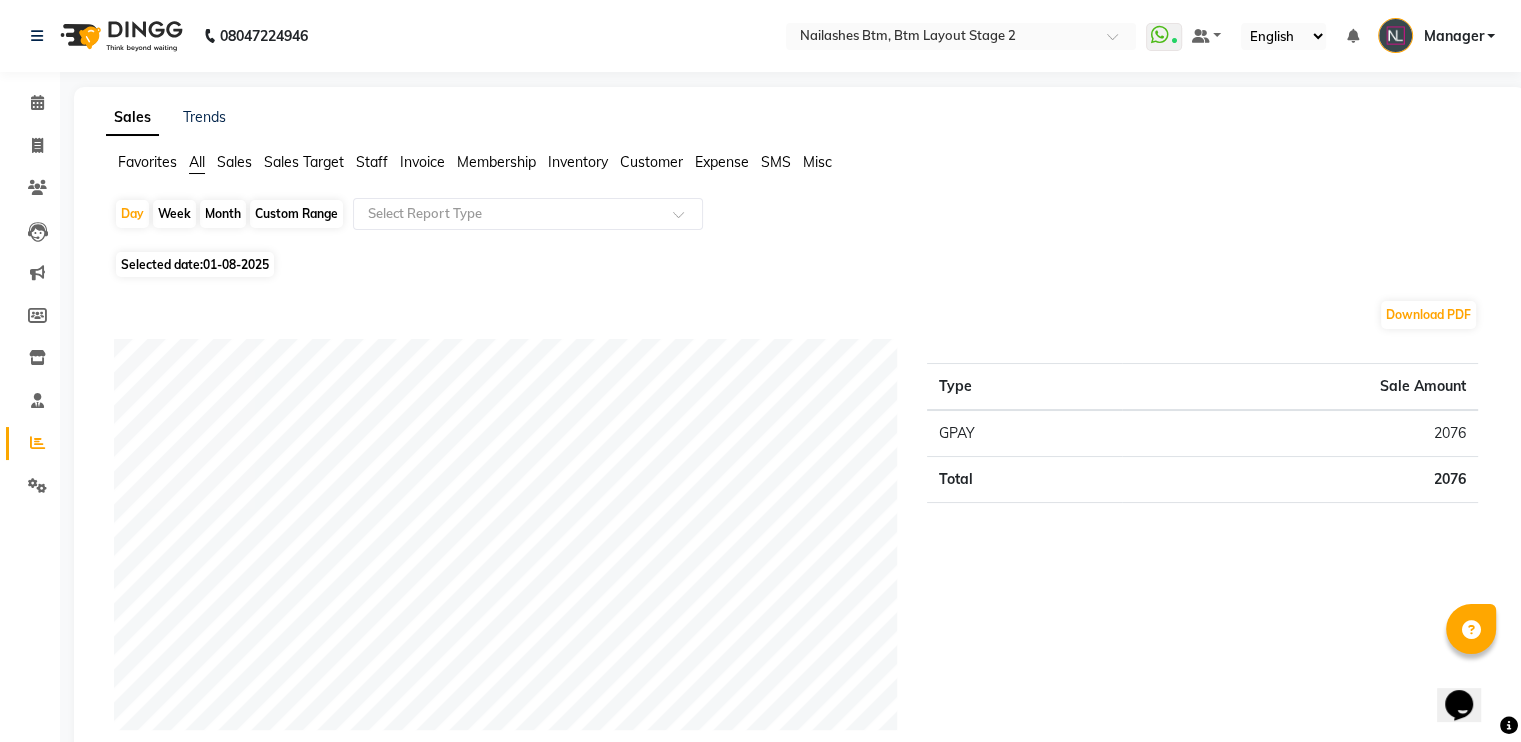 click on "Invoice" 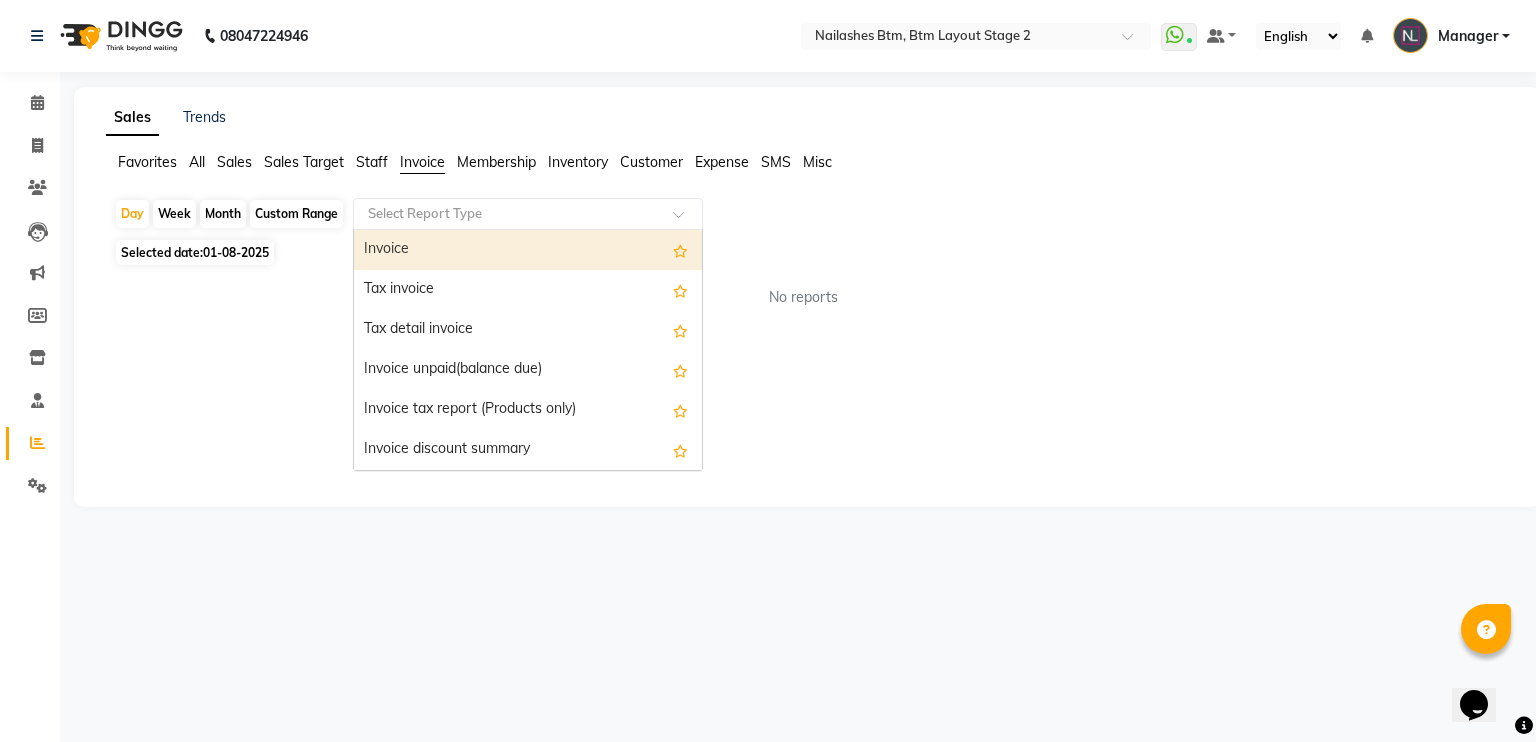 click 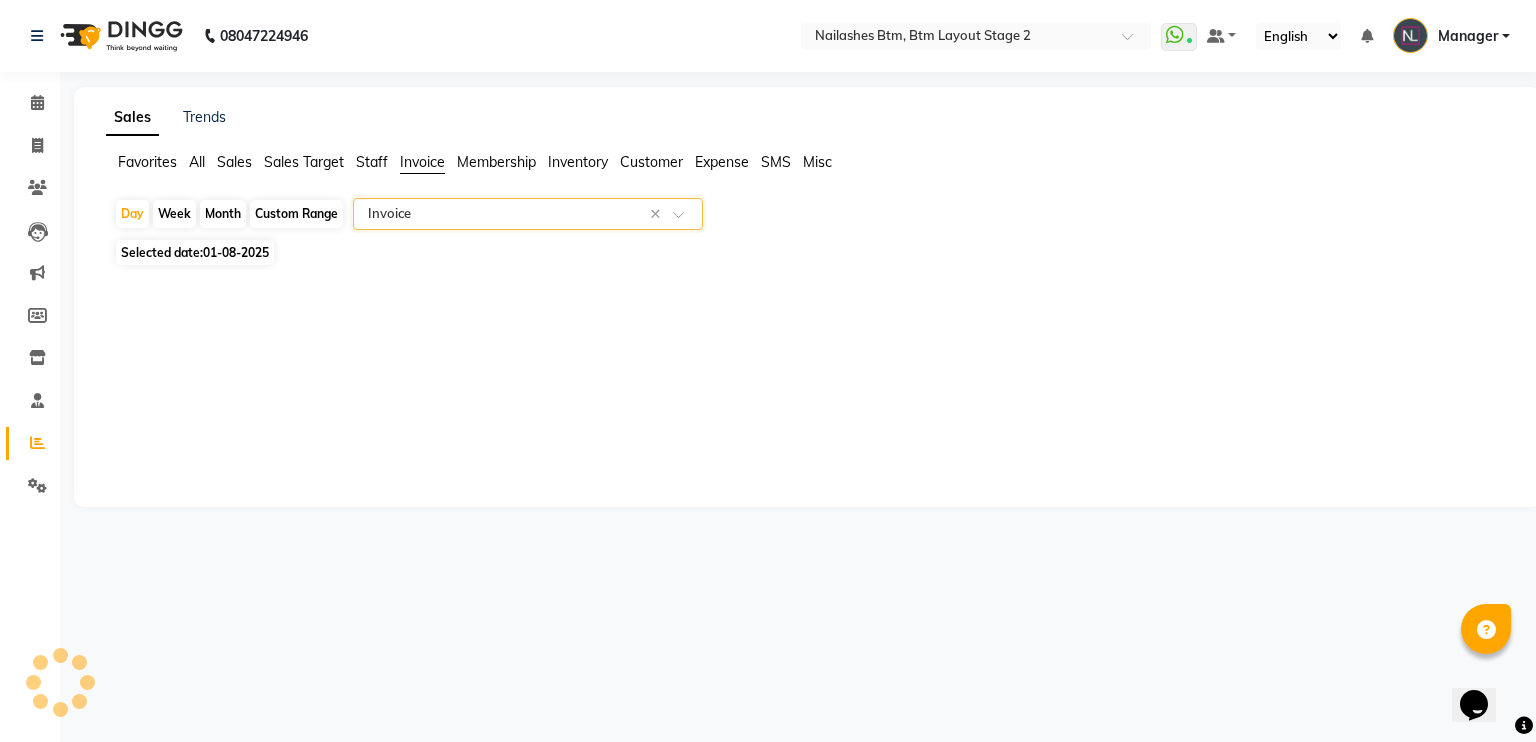 select on "full_report" 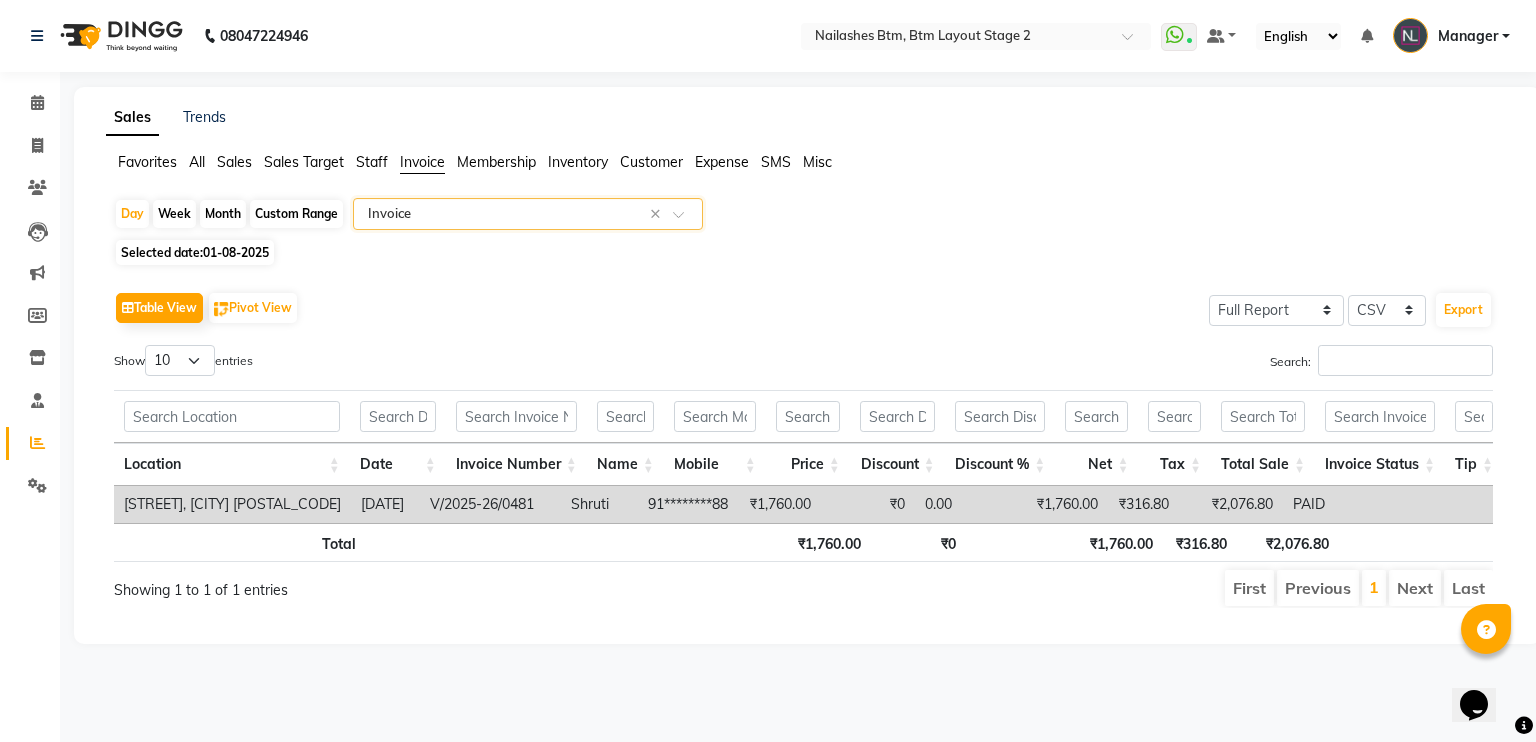click on "Custom Range" 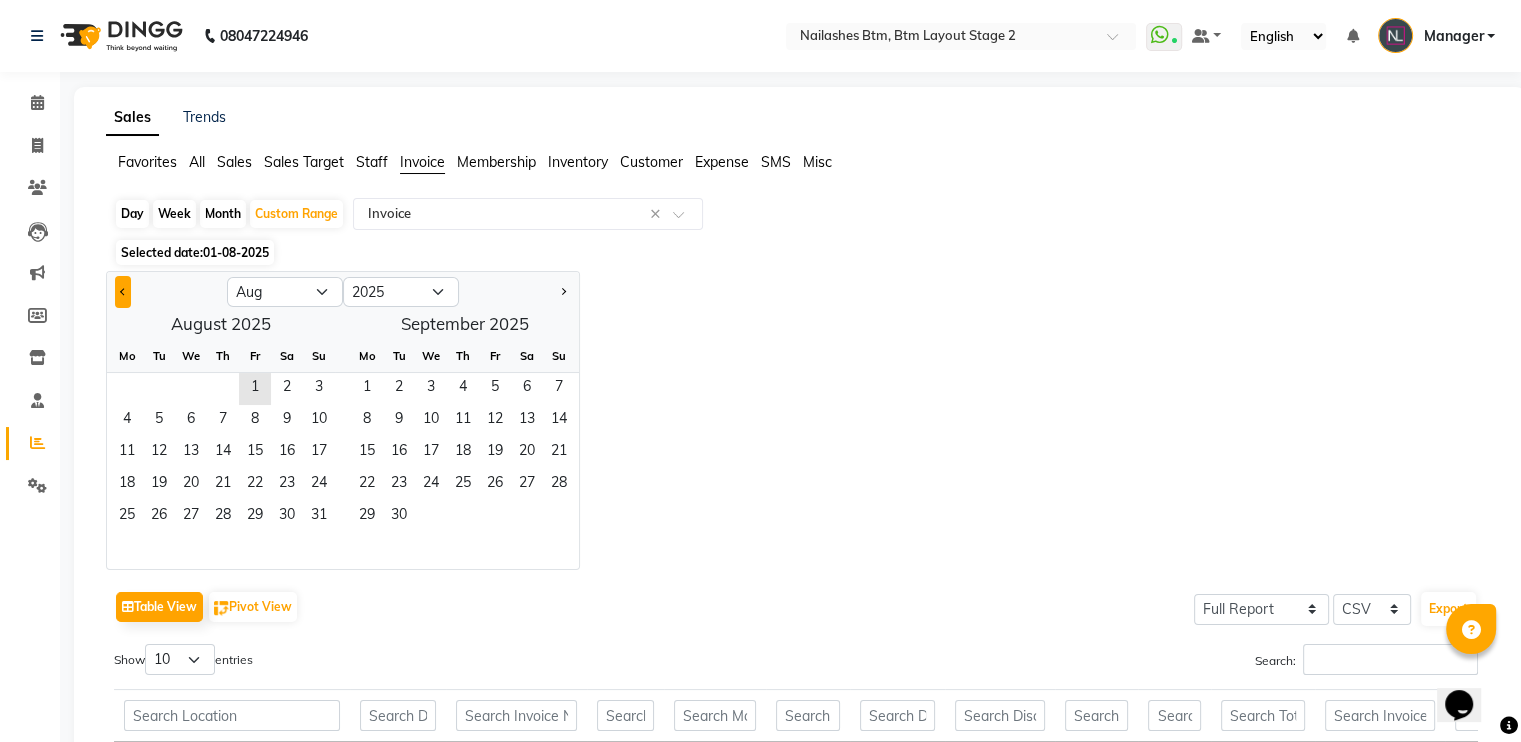 click 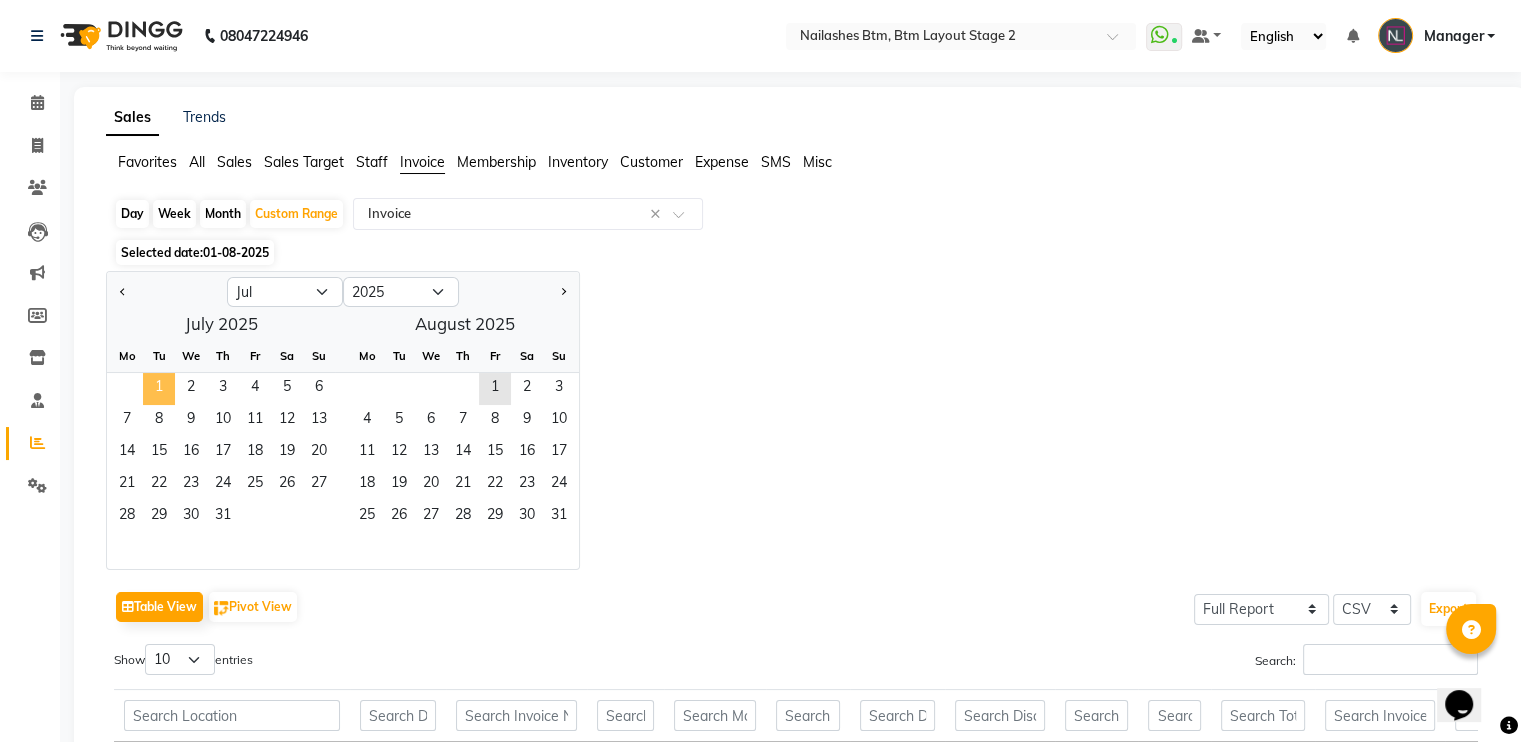 click on "1" 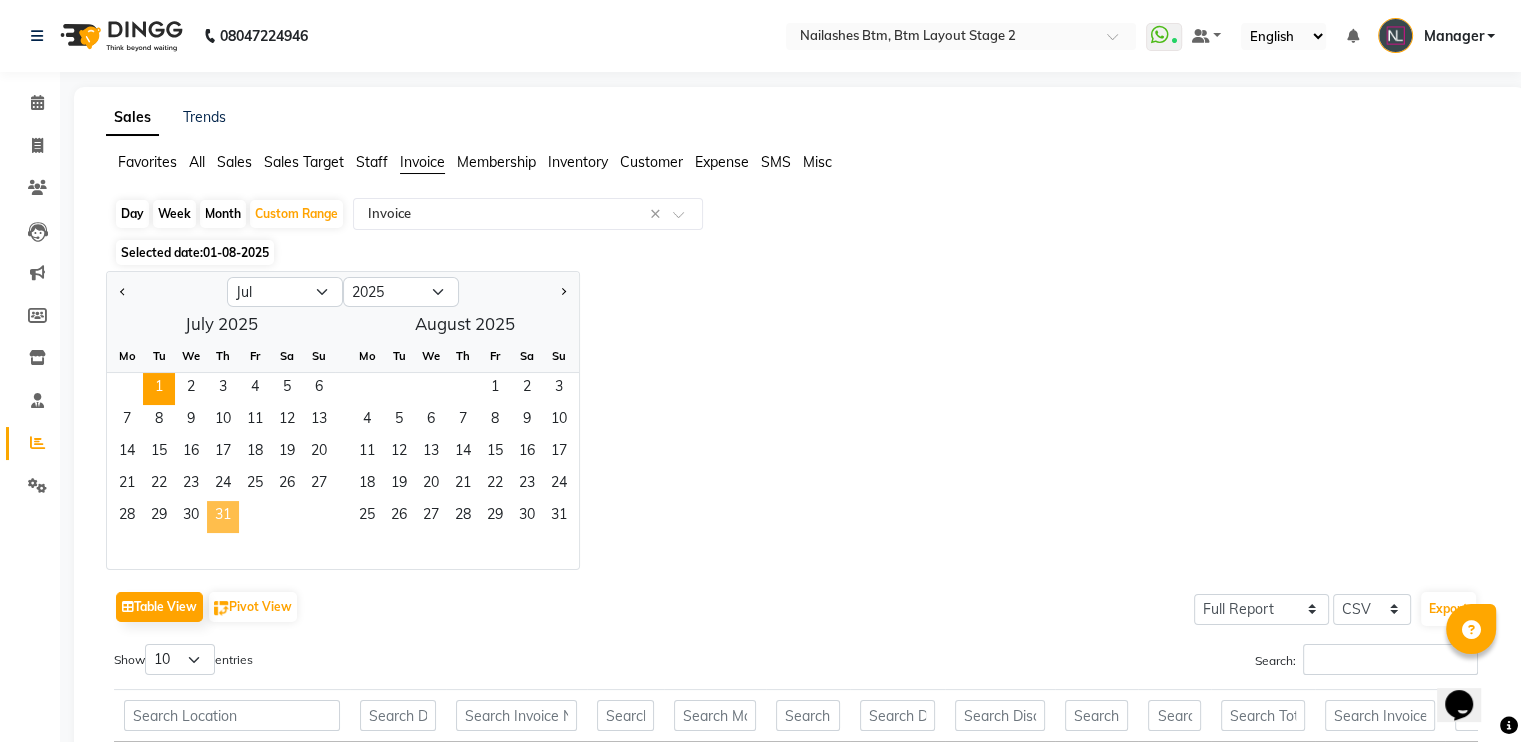 click on "31" 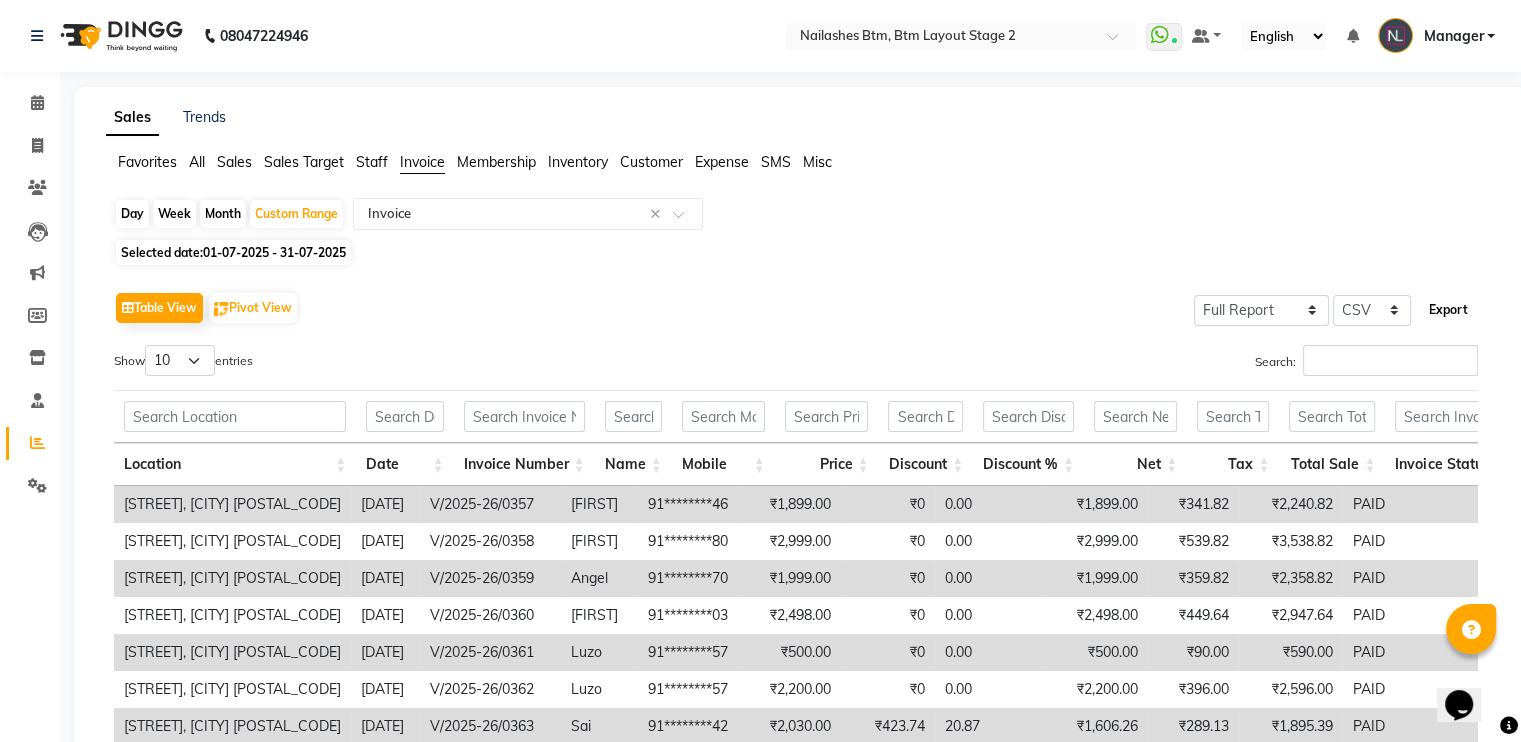 click on "Export" 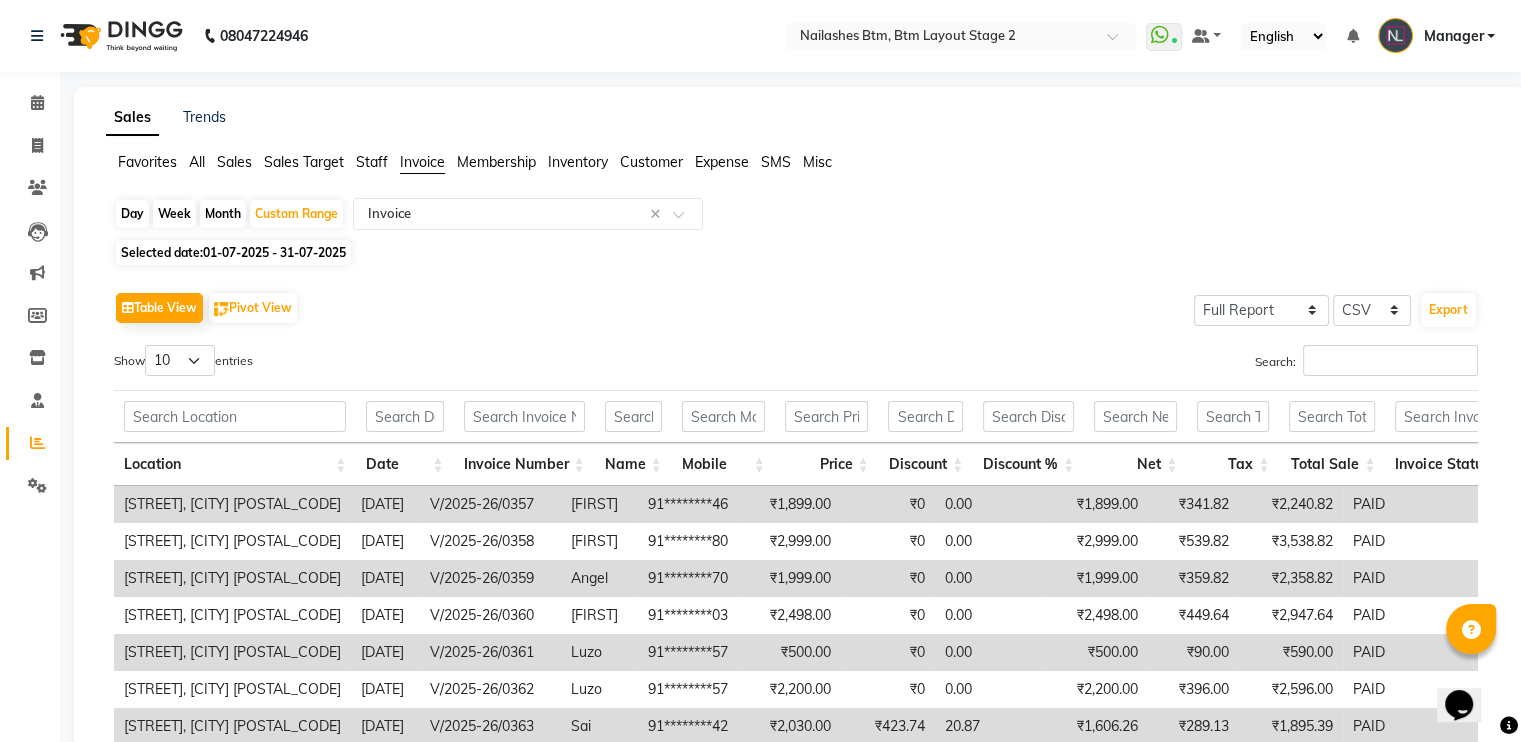 click on "Staff" 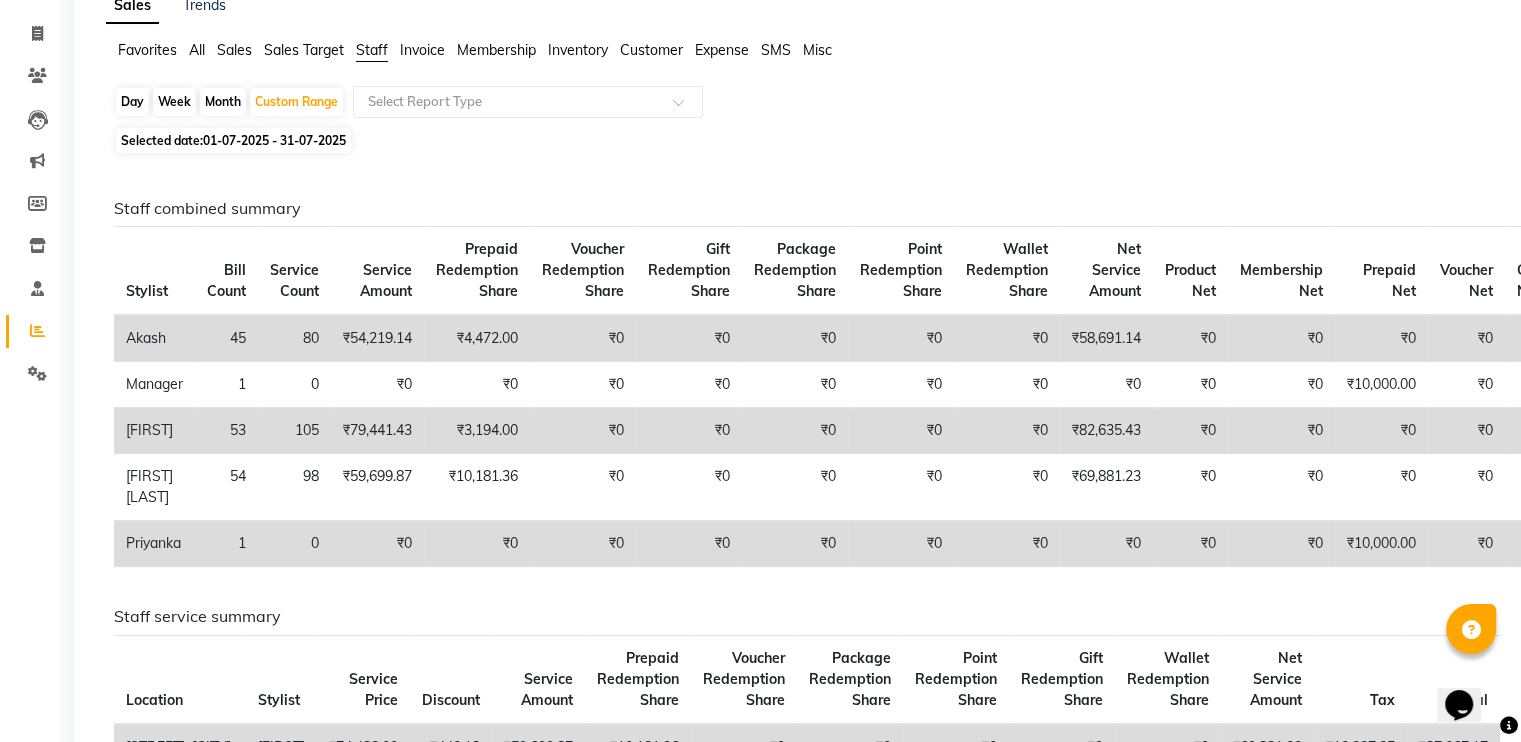 scroll, scrollTop: 0, scrollLeft: 0, axis: both 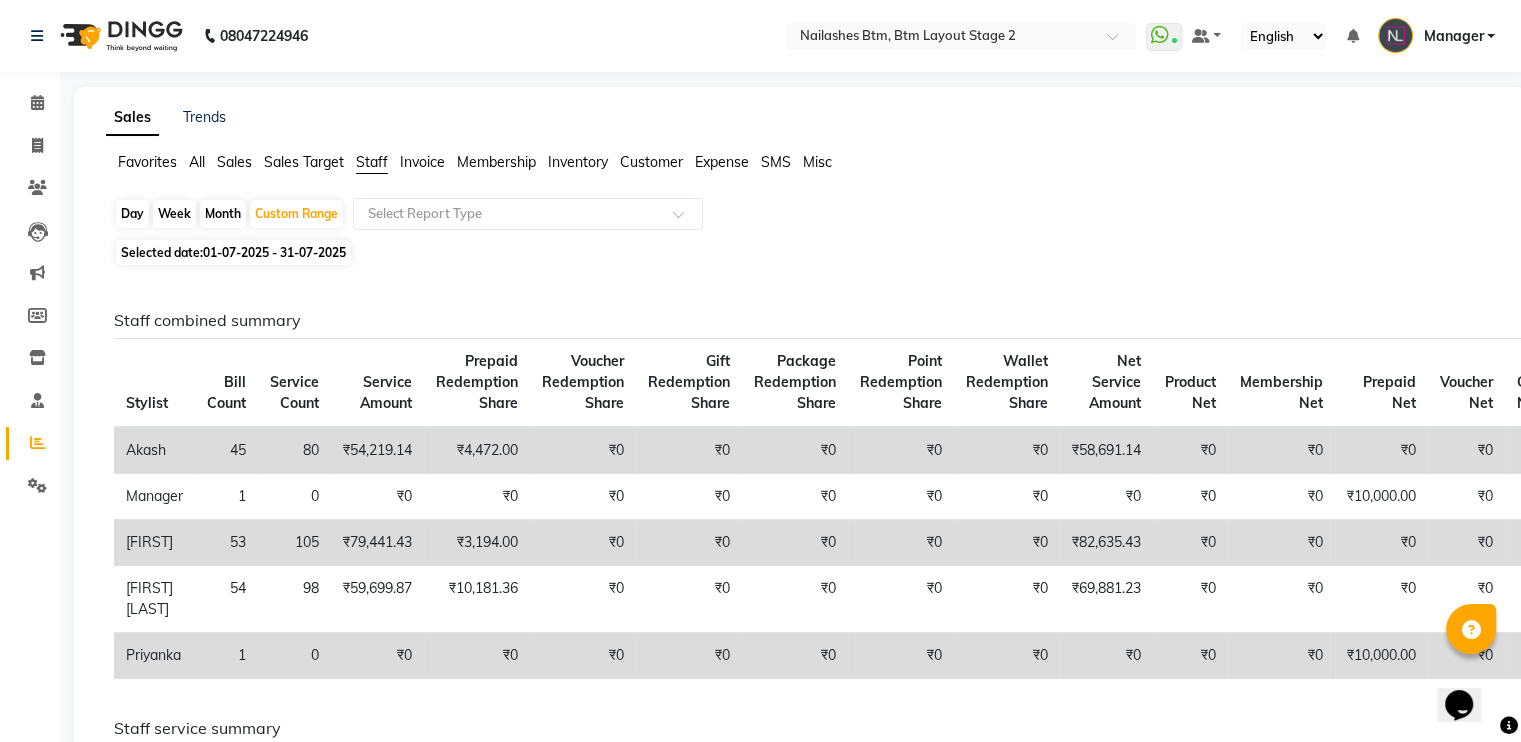 click on "Day" 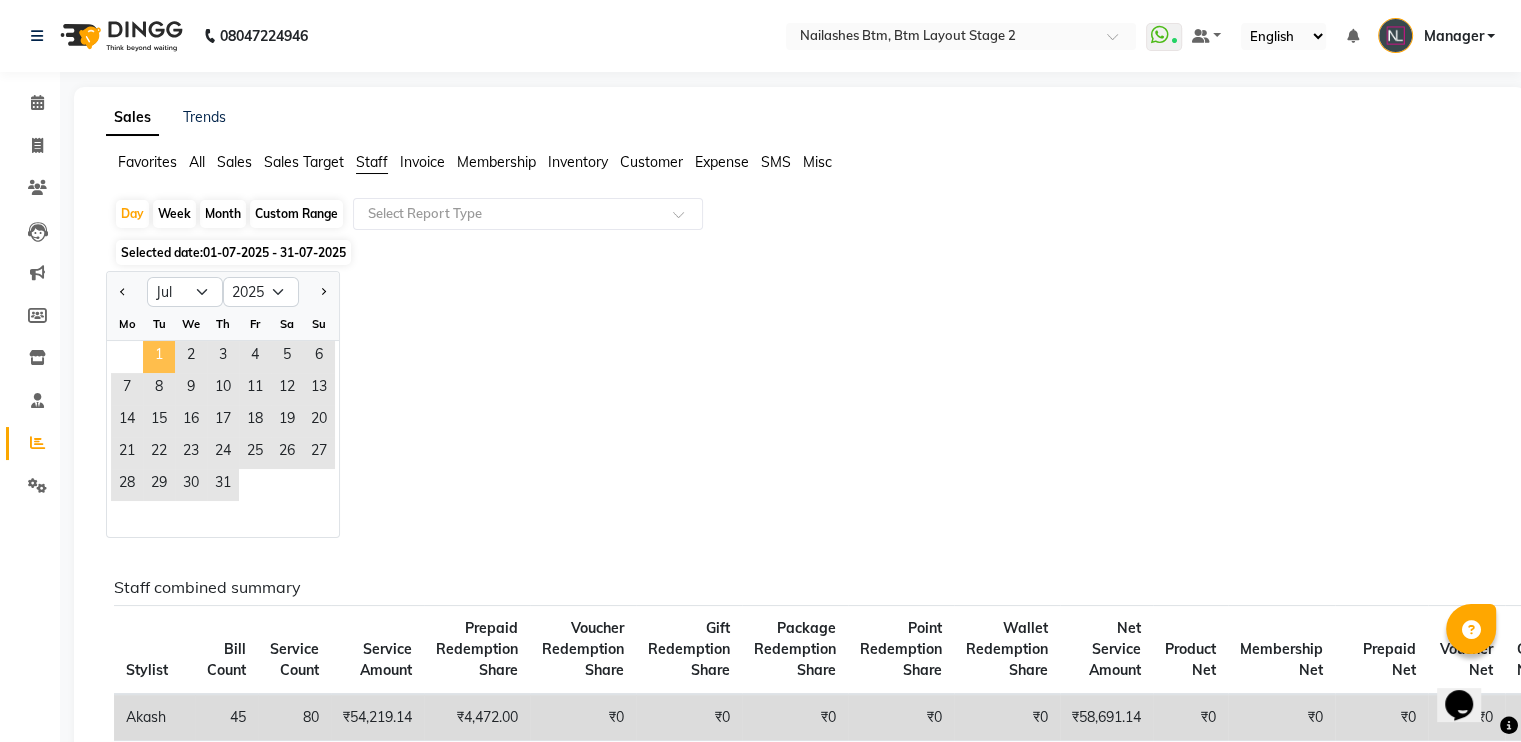 click on "1" 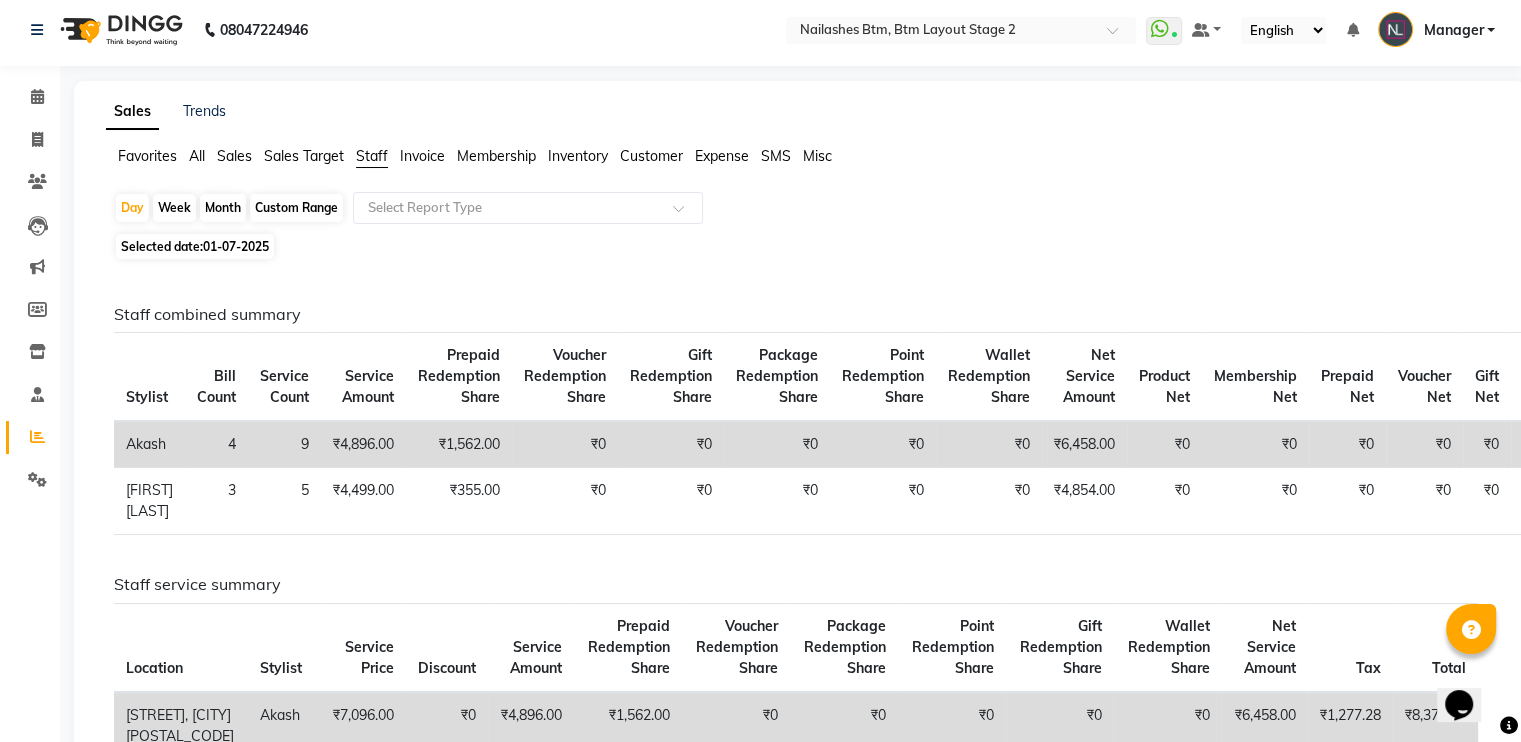 scroll, scrollTop: 3, scrollLeft: 0, axis: vertical 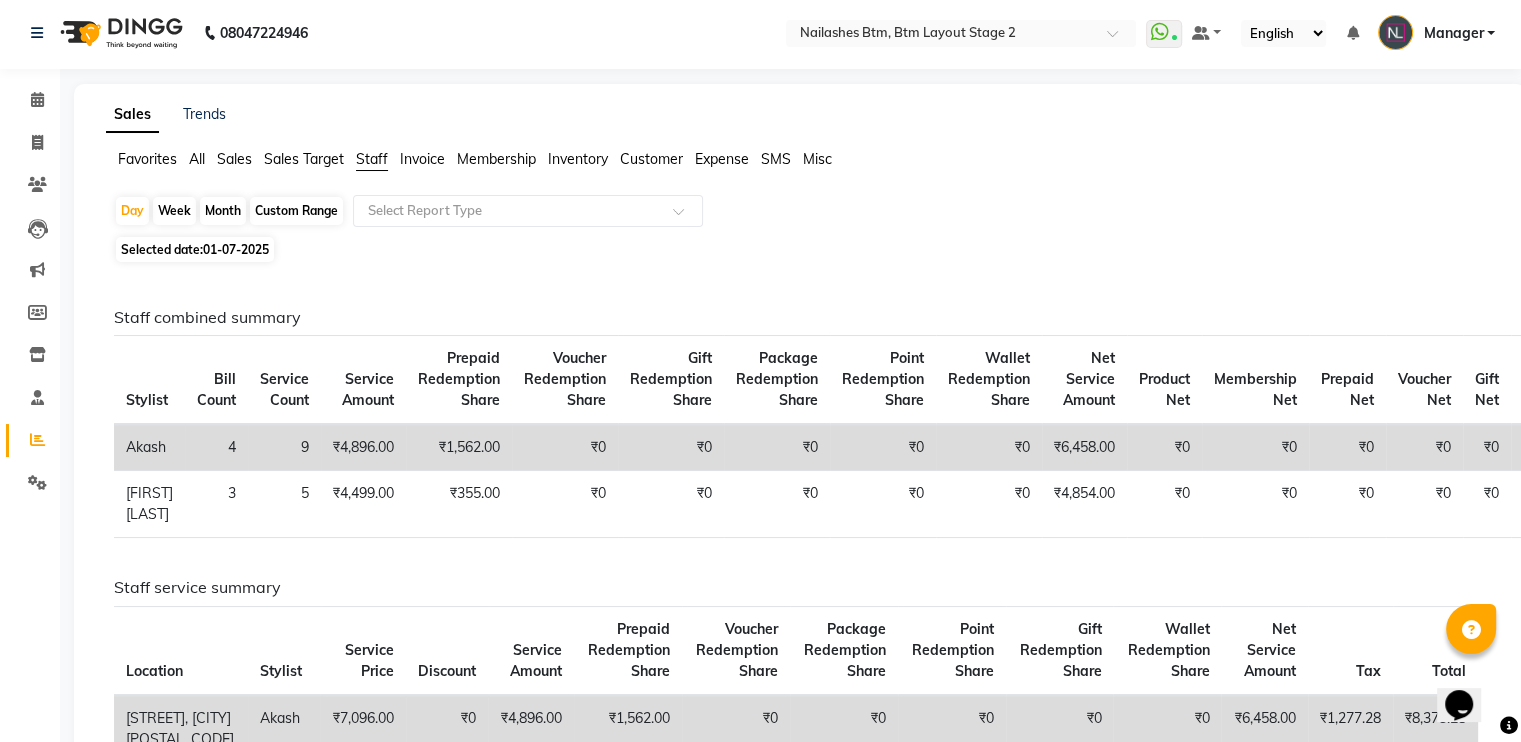 click on "Selected date:  [DATE]" 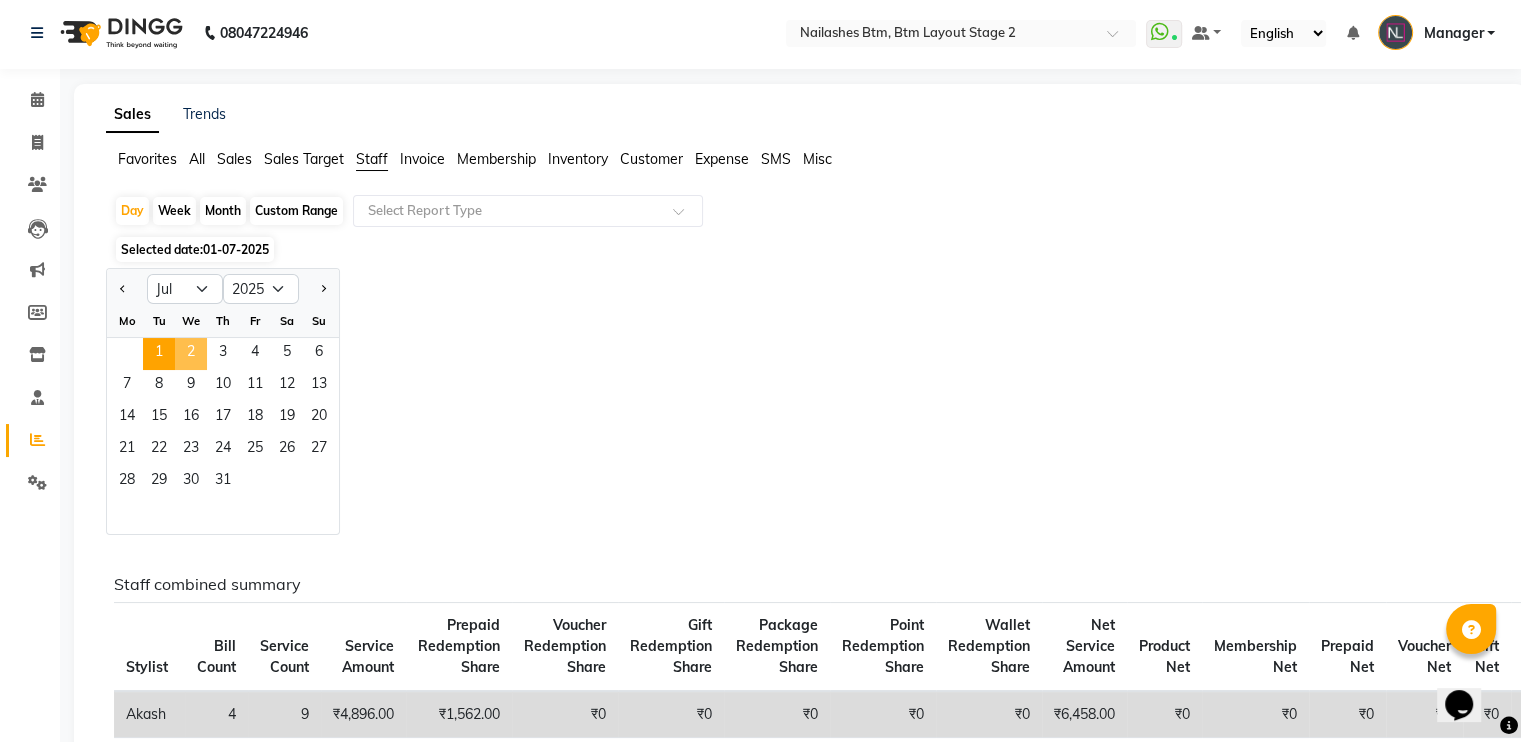 click on "2" 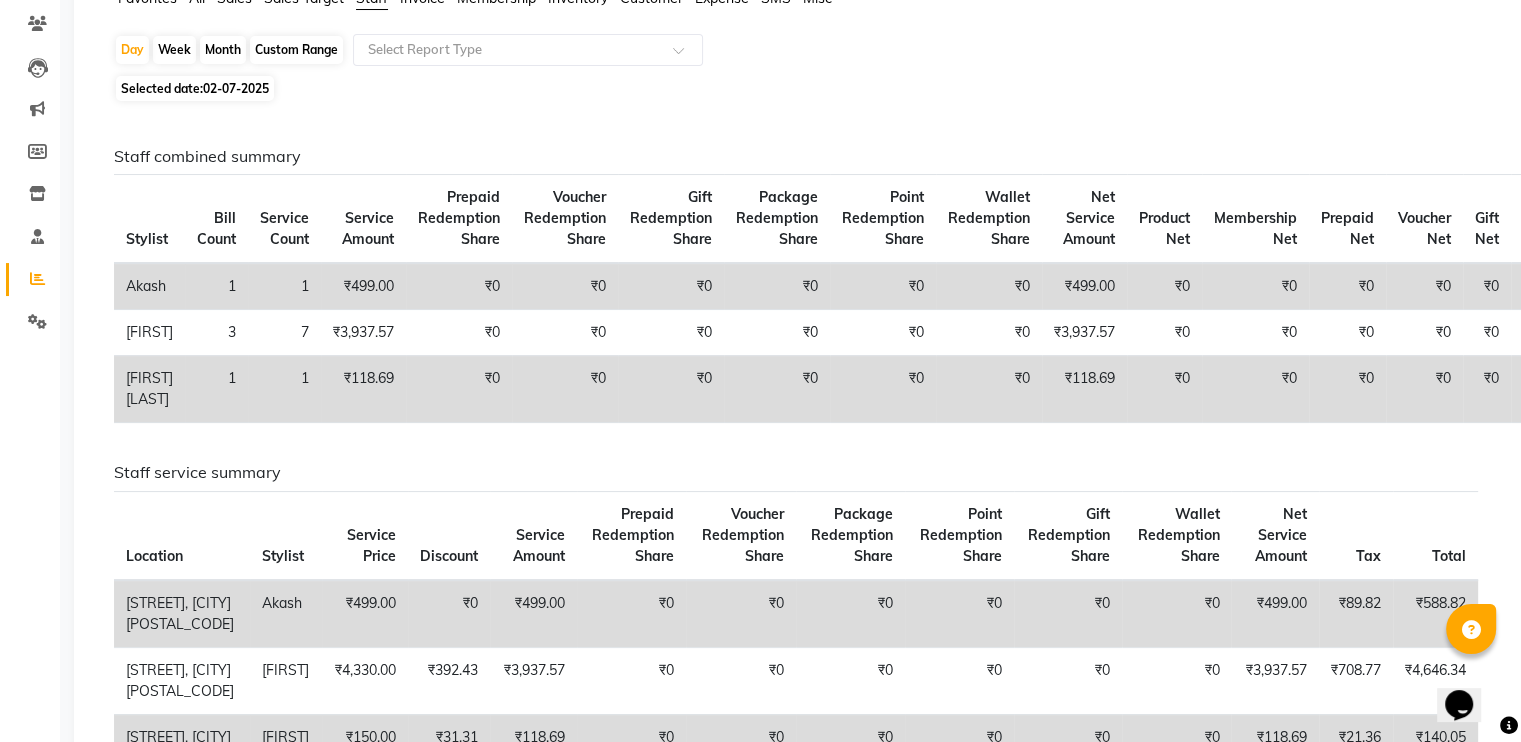 scroll, scrollTop: 160, scrollLeft: 0, axis: vertical 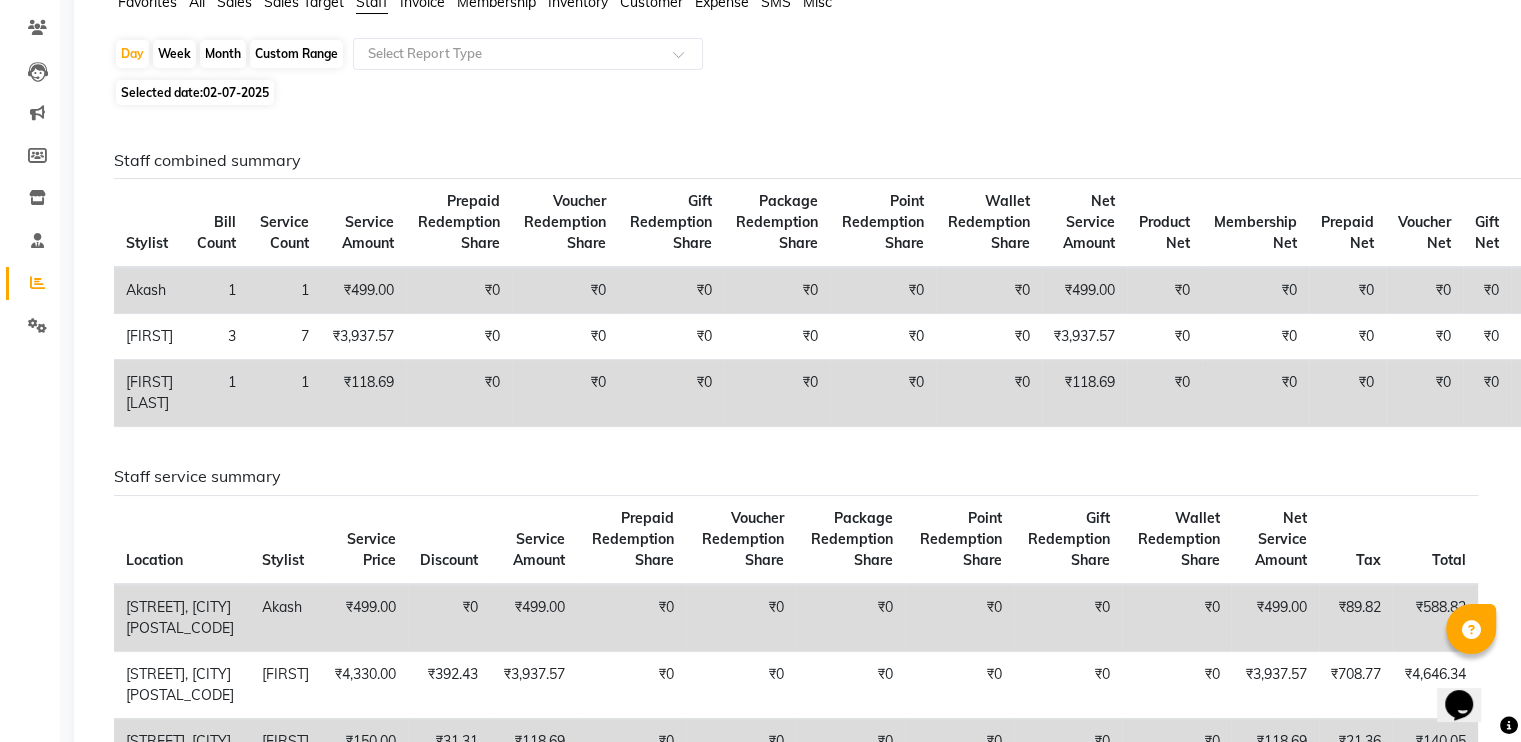 click on "02-07-2025" 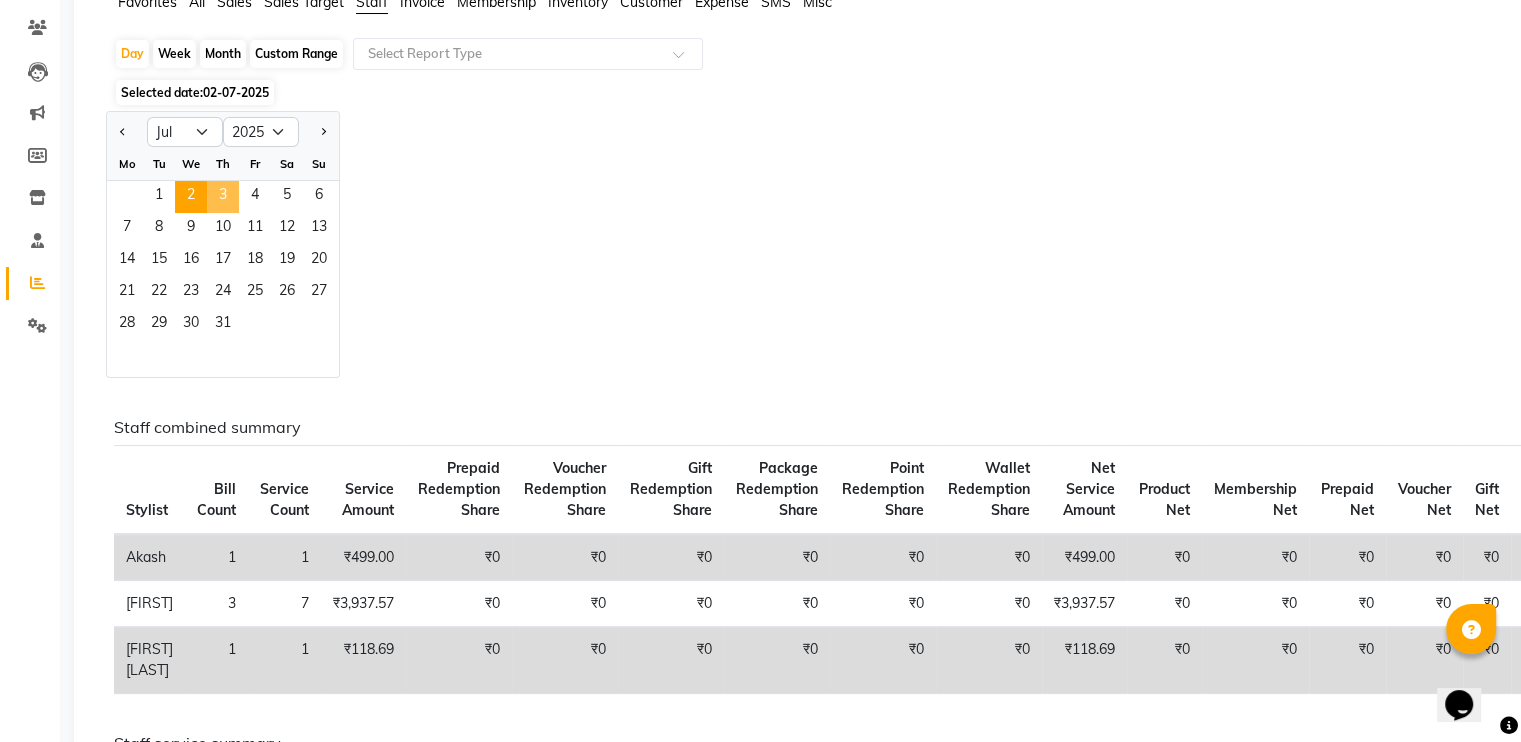 click on "3" 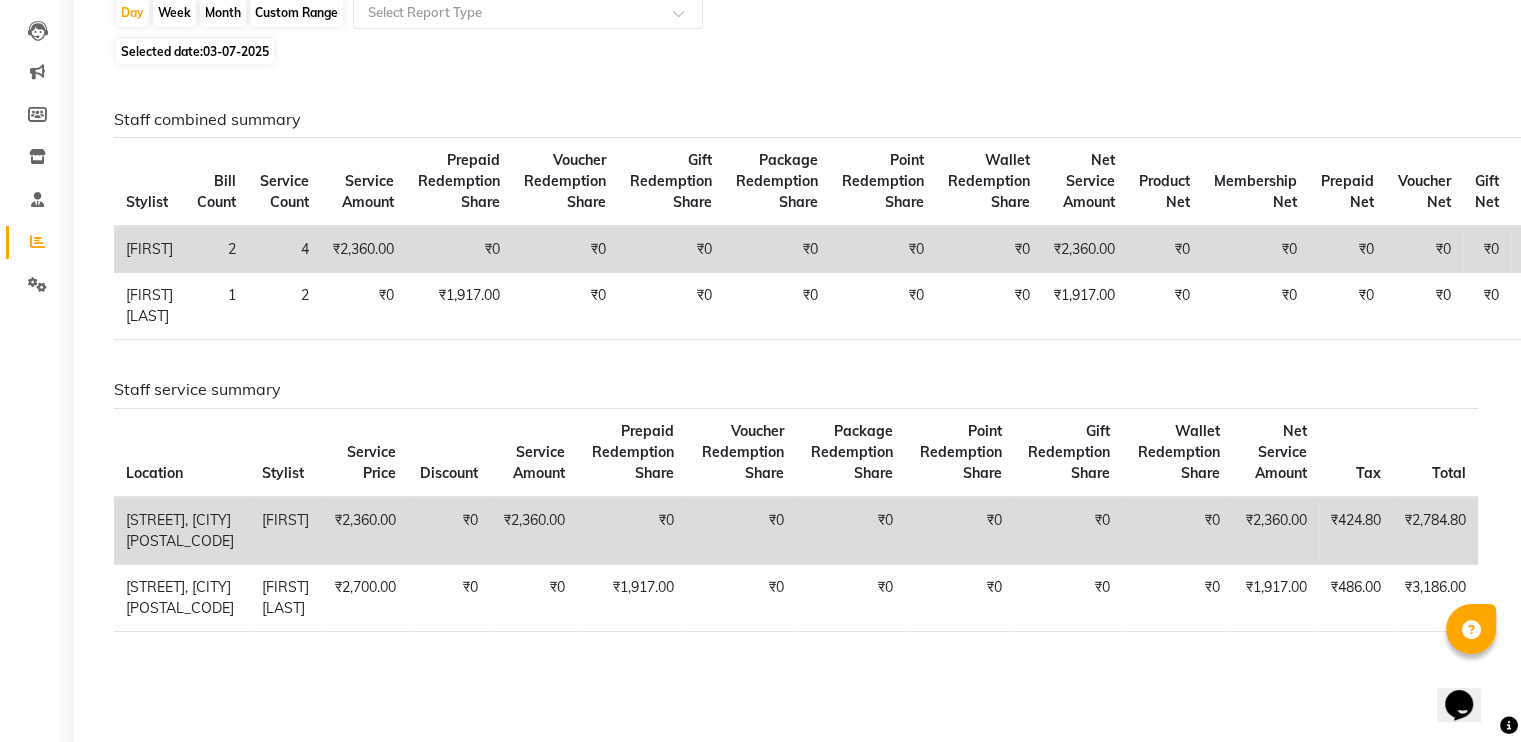 scroll, scrollTop: 0, scrollLeft: 0, axis: both 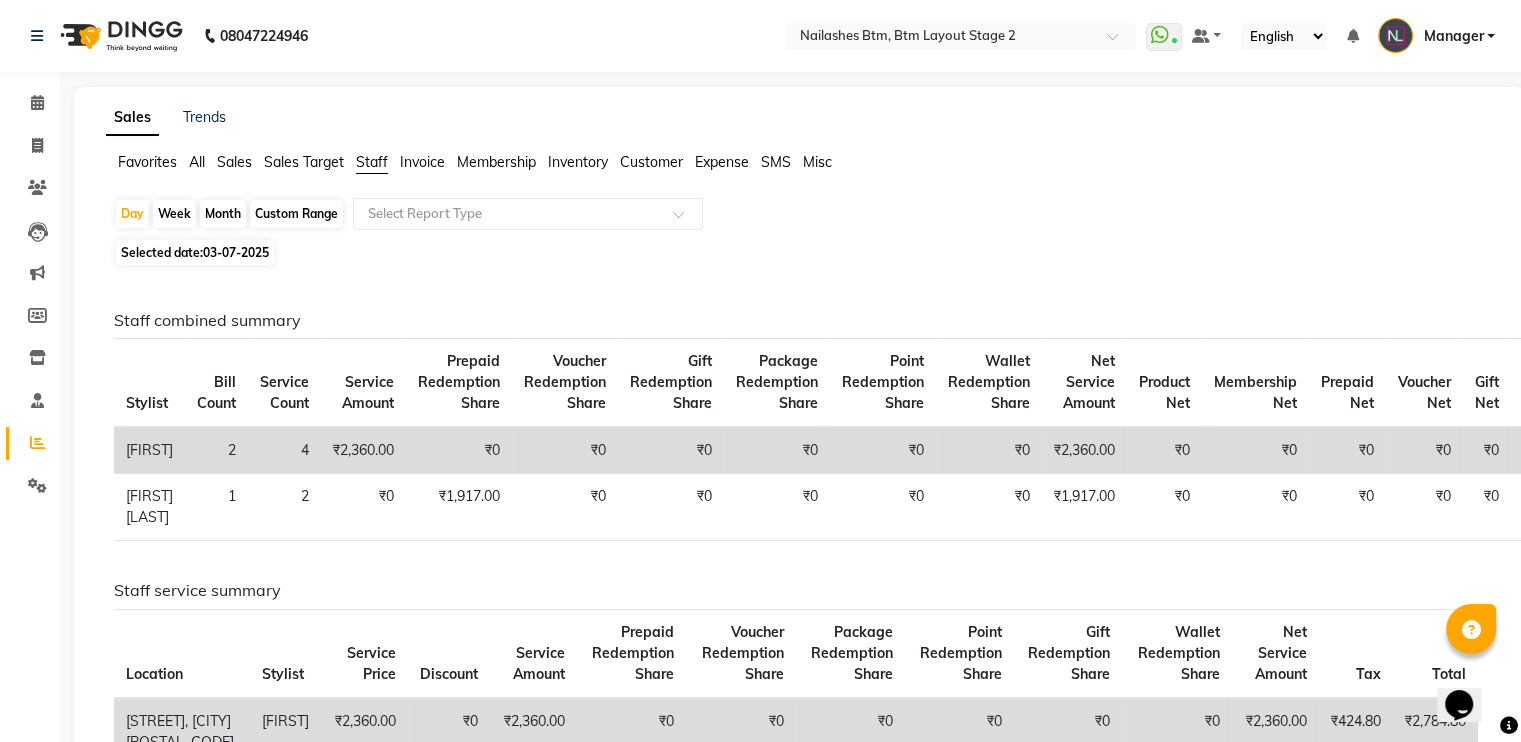 click on "03-07-2025" 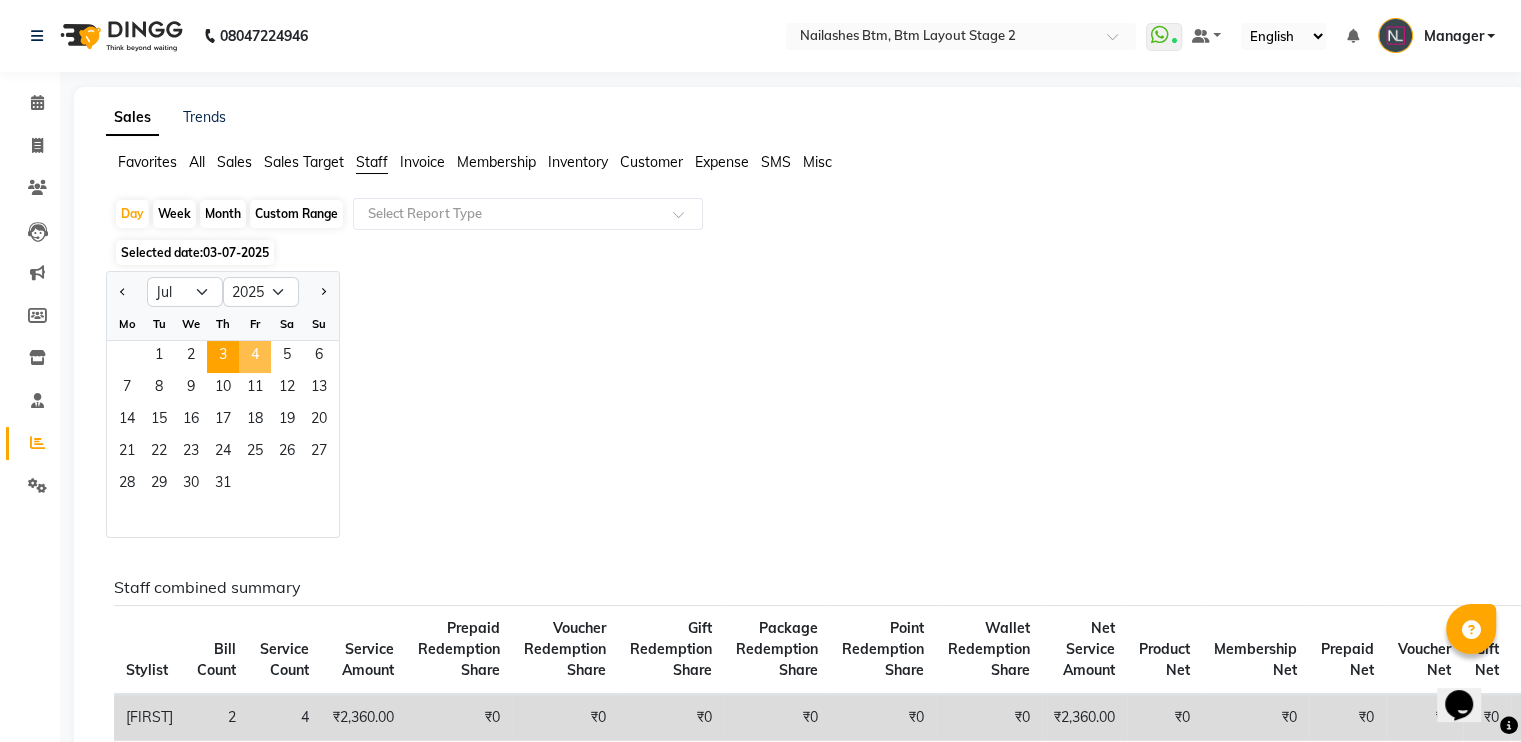 click on "4" 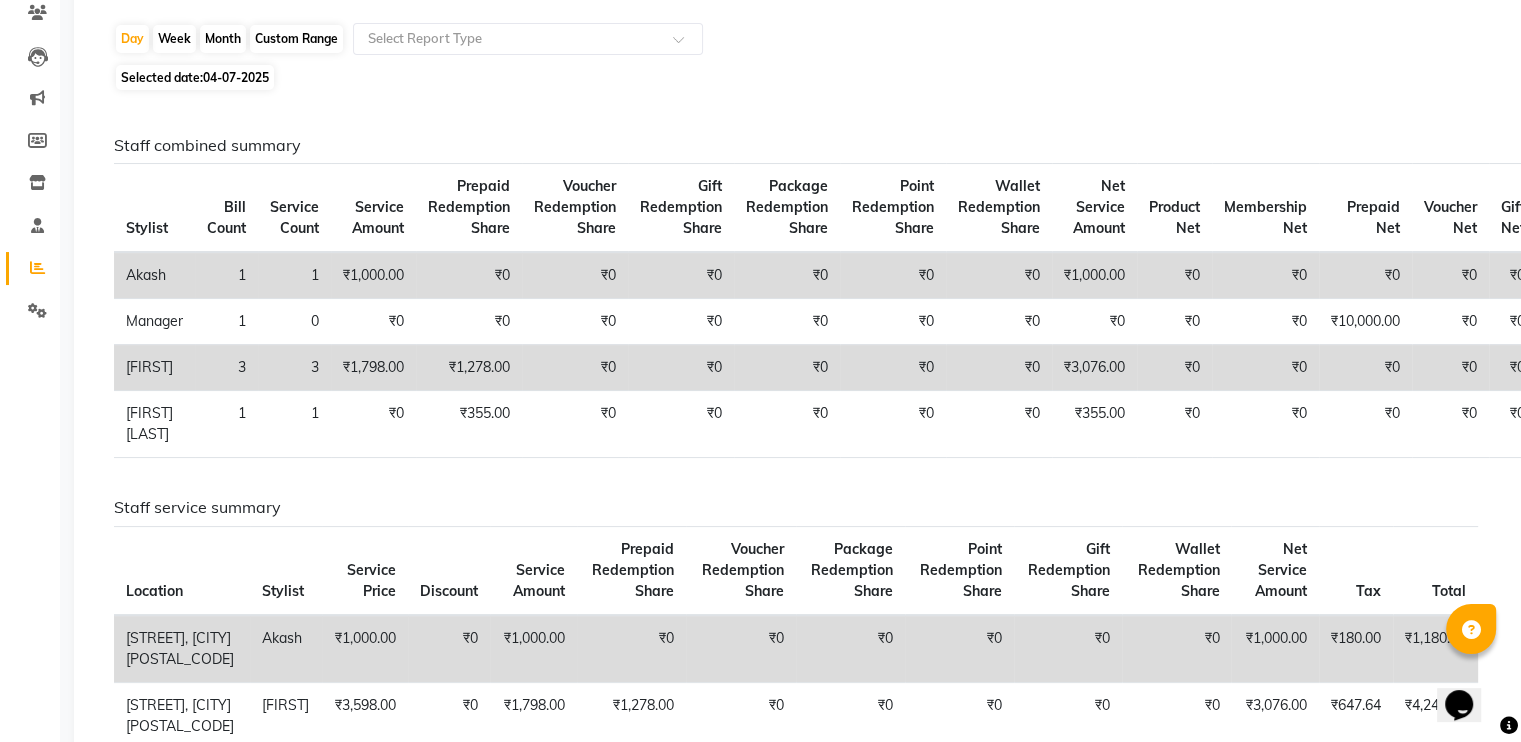 scroll, scrollTop: 172, scrollLeft: 0, axis: vertical 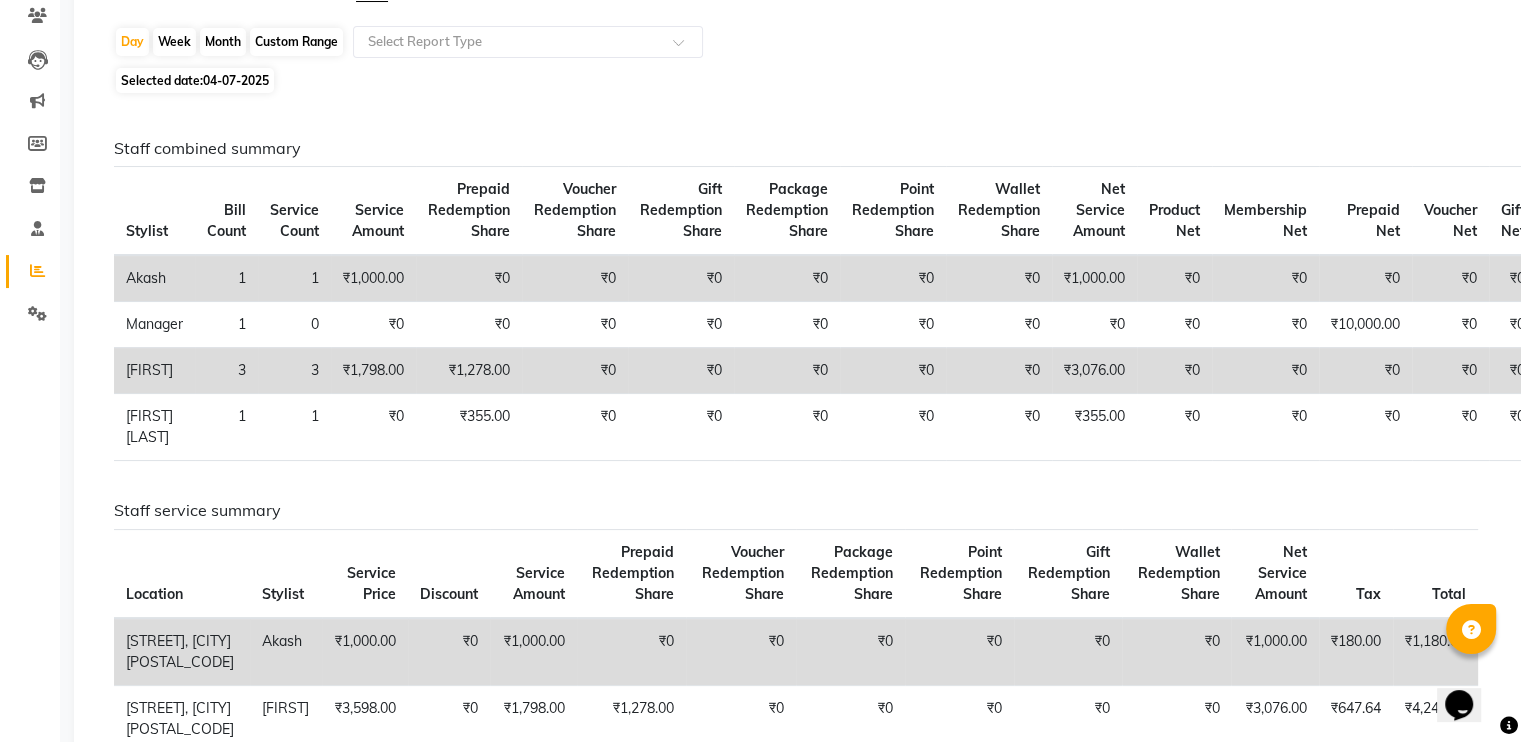 click on "04-07-2025" 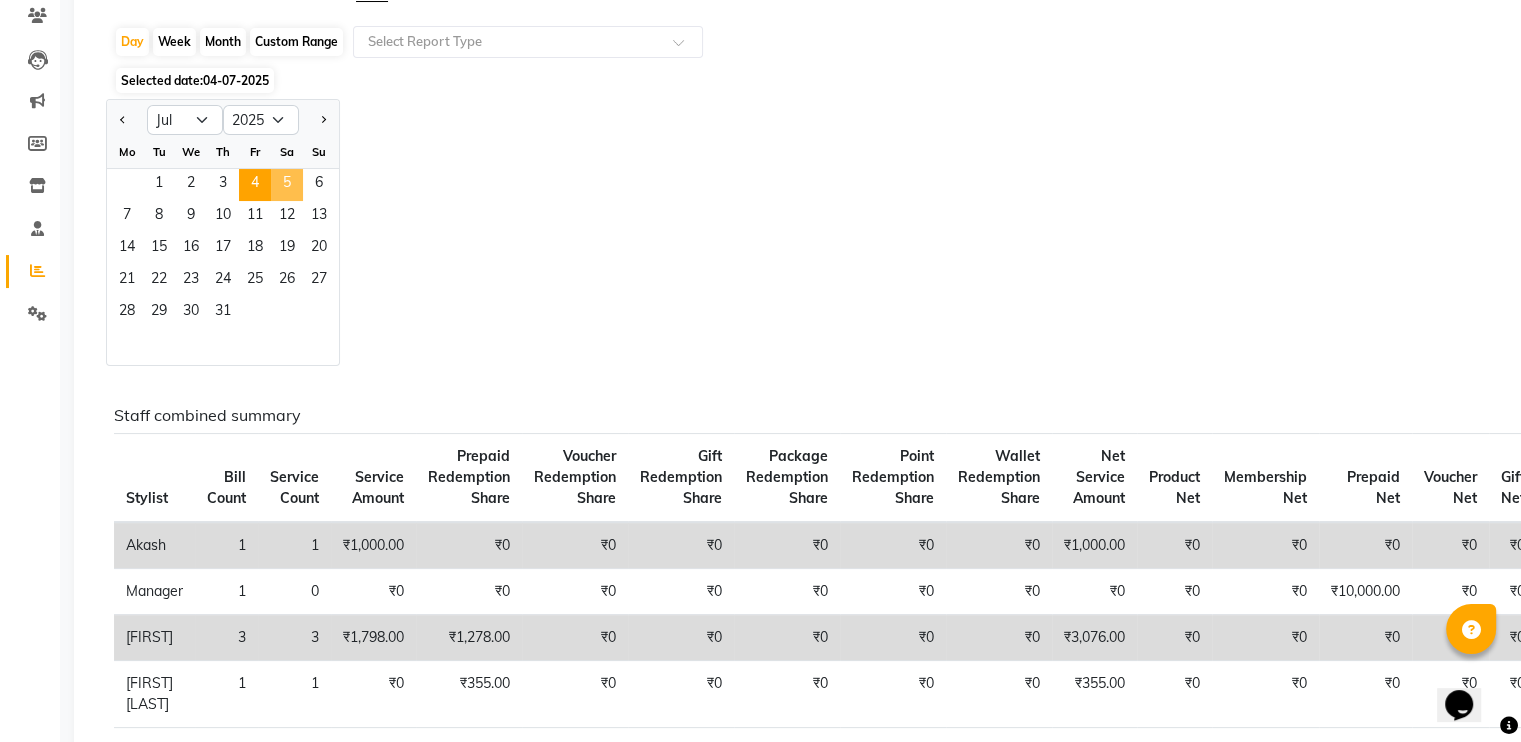 click on "5" 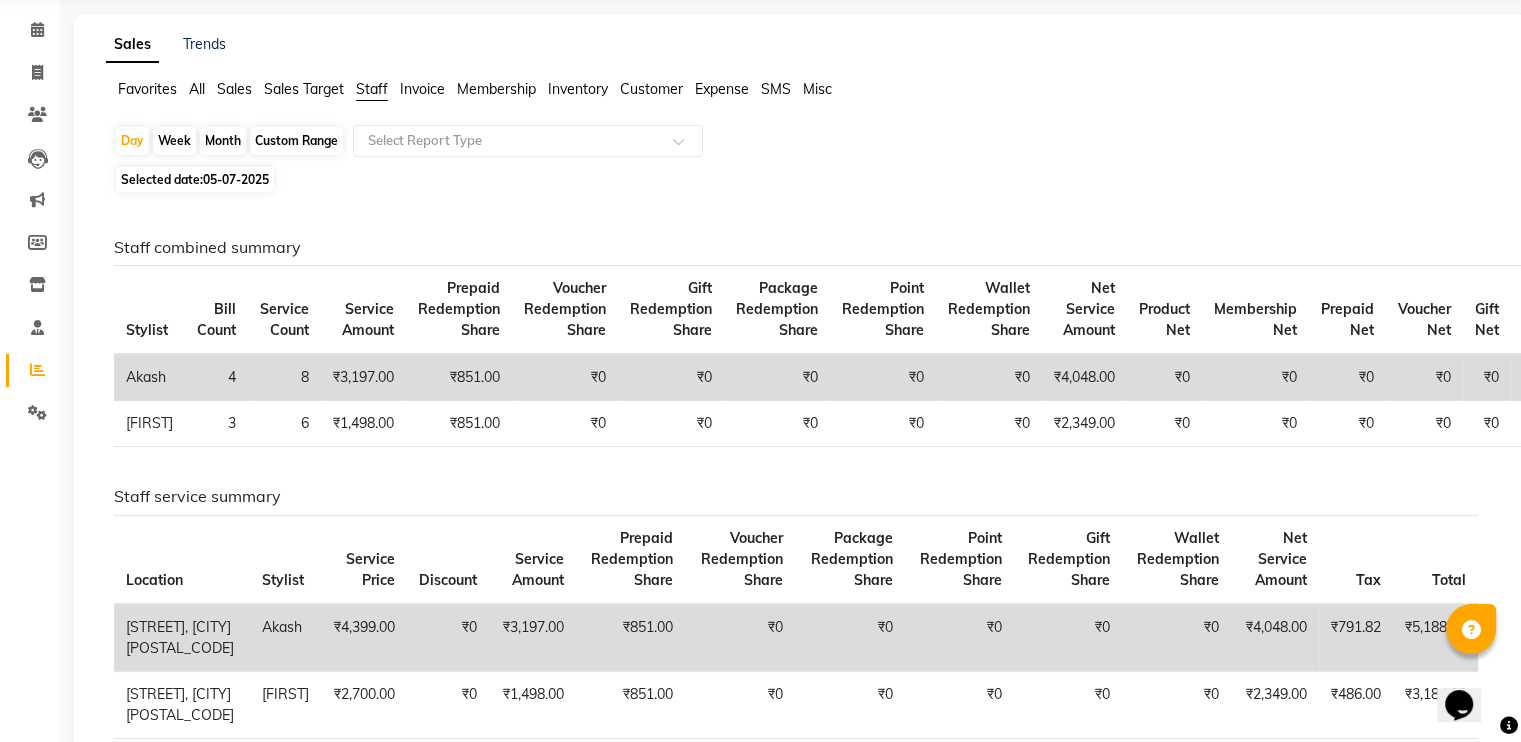 scroll, scrollTop: 0, scrollLeft: 0, axis: both 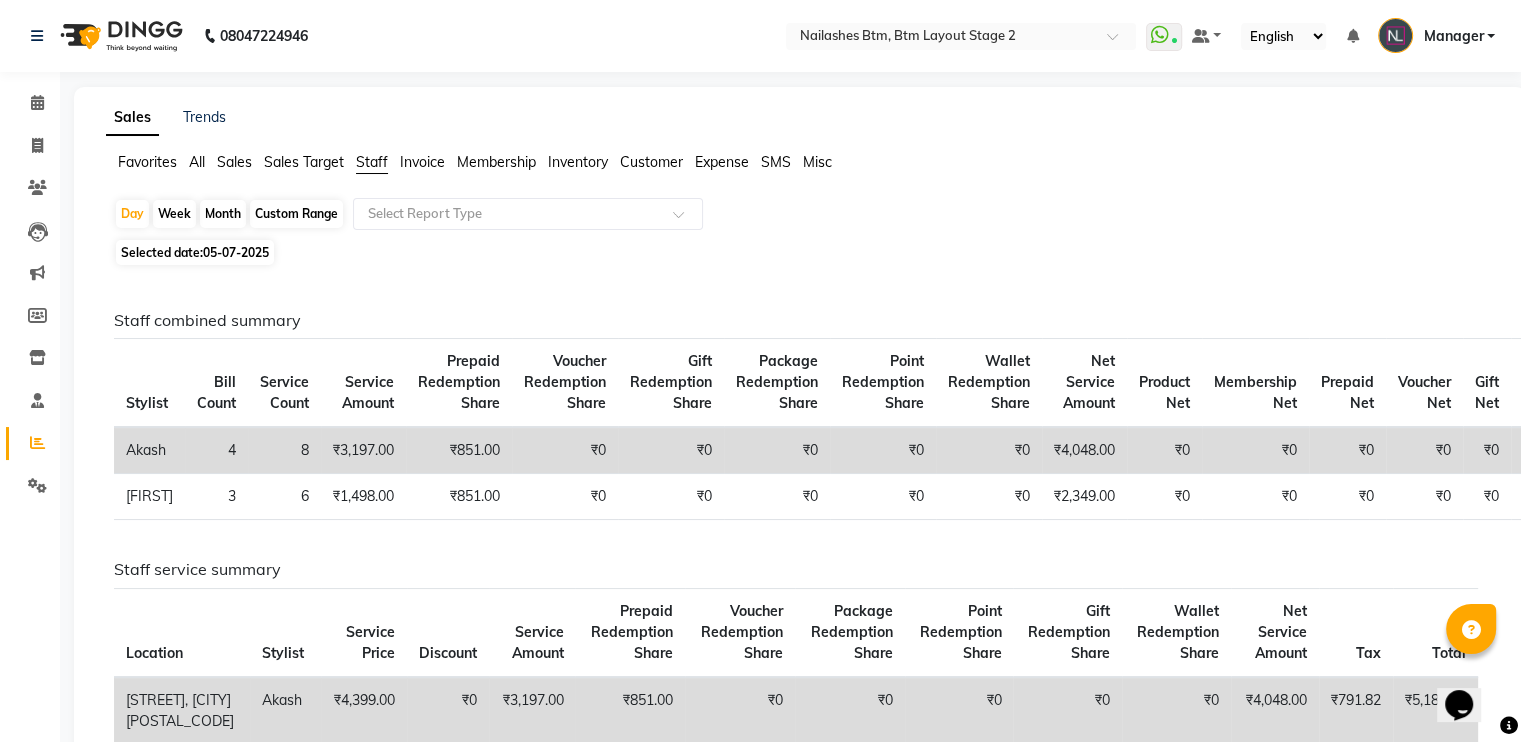 click on "05-07-2025" 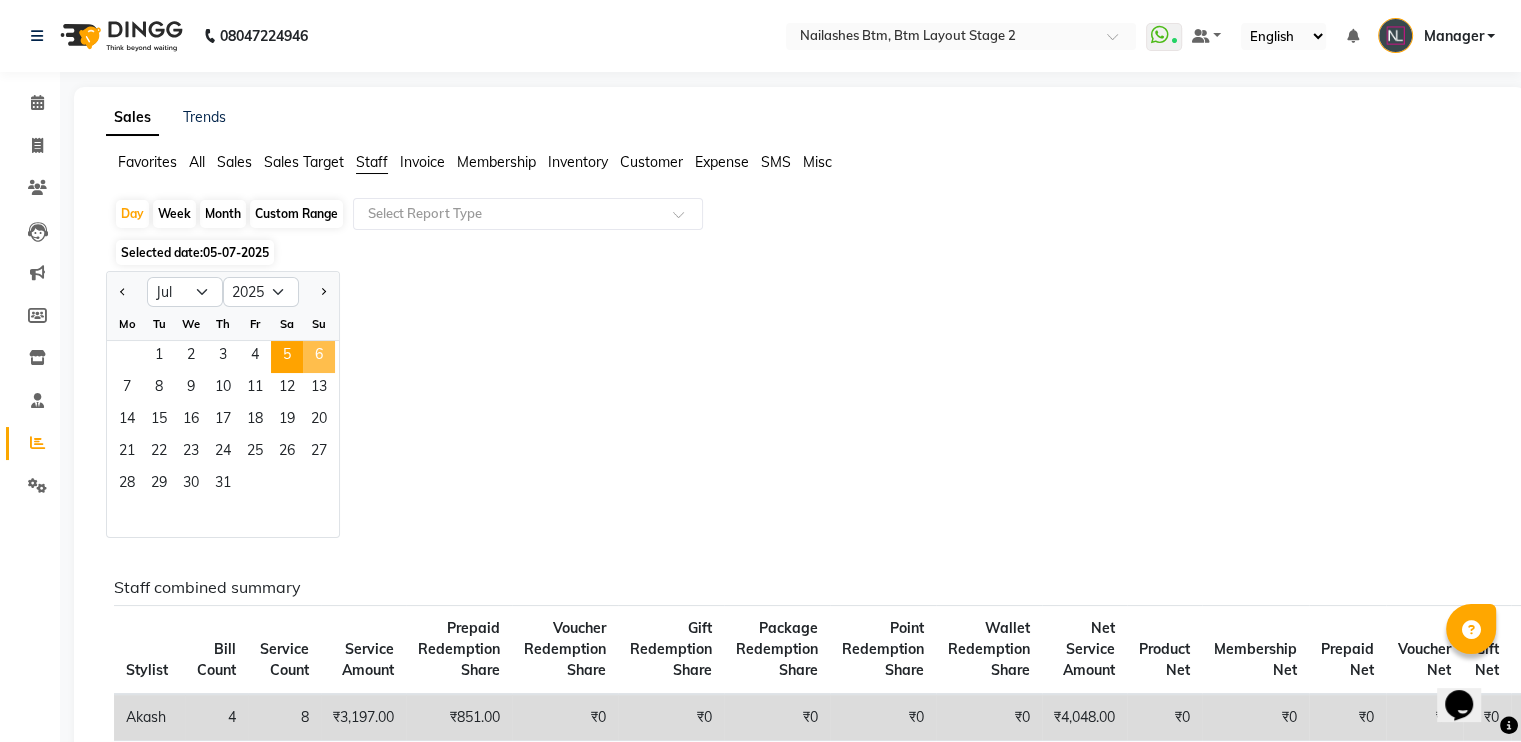 click on "6" 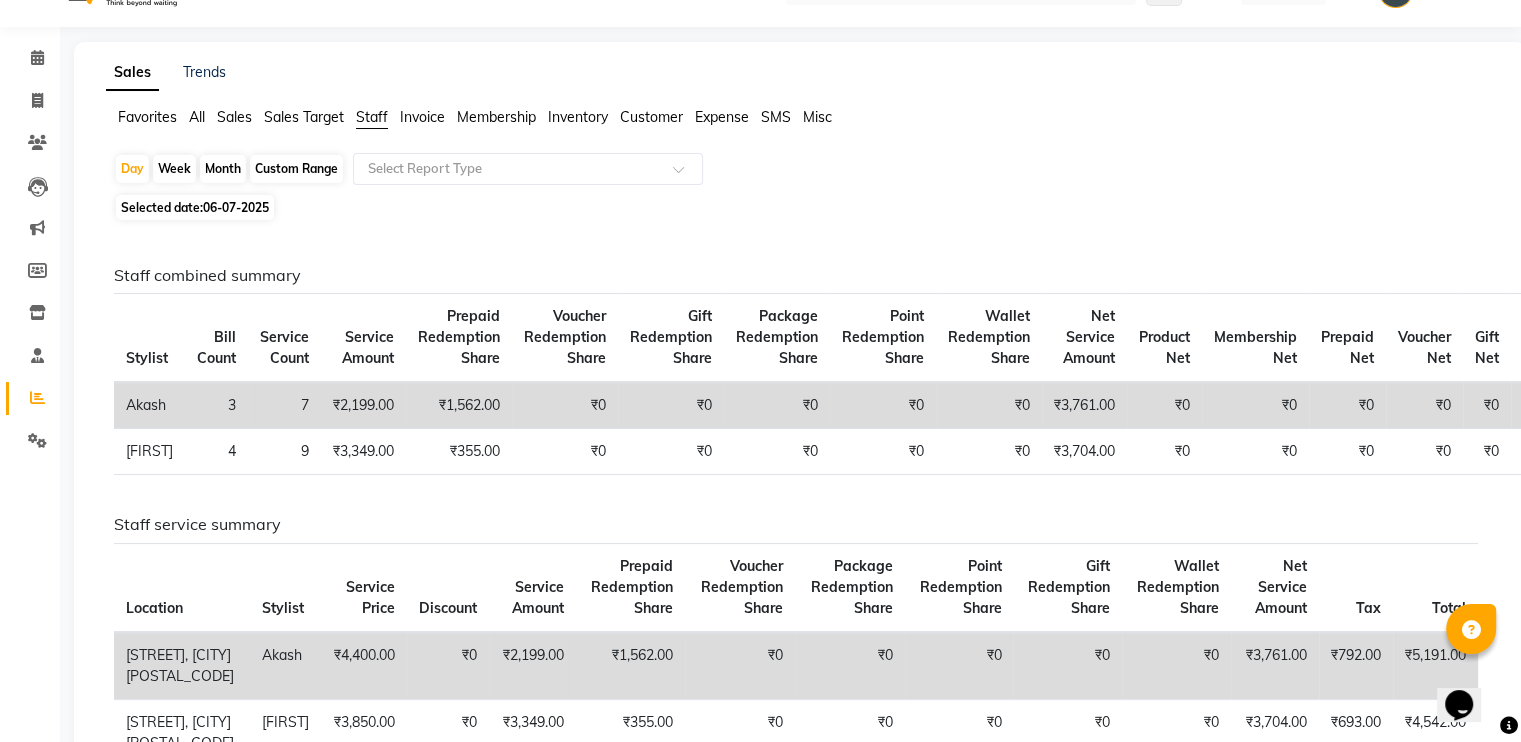 scroll, scrollTop: 46, scrollLeft: 0, axis: vertical 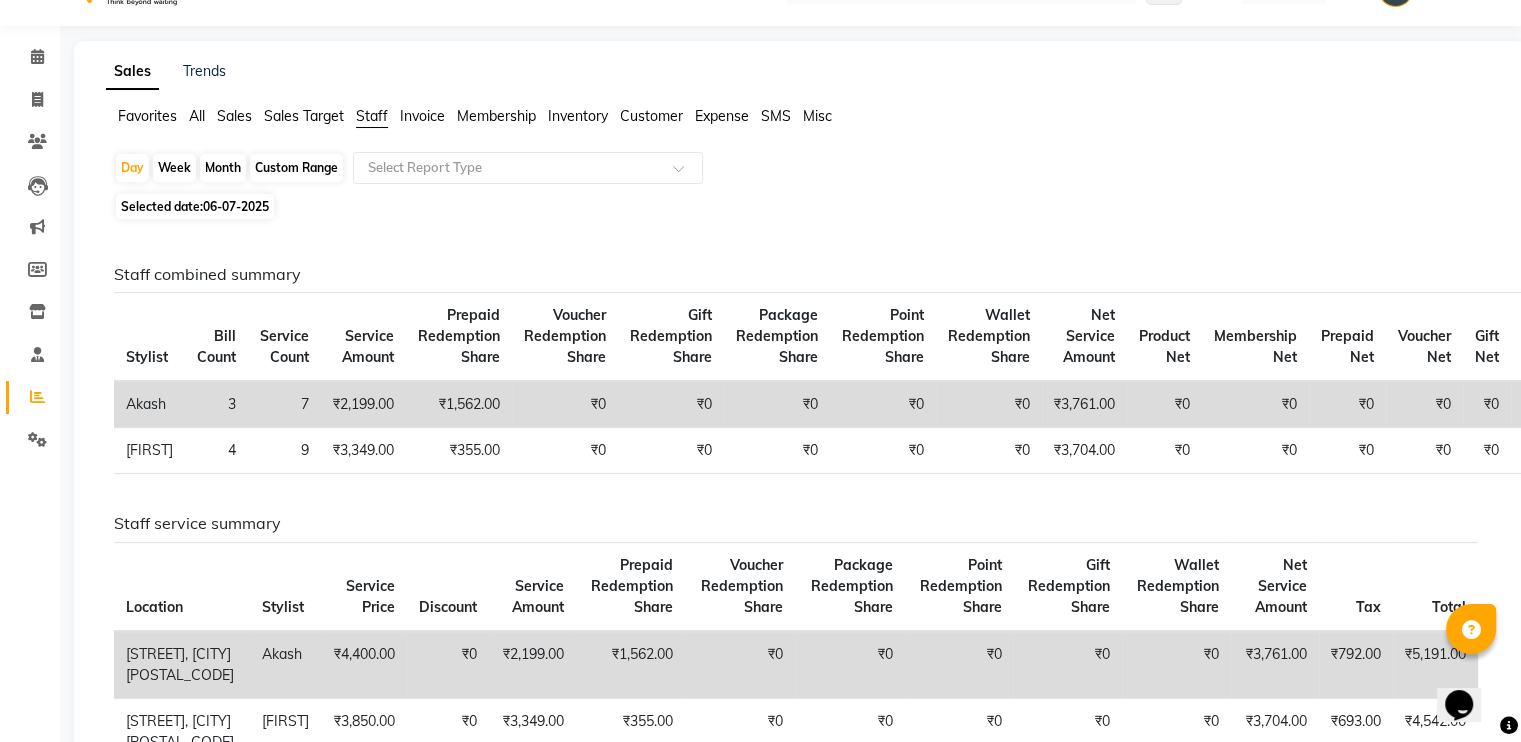 click on "06-07-2025" 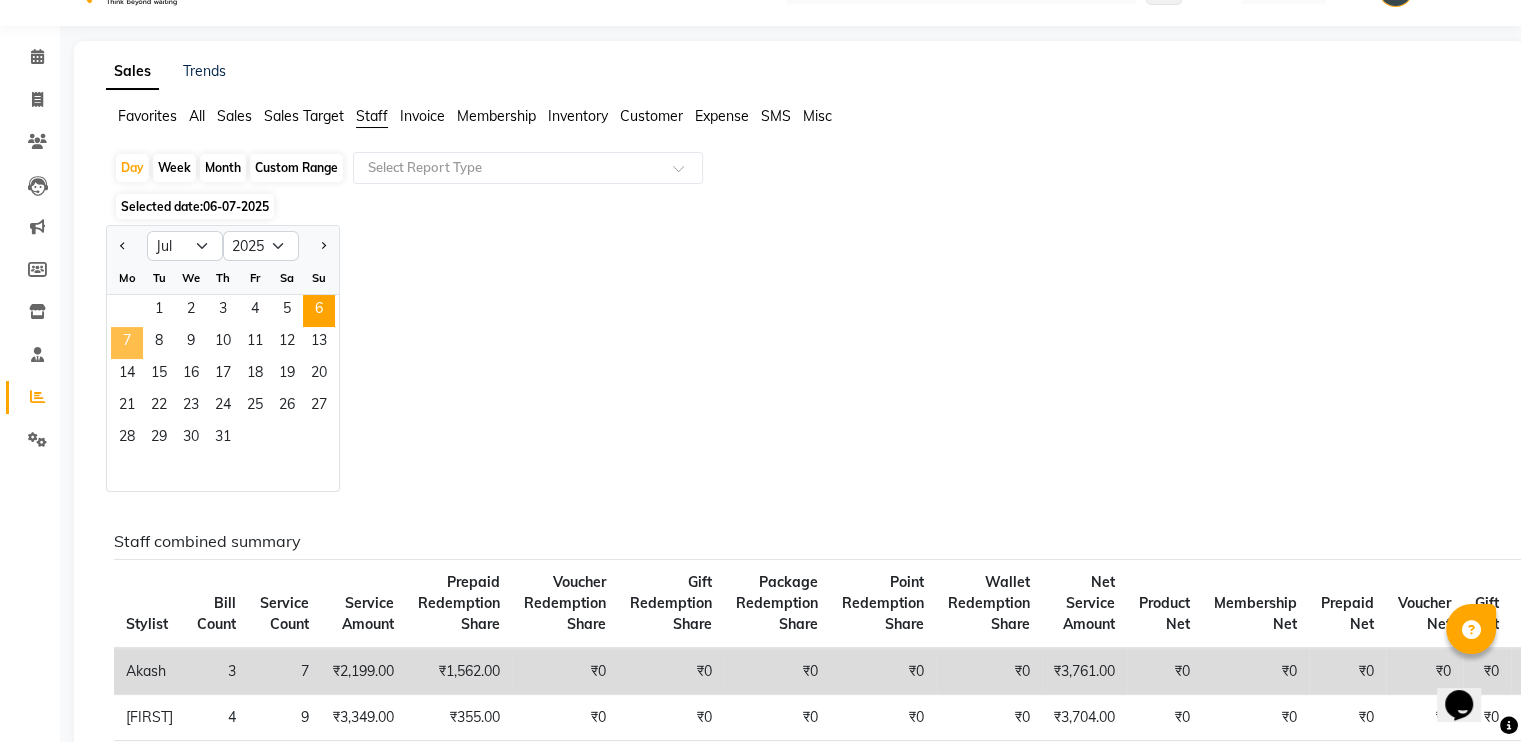 click on "7" 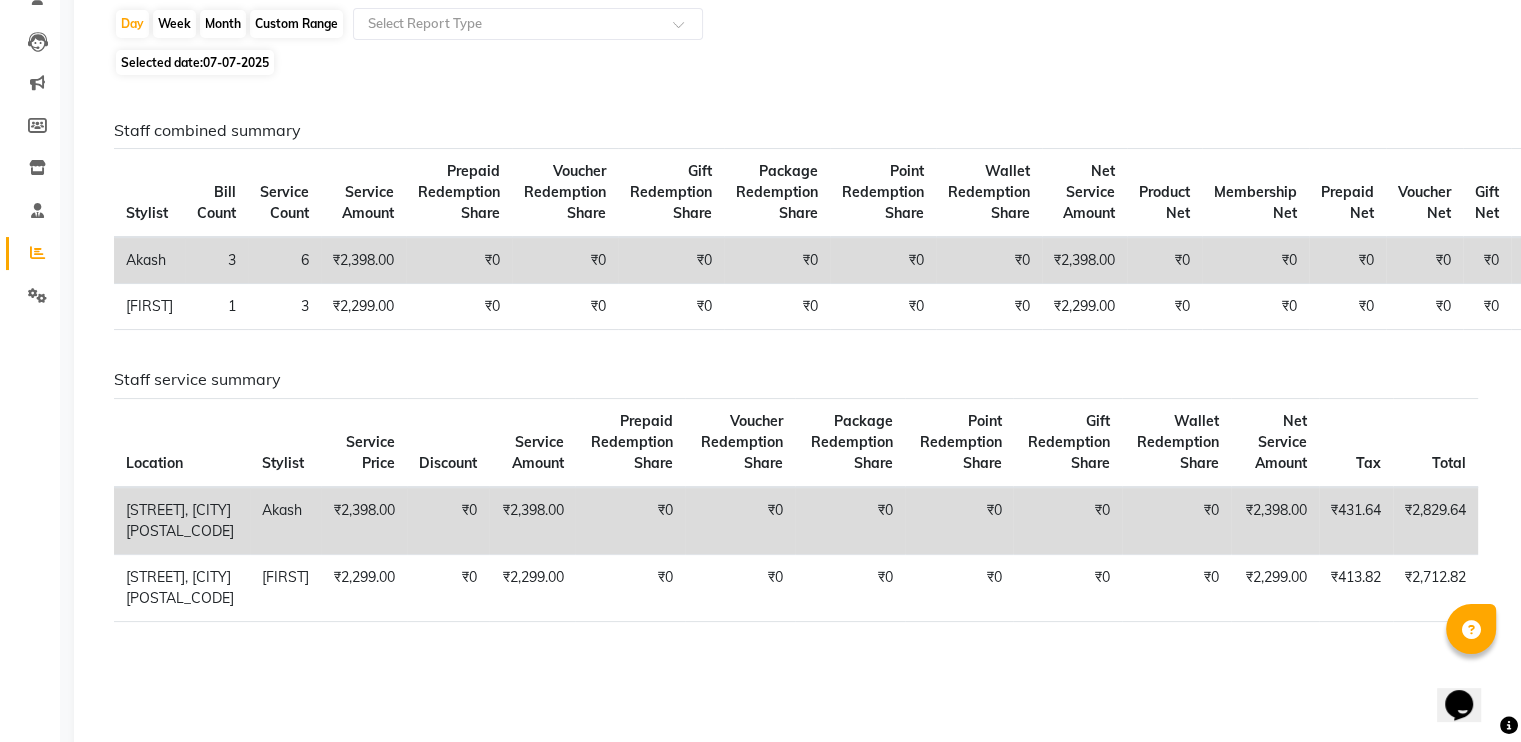 scroll, scrollTop: 0, scrollLeft: 0, axis: both 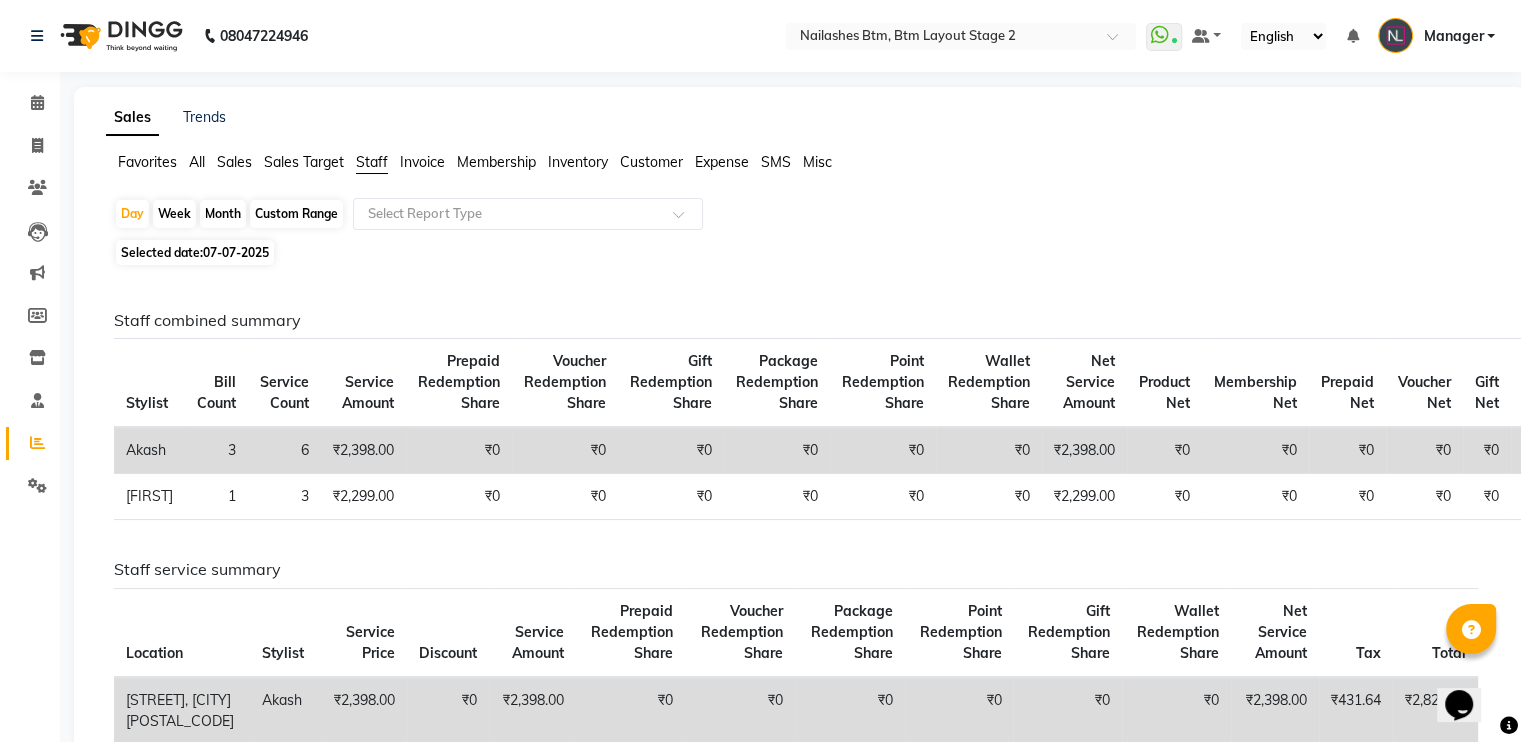 click on "Selected date:  [DATE]" 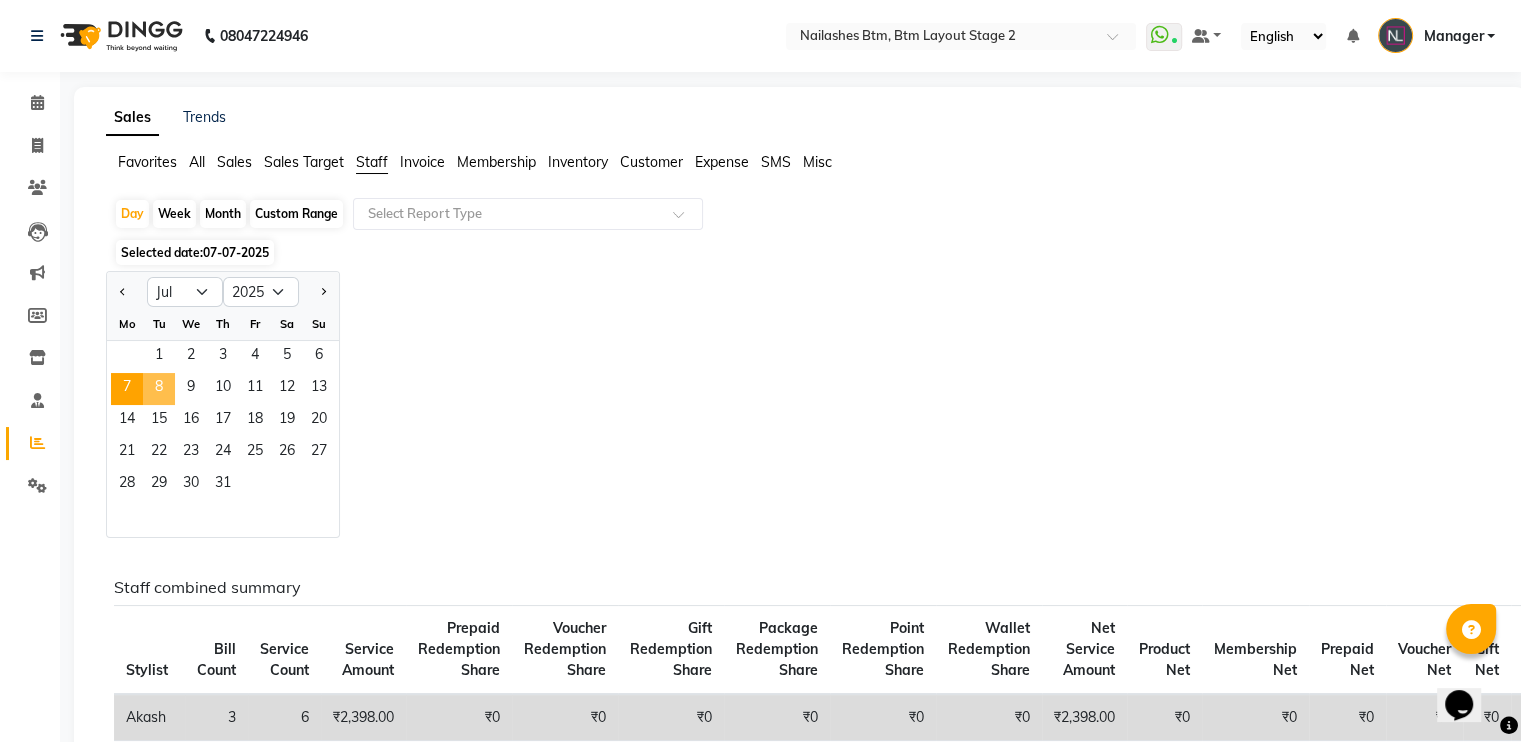 click on "8" 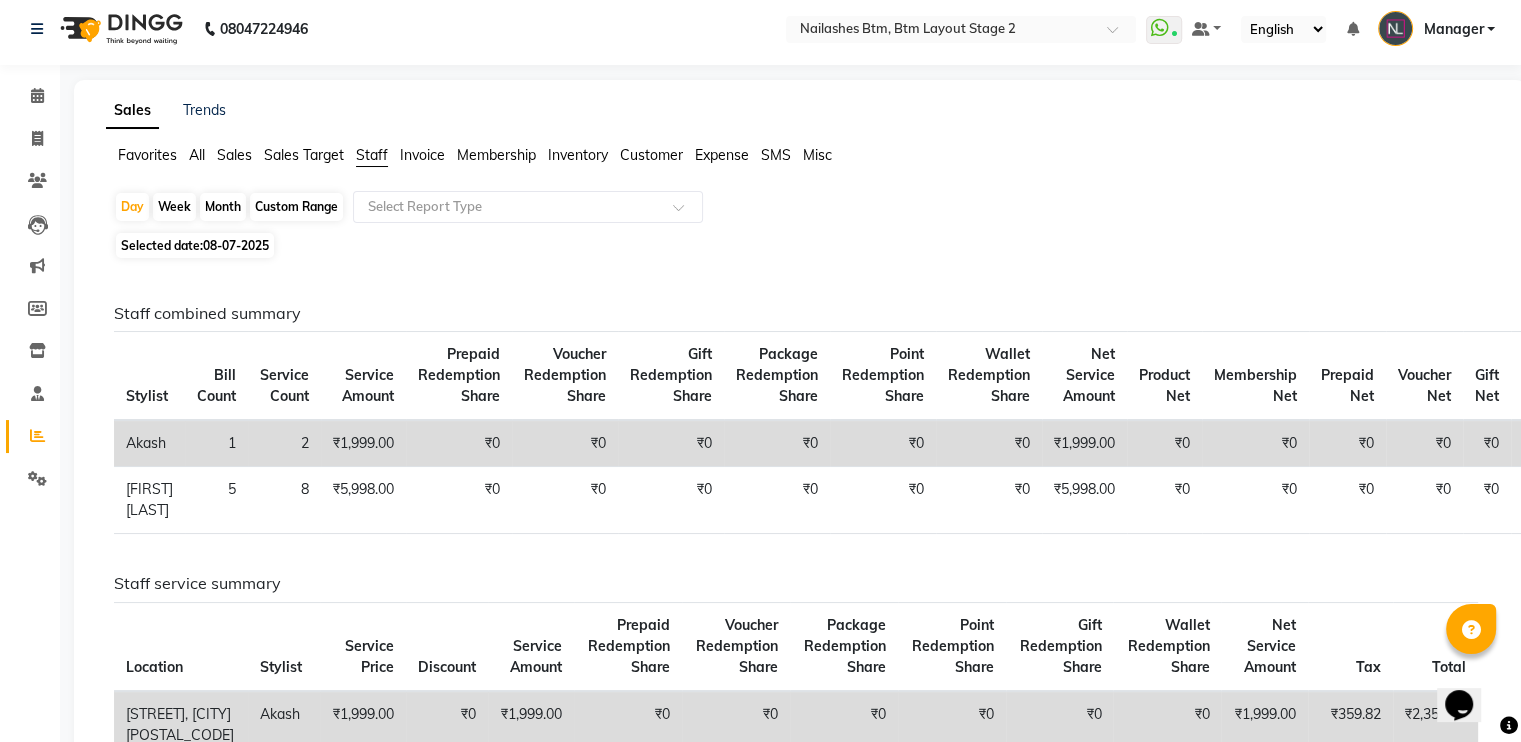 scroll, scrollTop: 0, scrollLeft: 0, axis: both 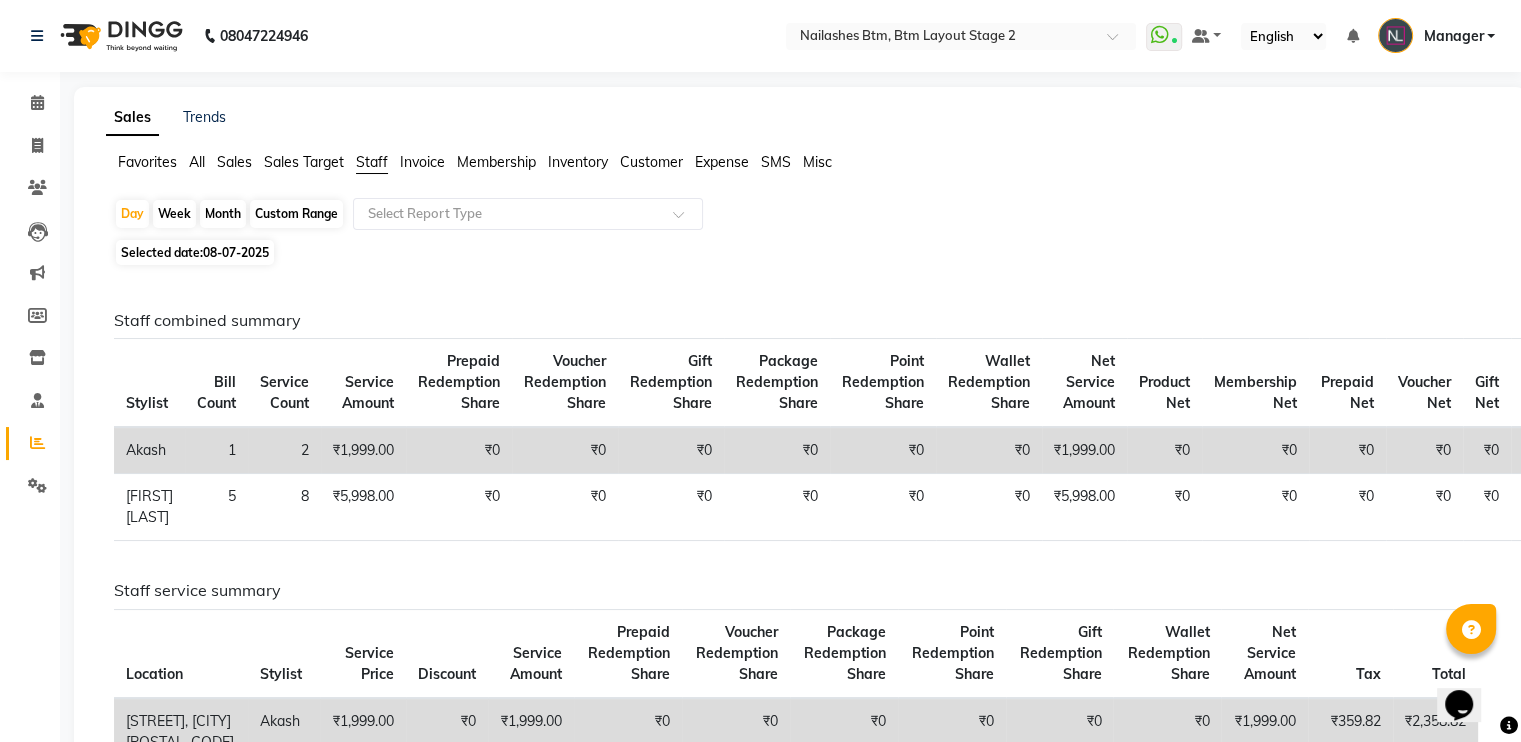 click on "08-07-2025" 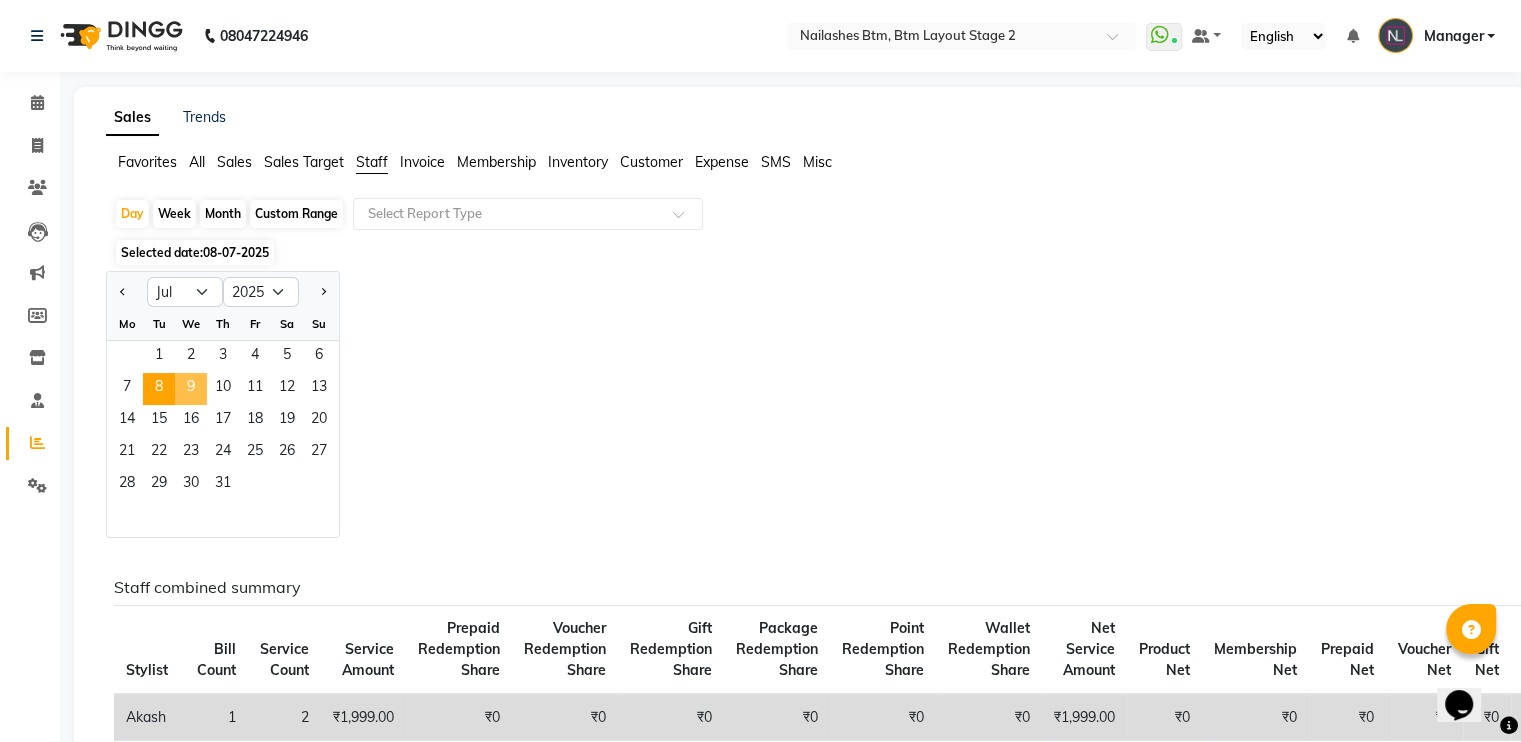click on "9" 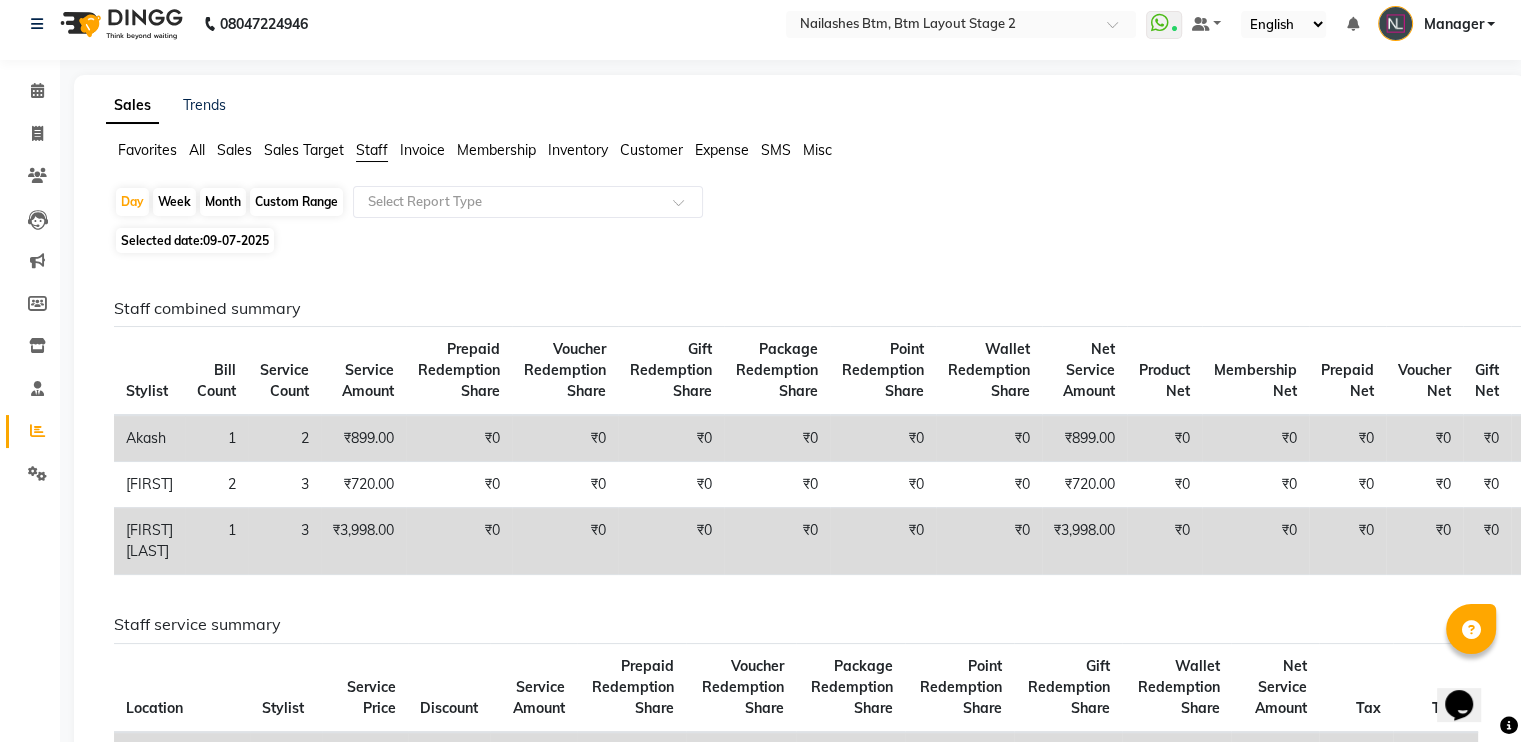 scroll, scrollTop: 8, scrollLeft: 0, axis: vertical 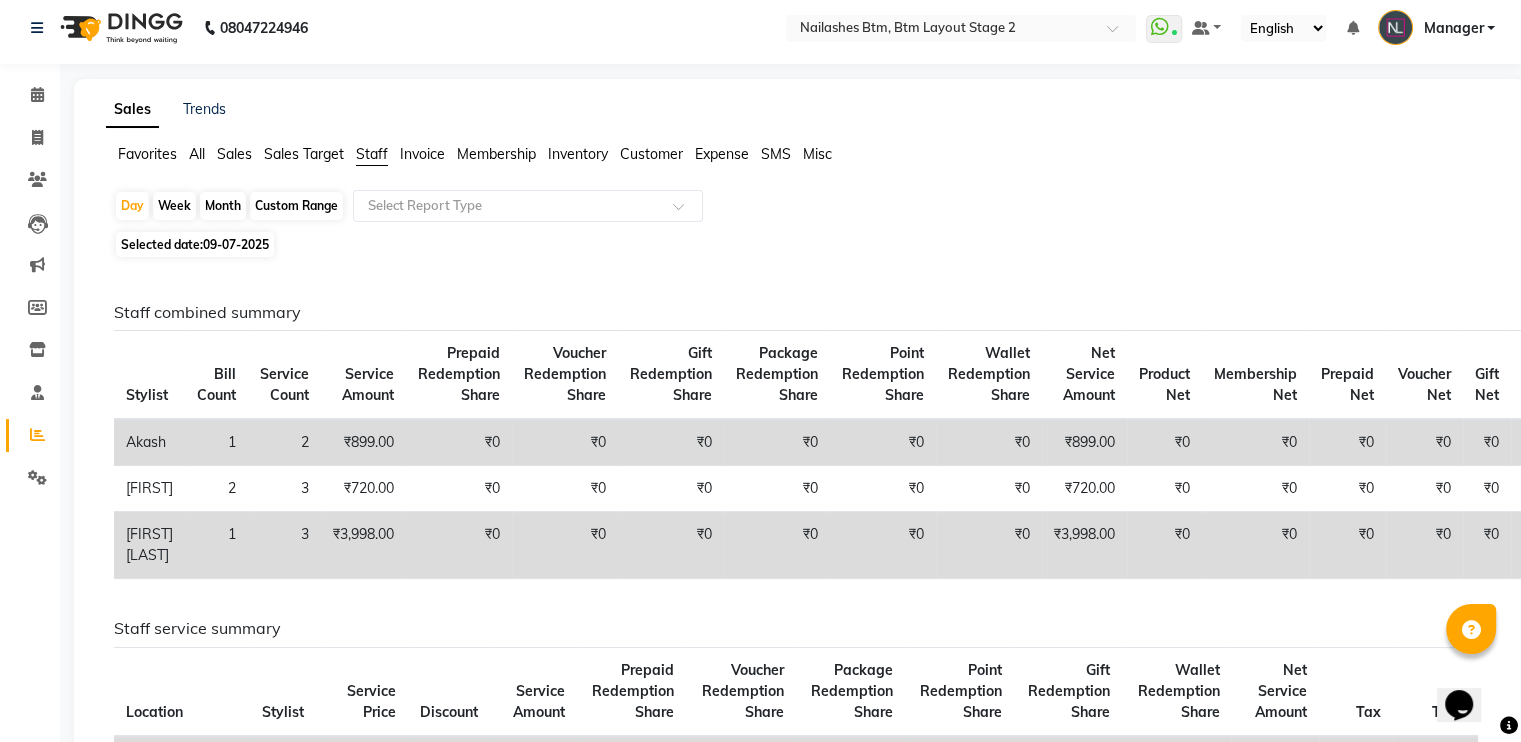 click on "09-07-2025" 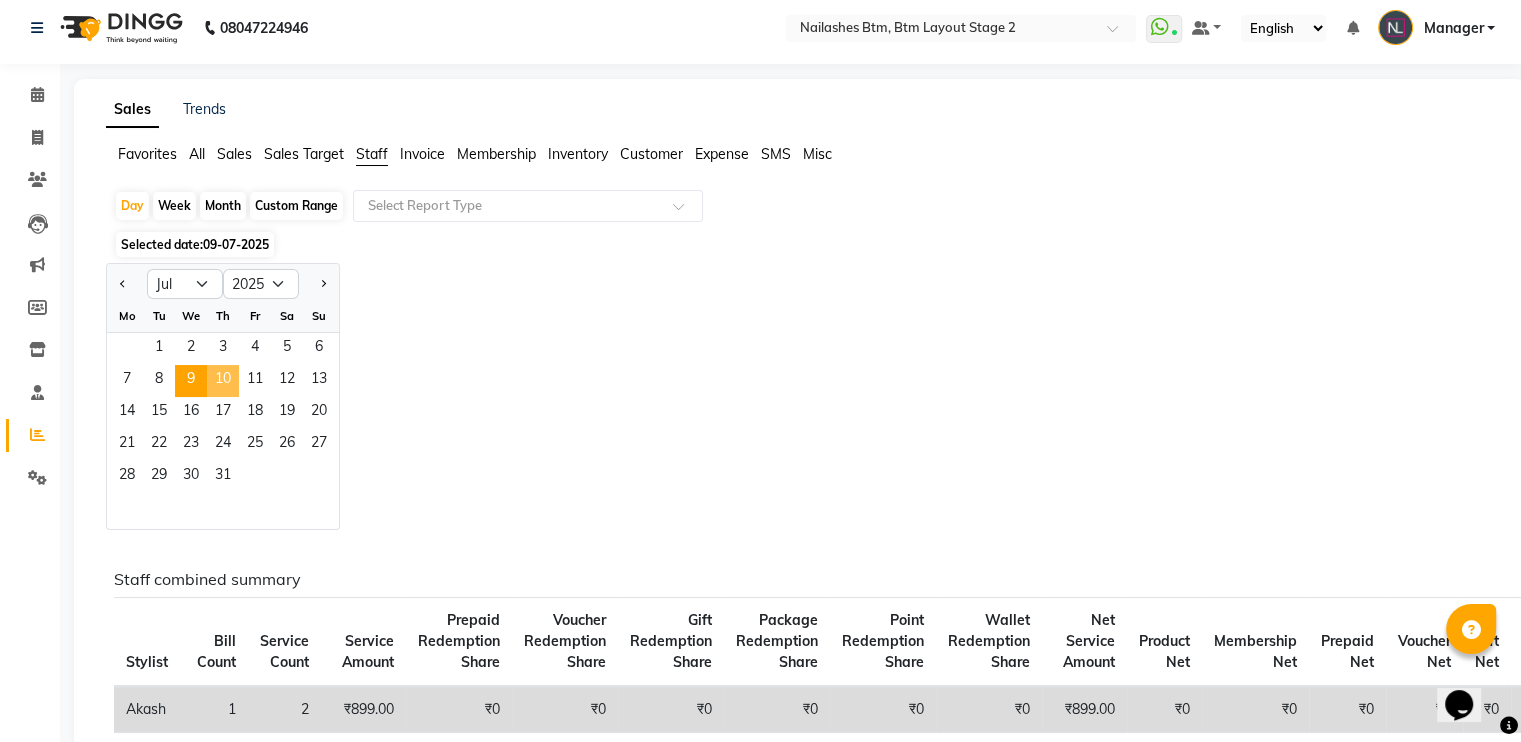 click on "10" 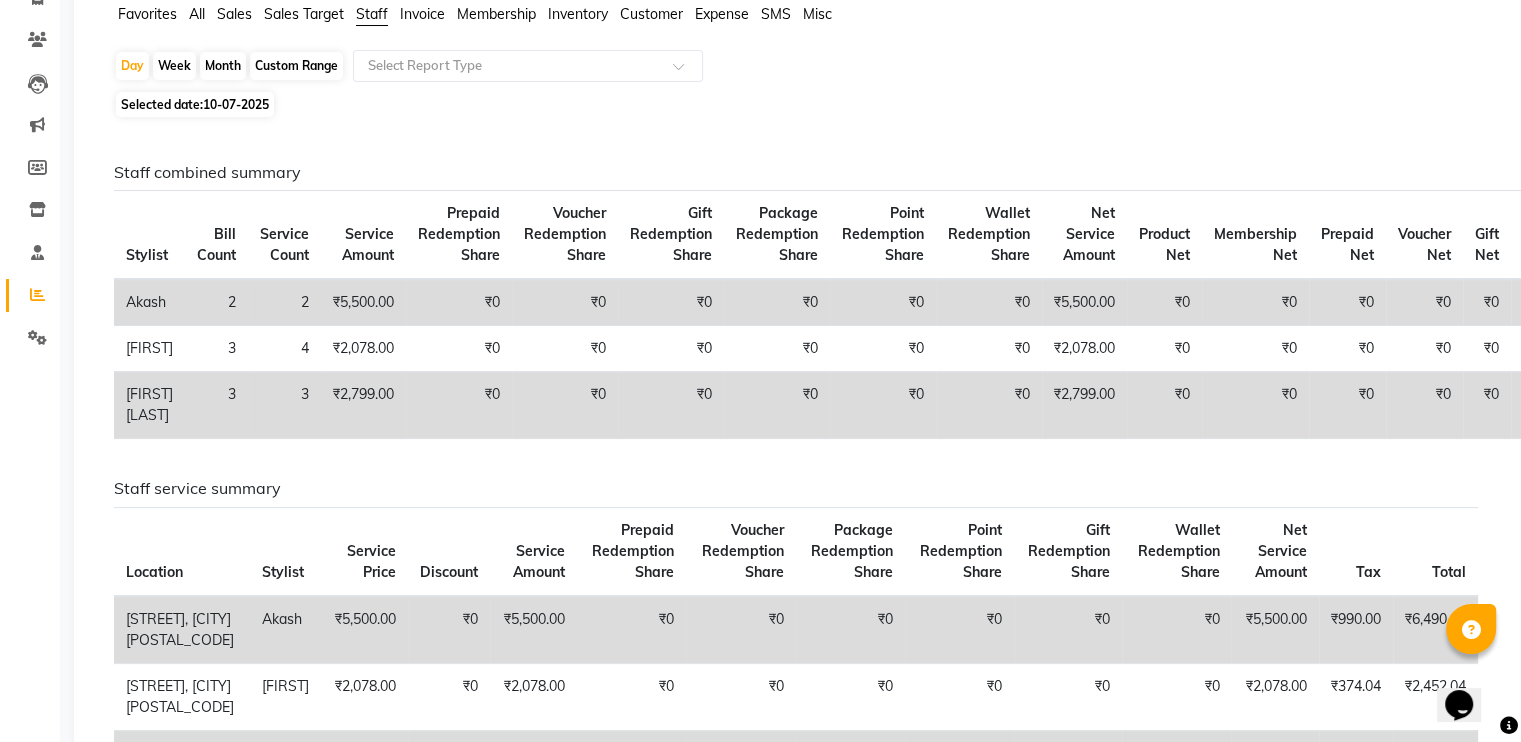 scroll, scrollTop: 0, scrollLeft: 0, axis: both 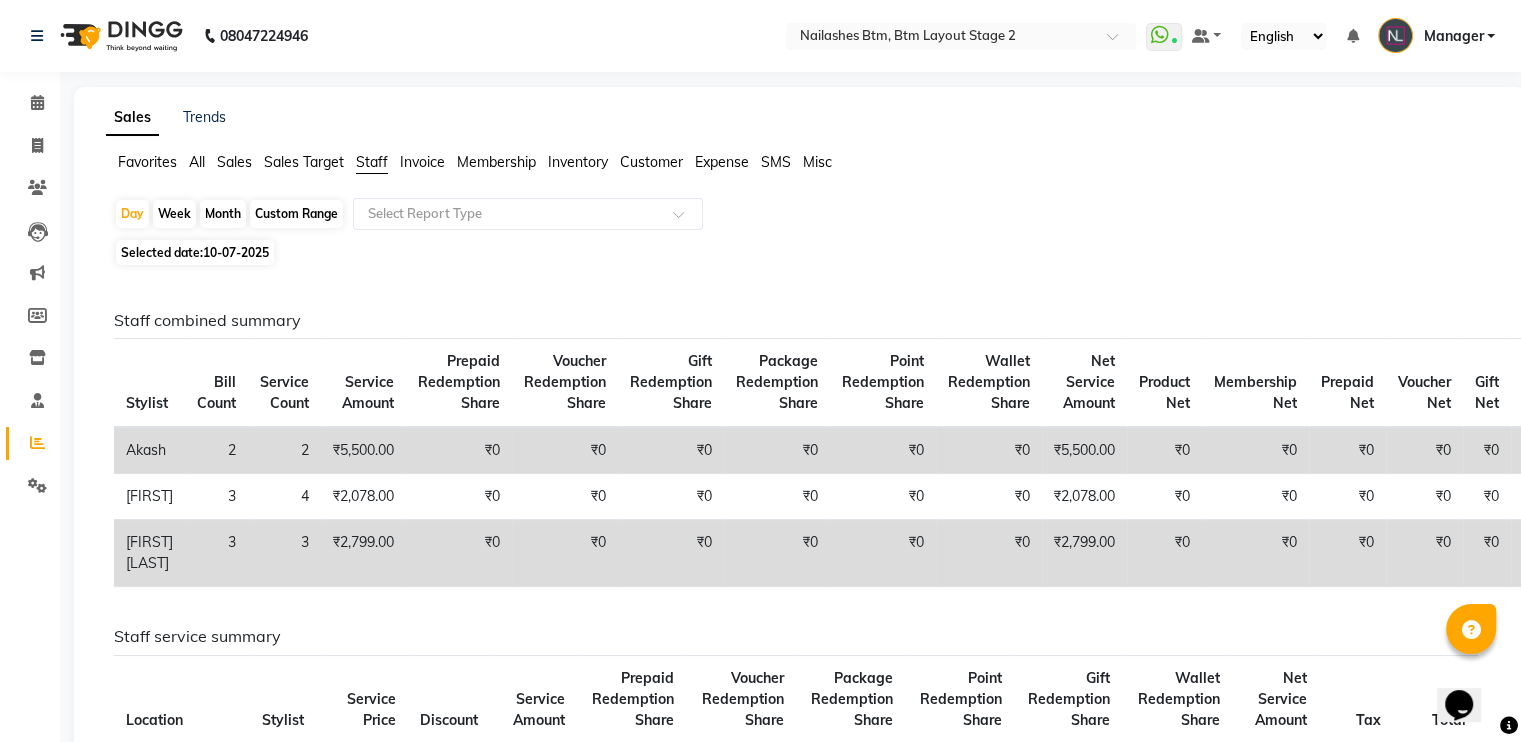 click on "10-07-2025" 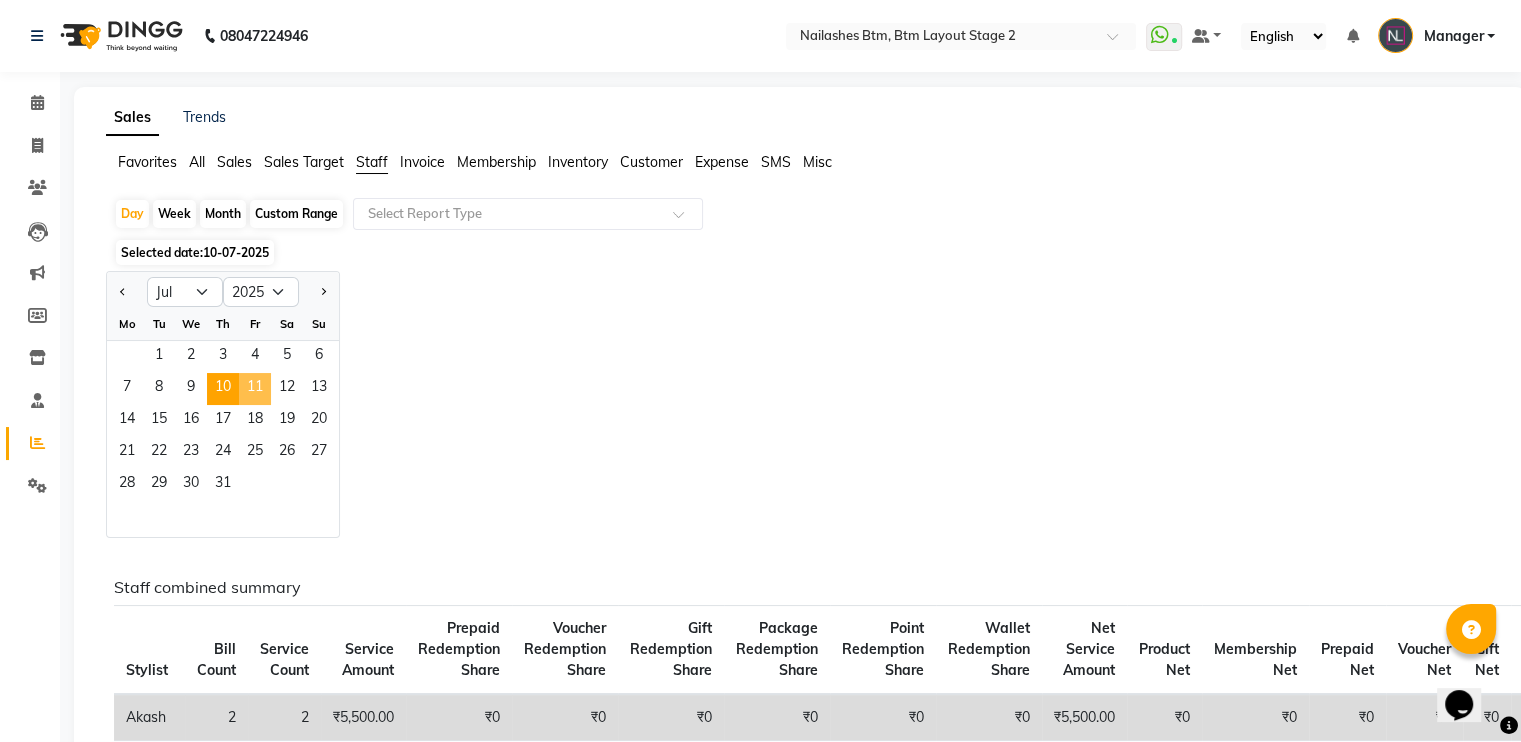 click on "11" 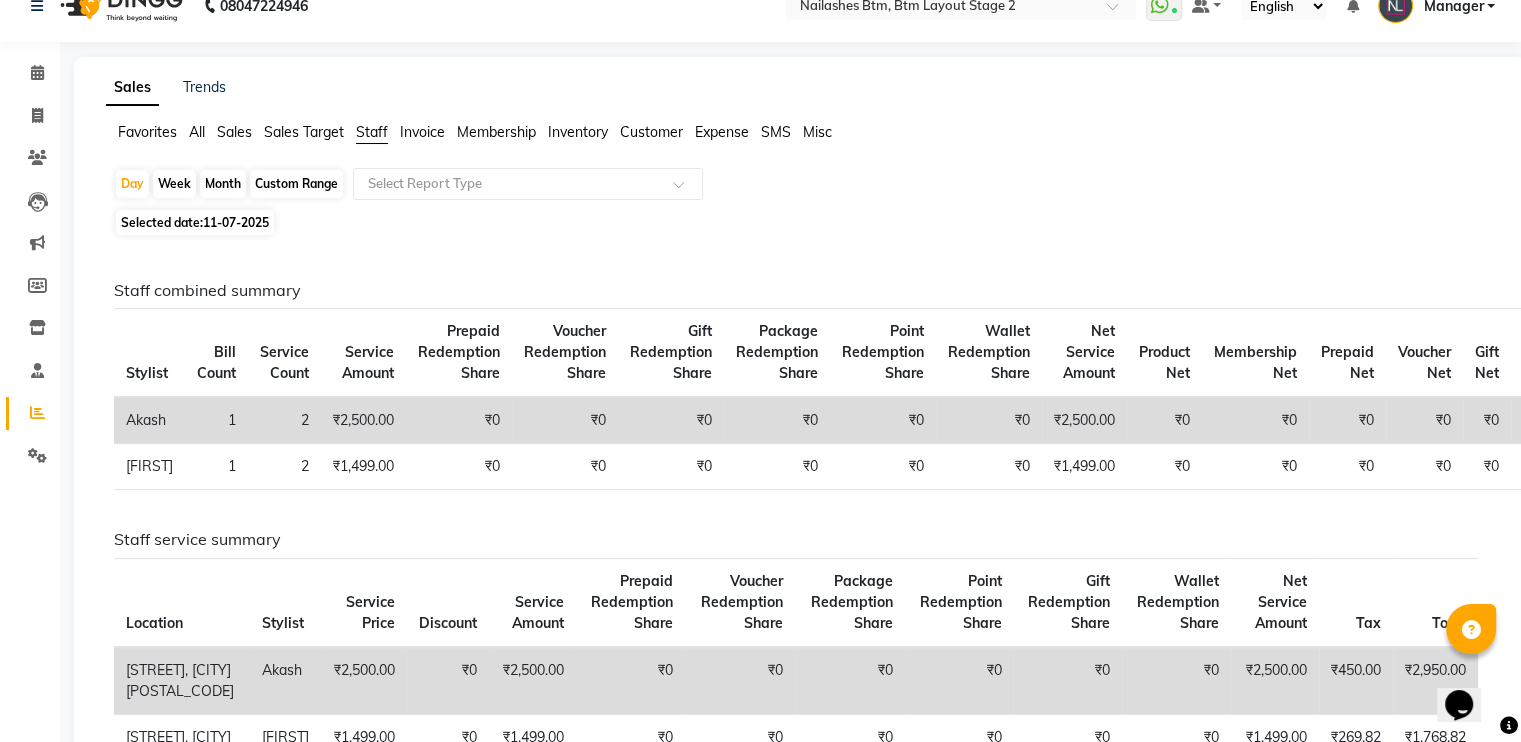 scroll, scrollTop: 0, scrollLeft: 0, axis: both 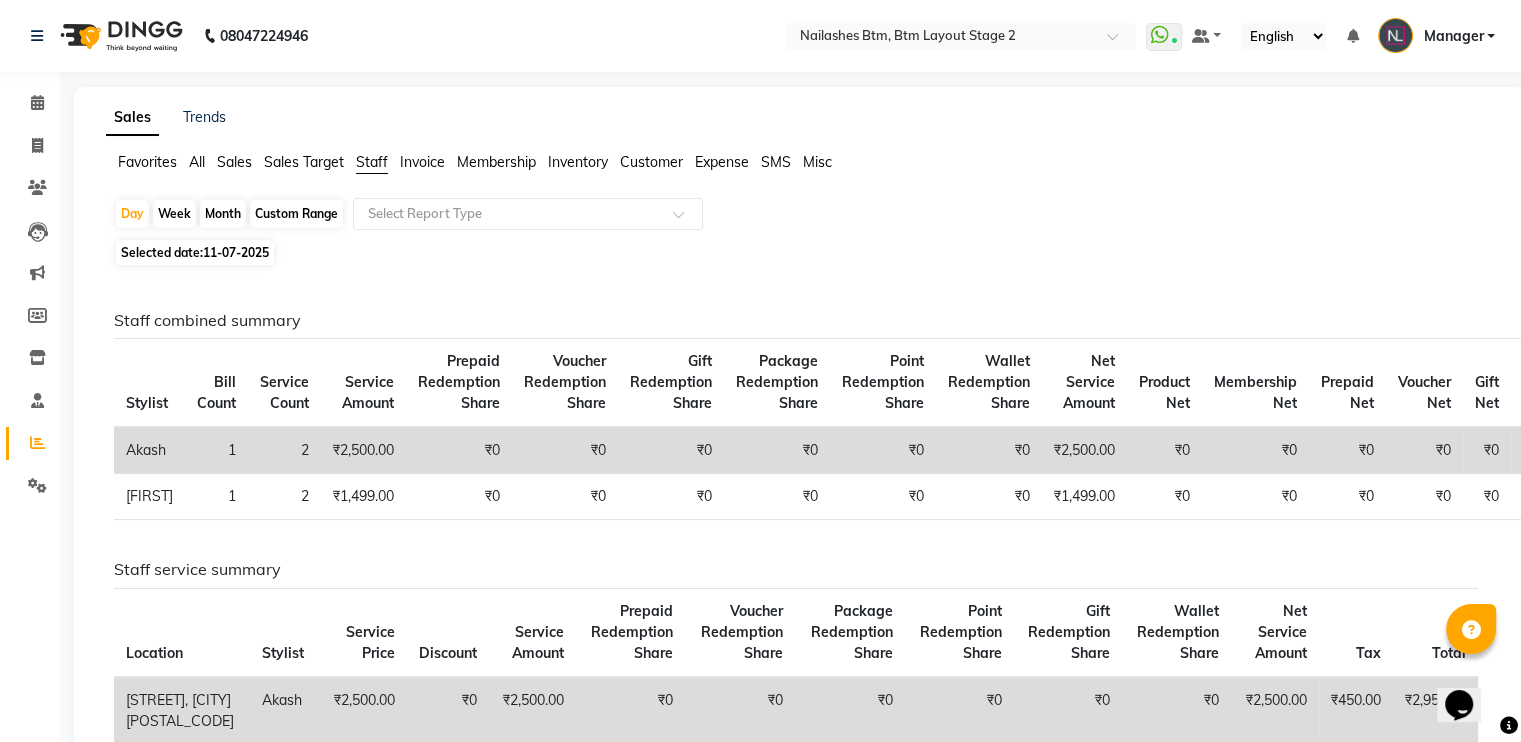 click on "11-07-2025" 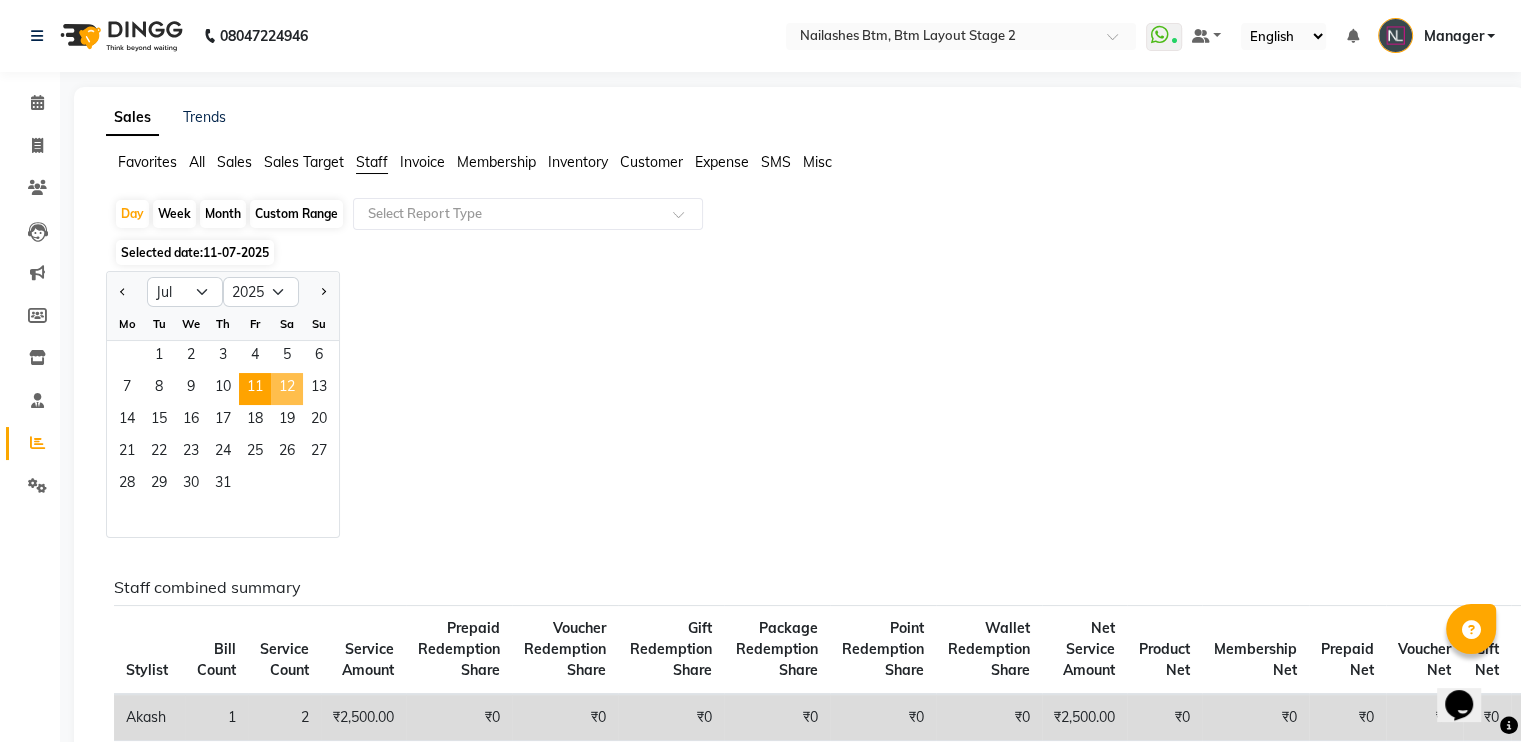 click on "12" 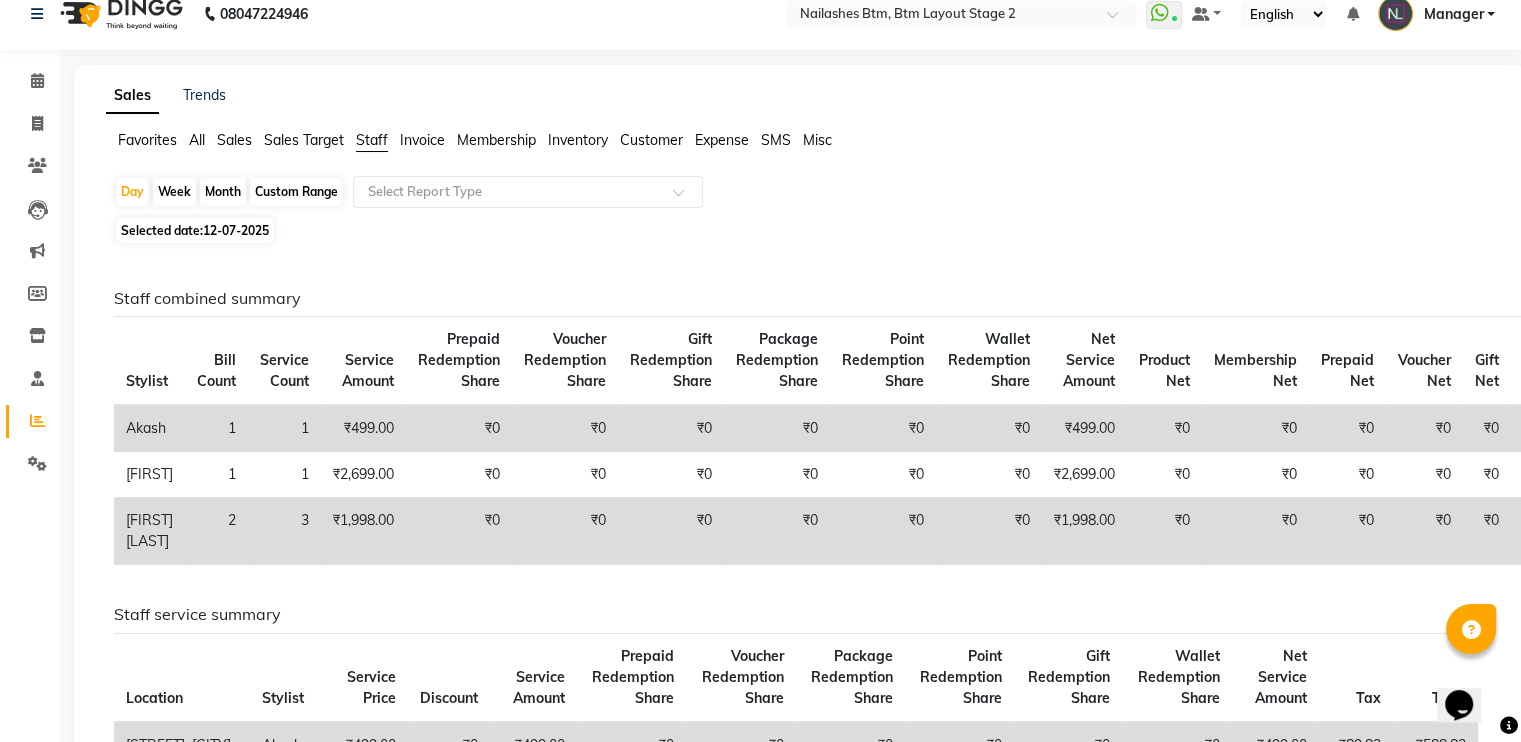 scroll, scrollTop: 10, scrollLeft: 0, axis: vertical 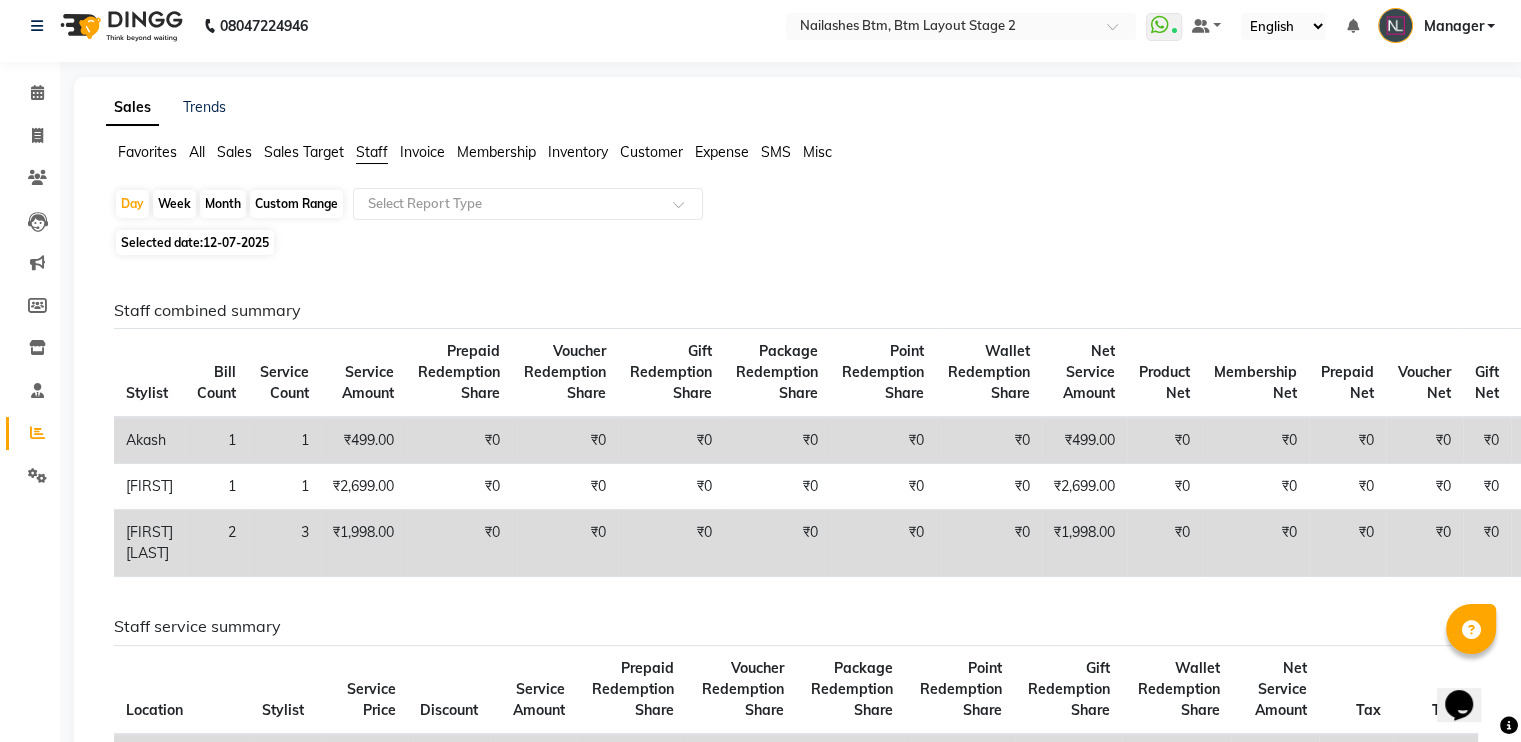click on "12-07-2025" 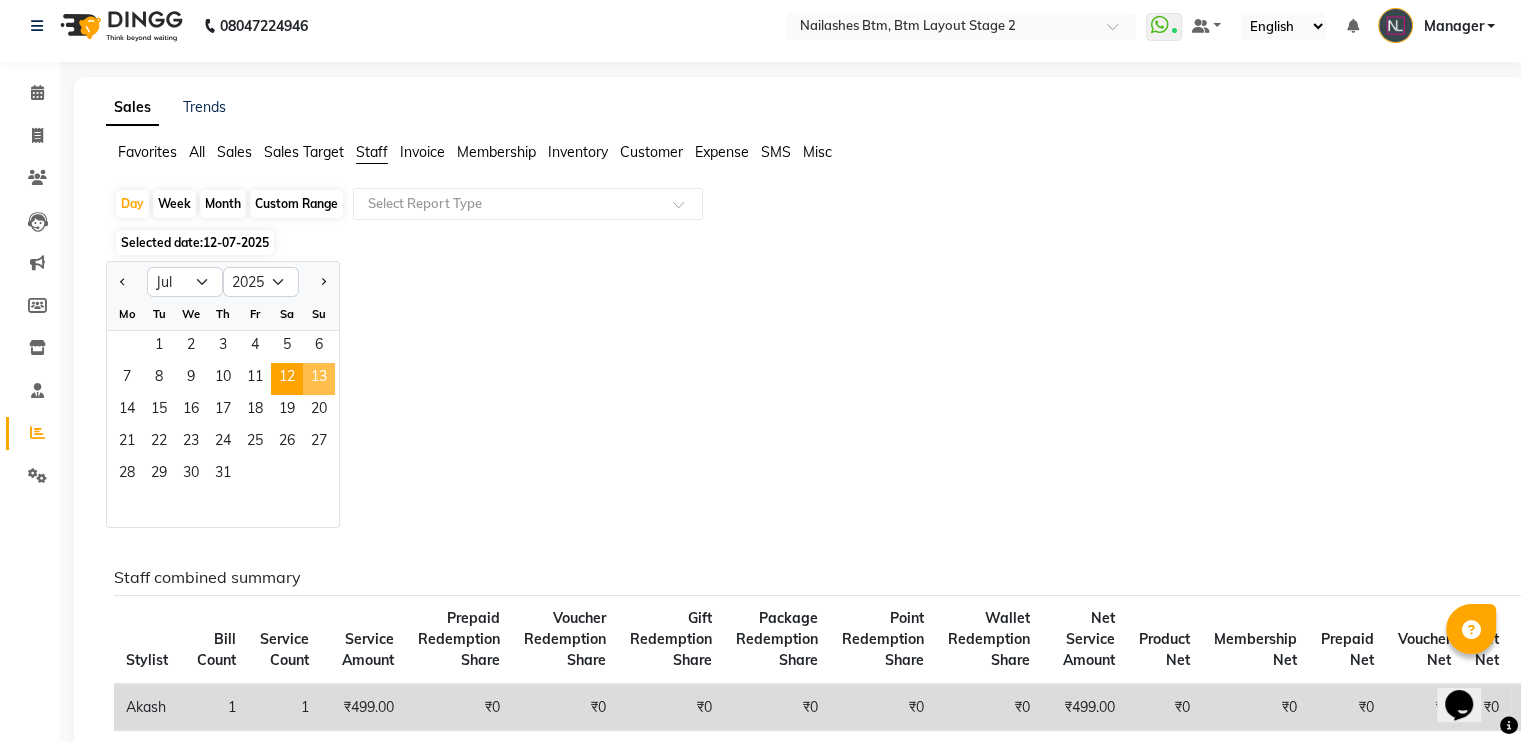 click on "13" 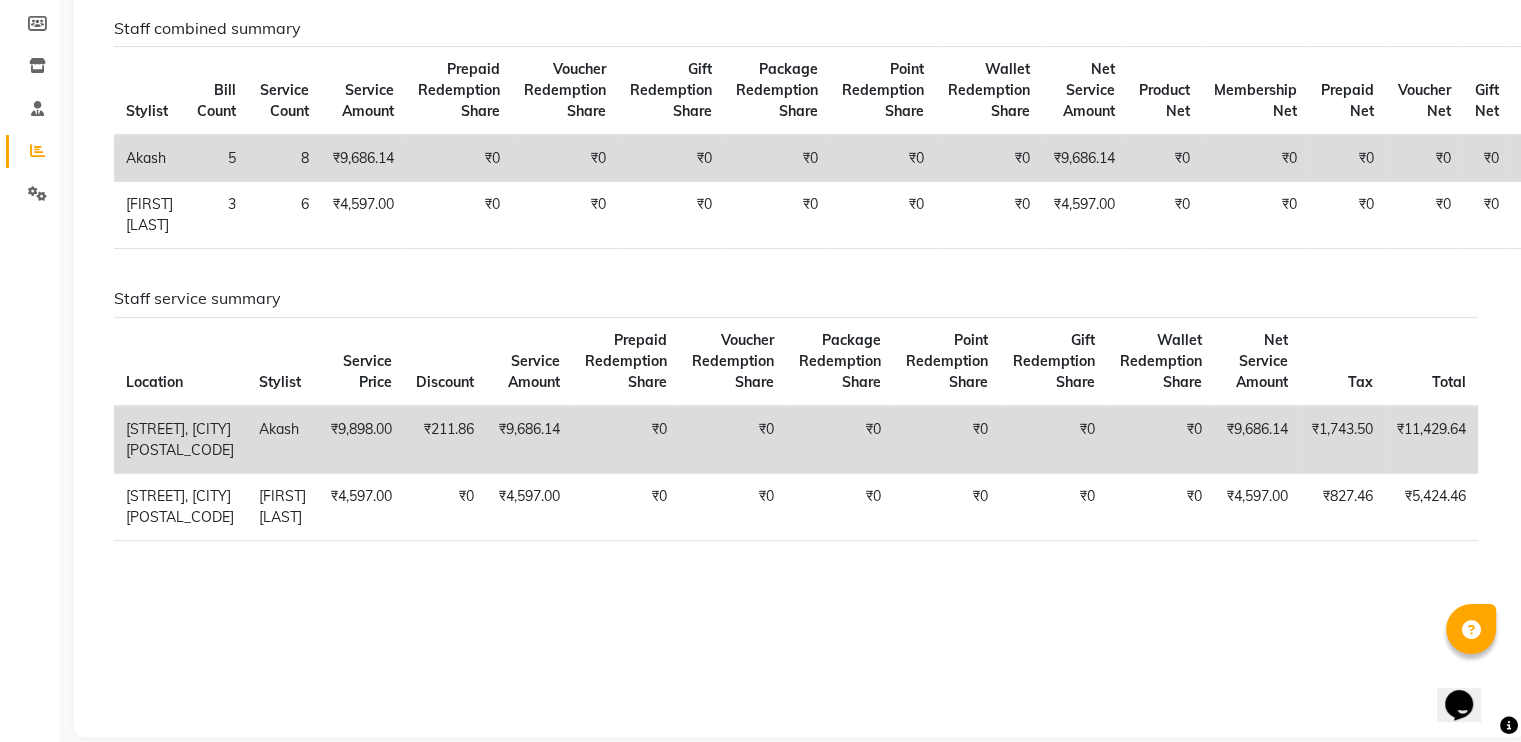 scroll, scrollTop: 0, scrollLeft: 0, axis: both 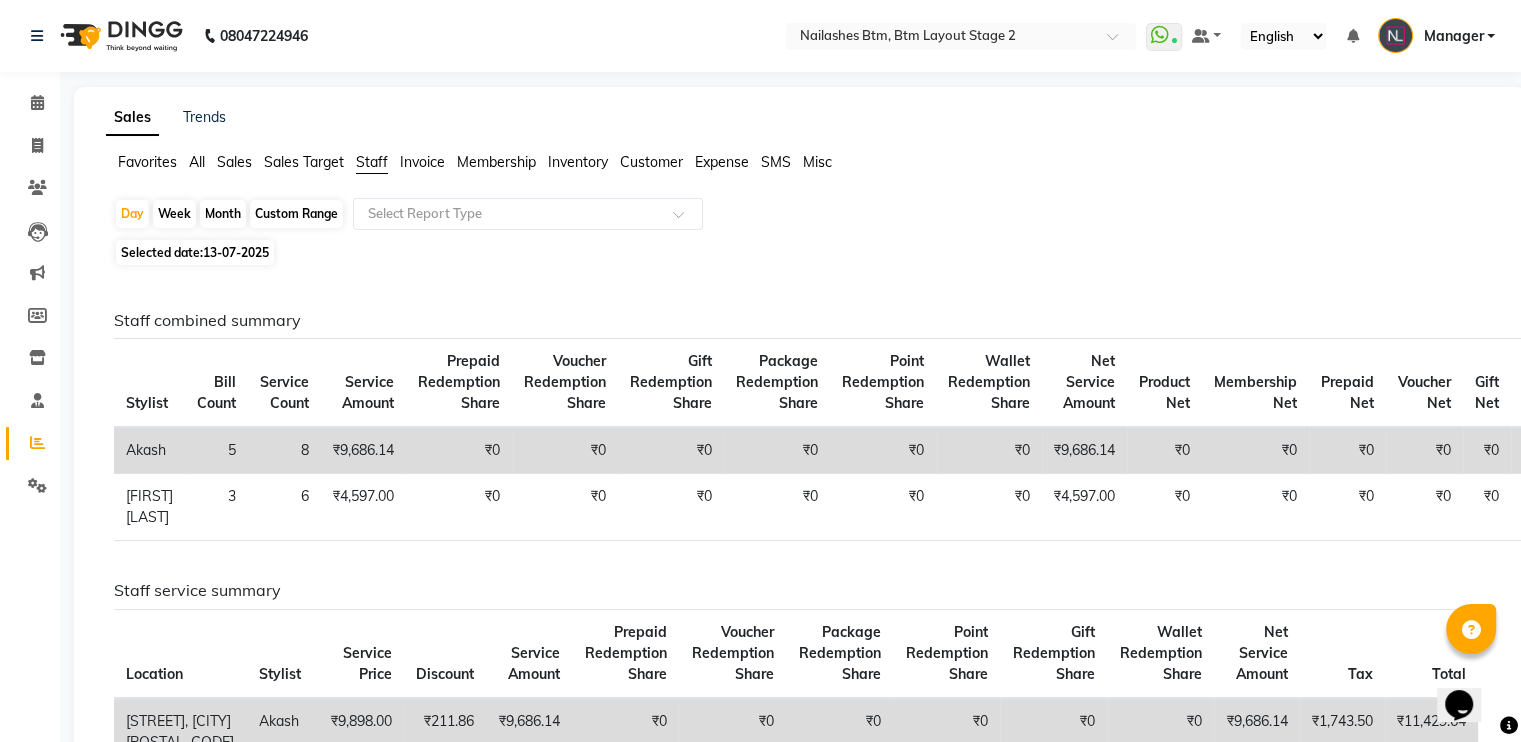 click on "Selected date:  [DATE]" 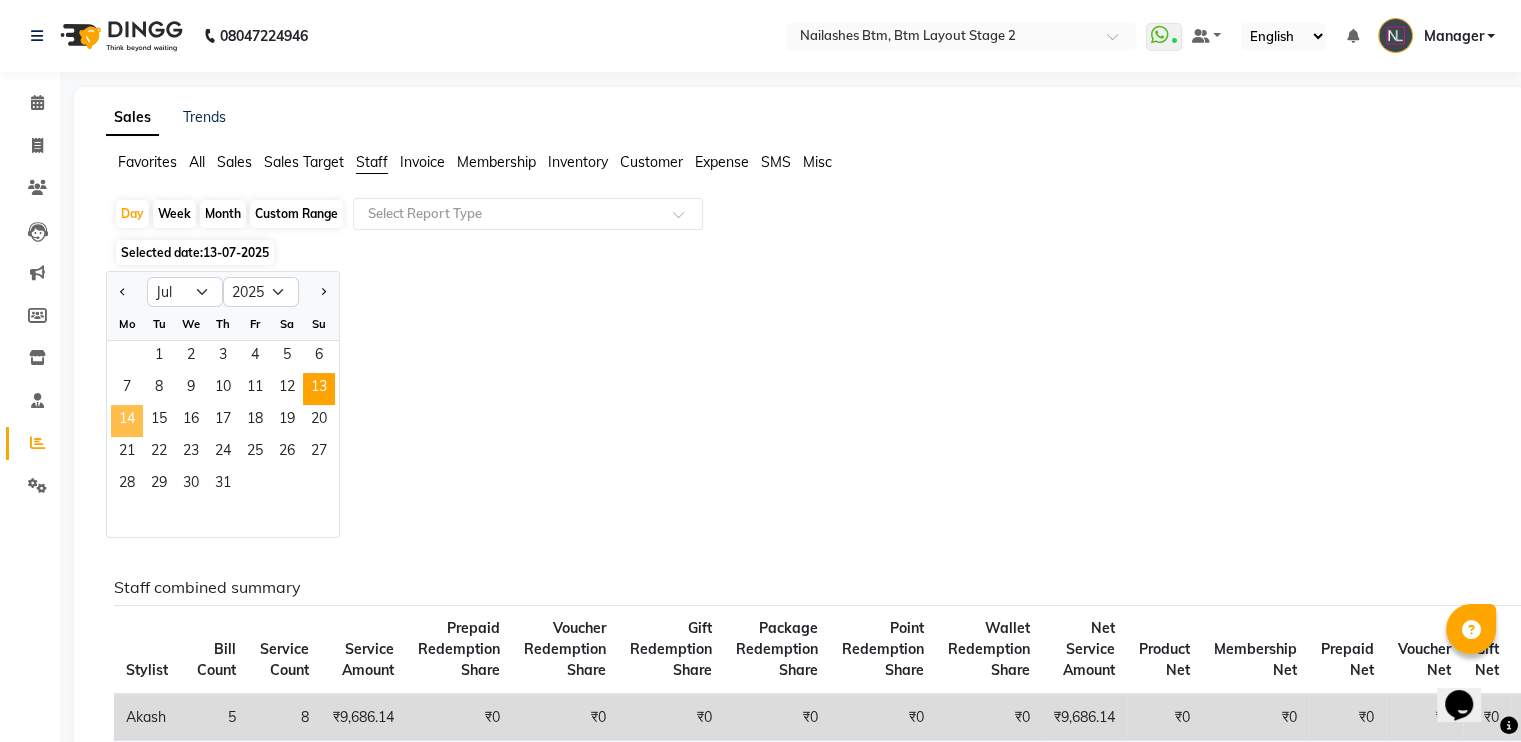 click on "14" 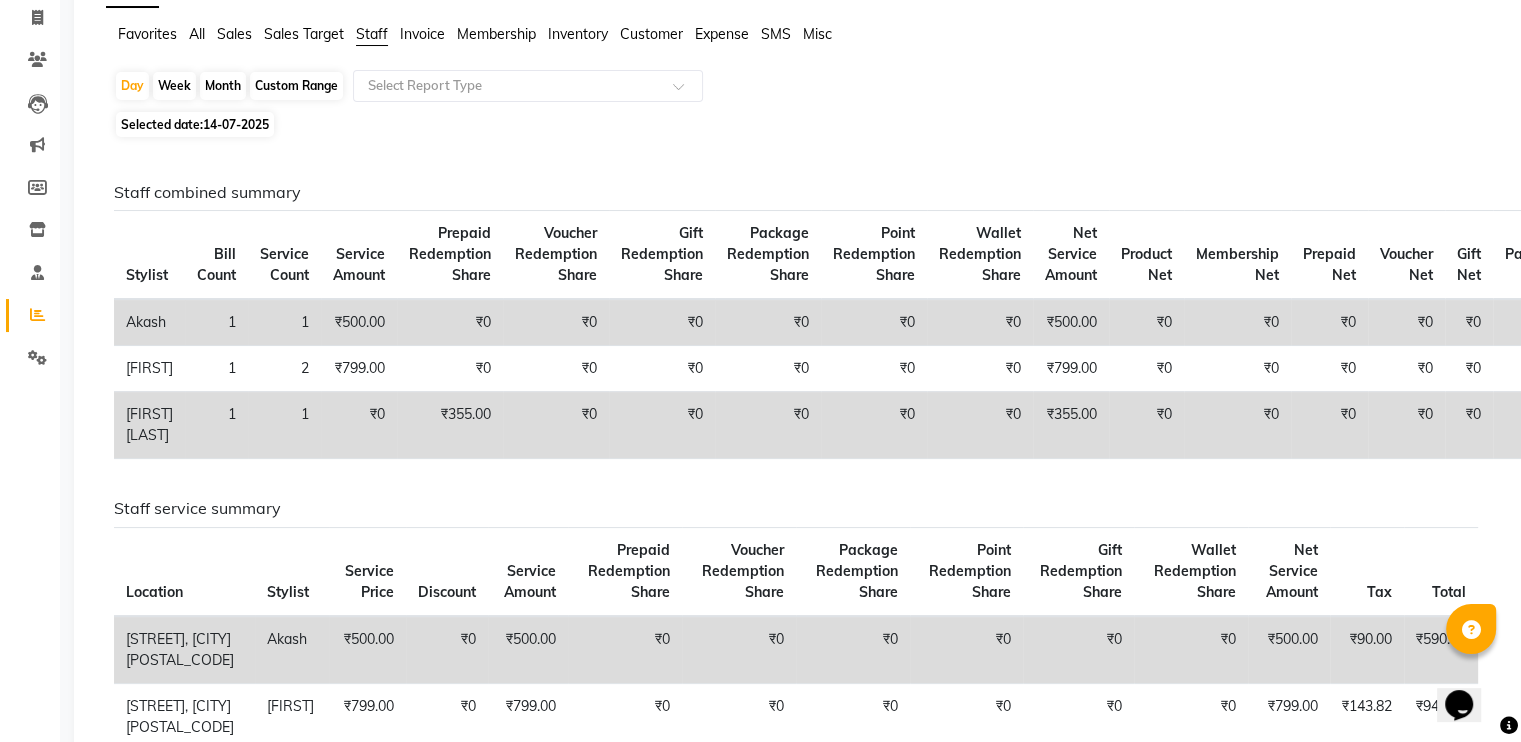 scroll, scrollTop: 78, scrollLeft: 0, axis: vertical 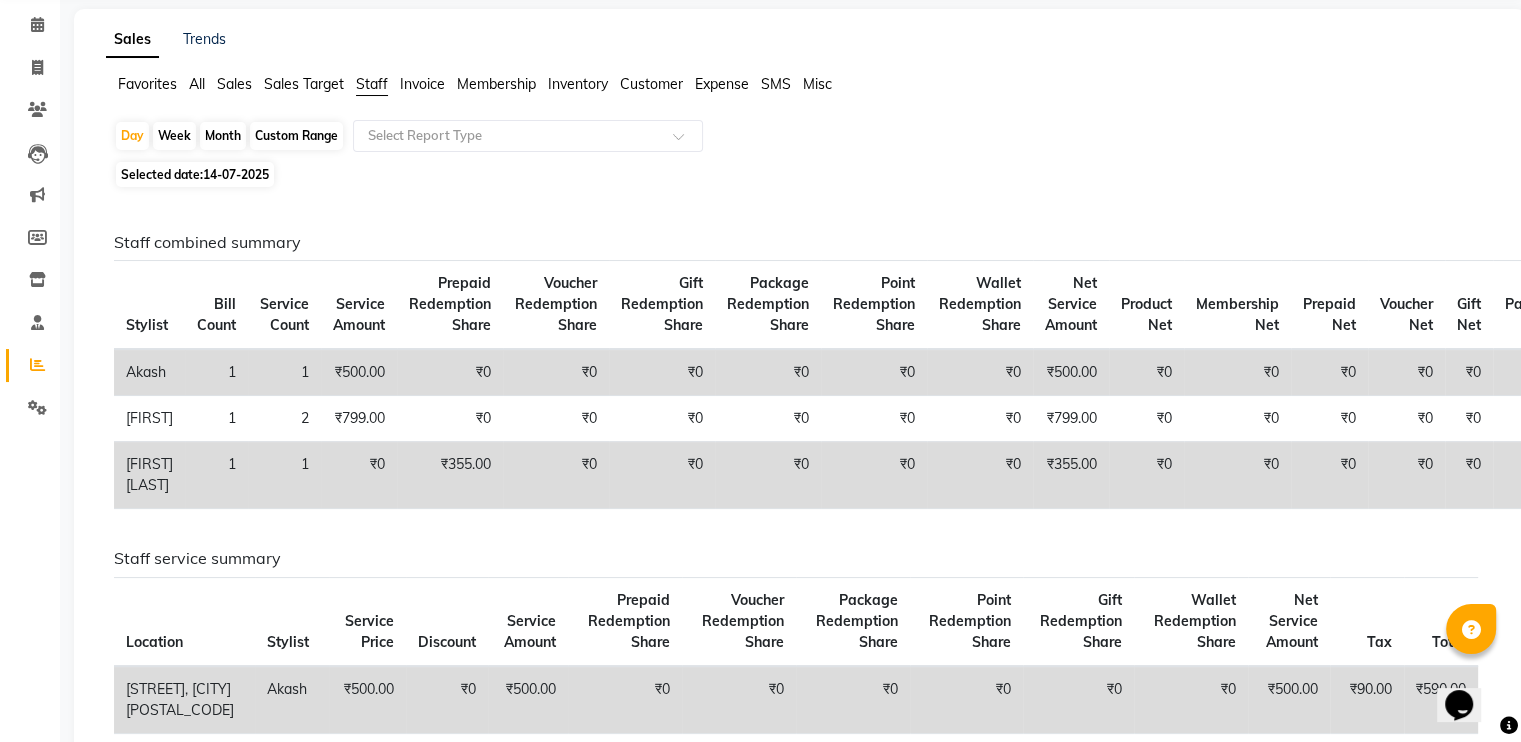 click on "Selected date:  [DATE]" 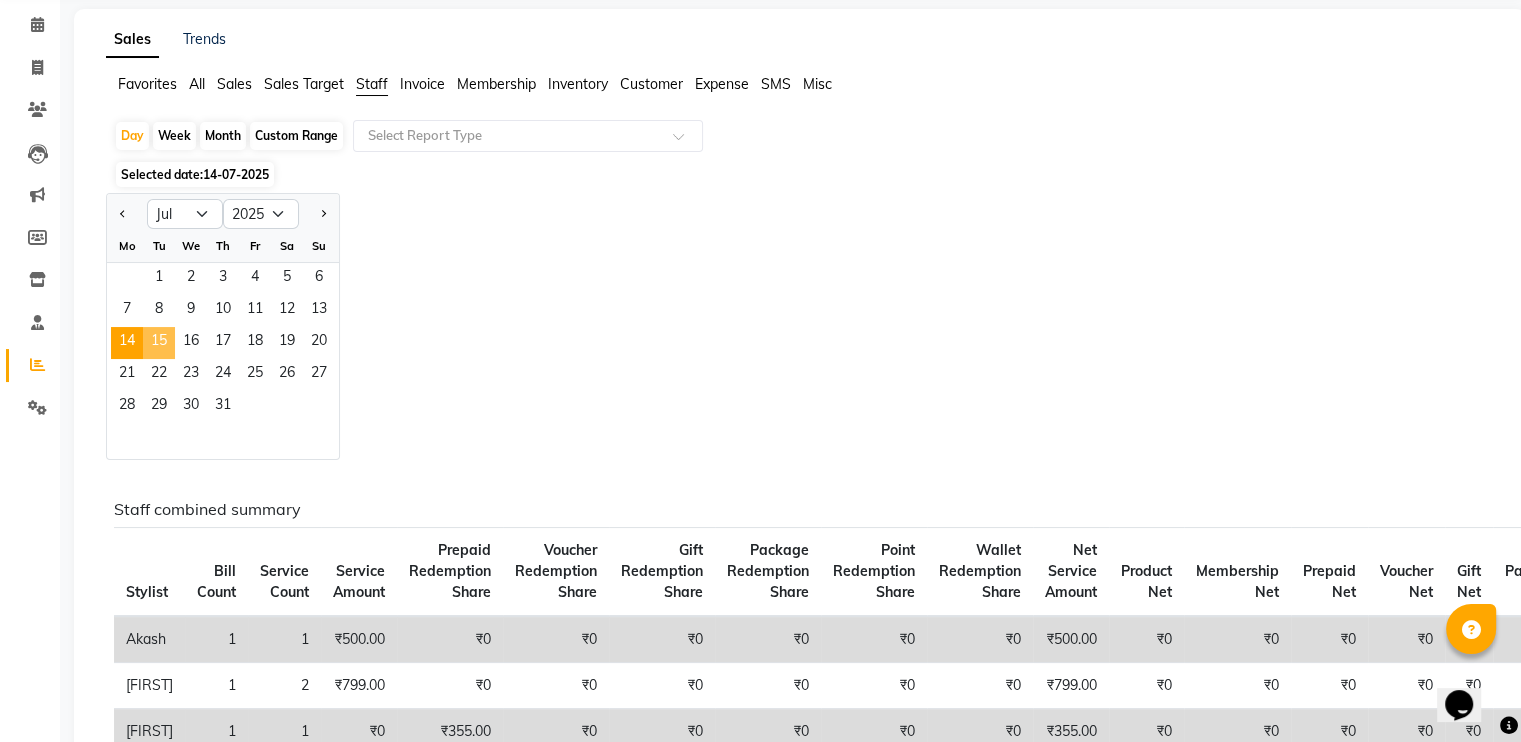 click on "15" 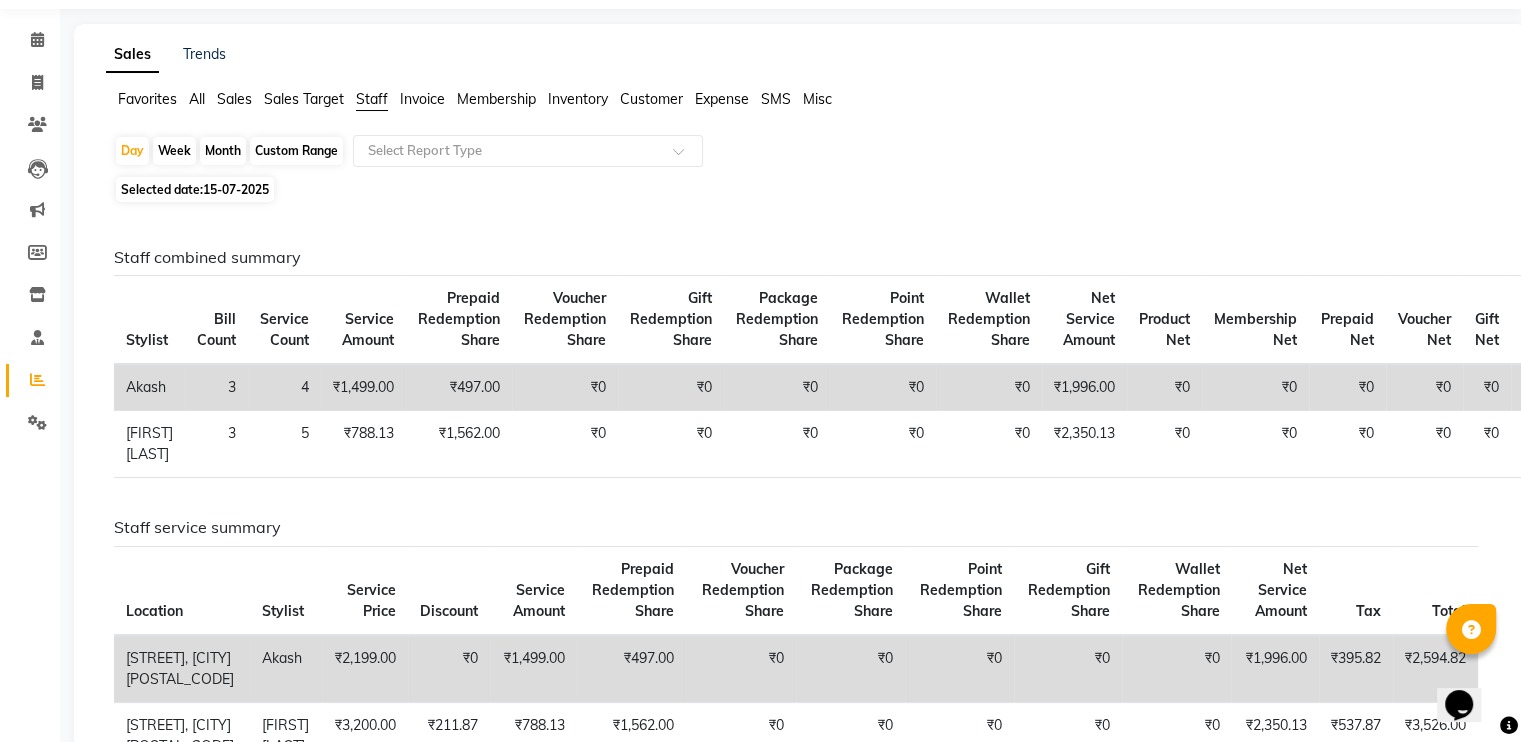 scroll, scrollTop: 0, scrollLeft: 0, axis: both 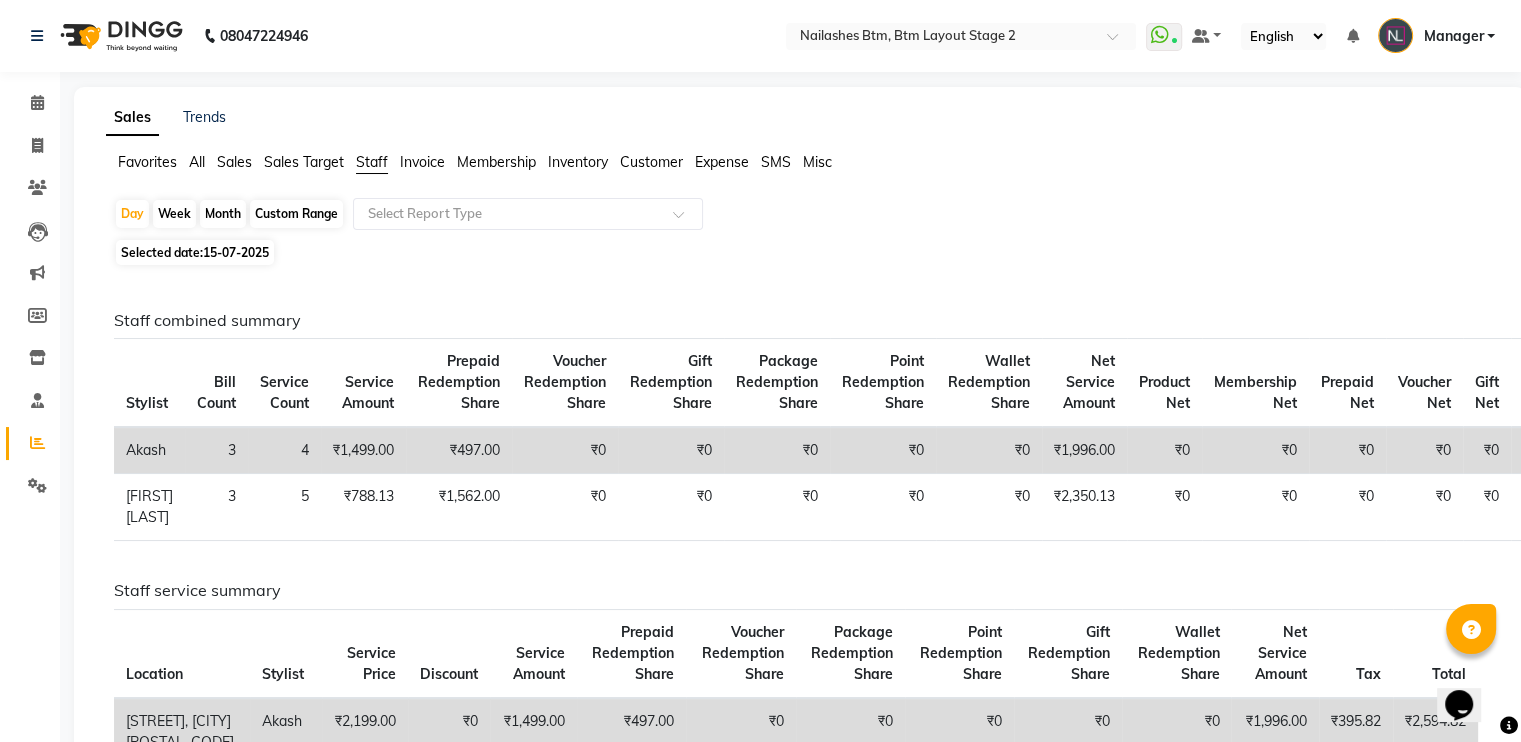 click on "Selected date:  [DATE]" 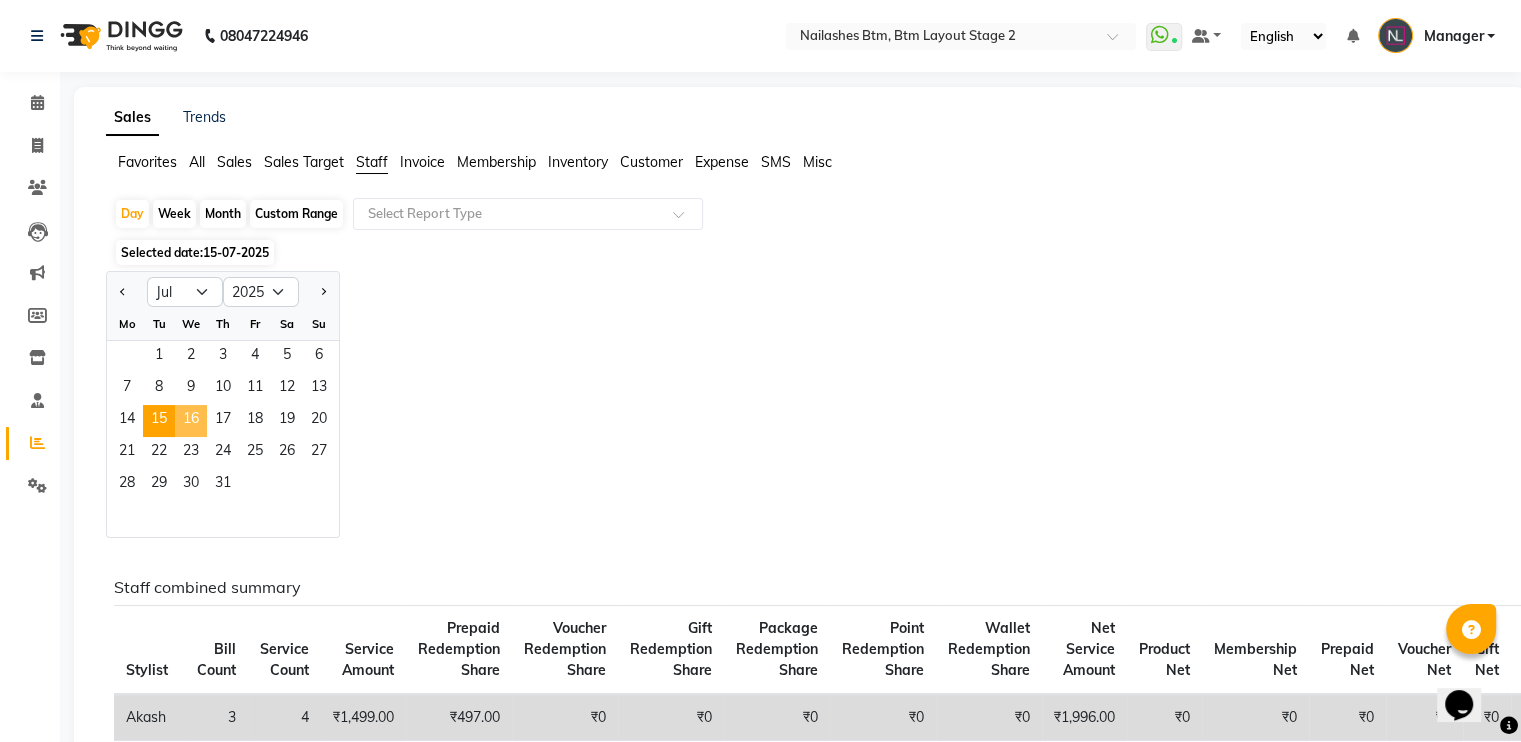 click on "16" 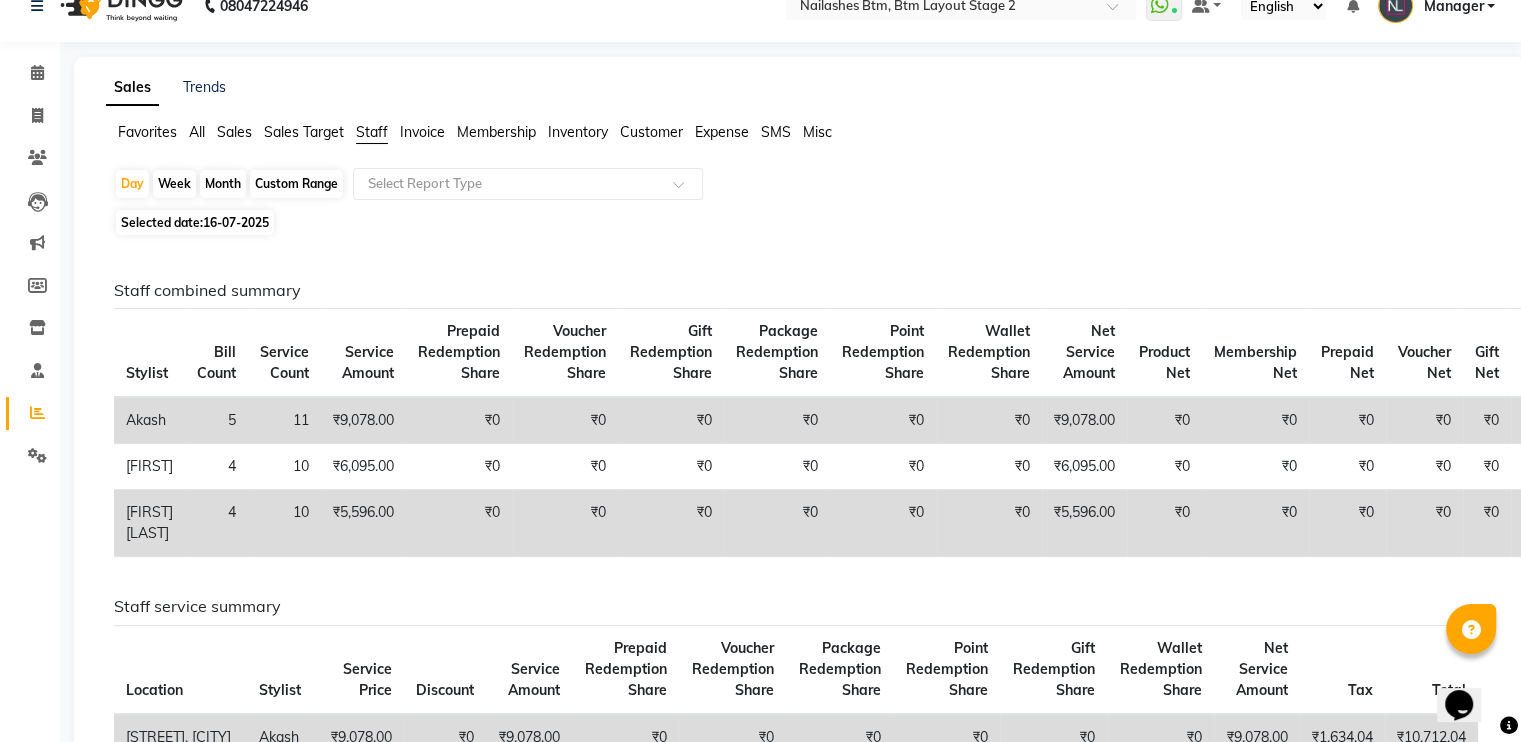 scroll, scrollTop: 28, scrollLeft: 0, axis: vertical 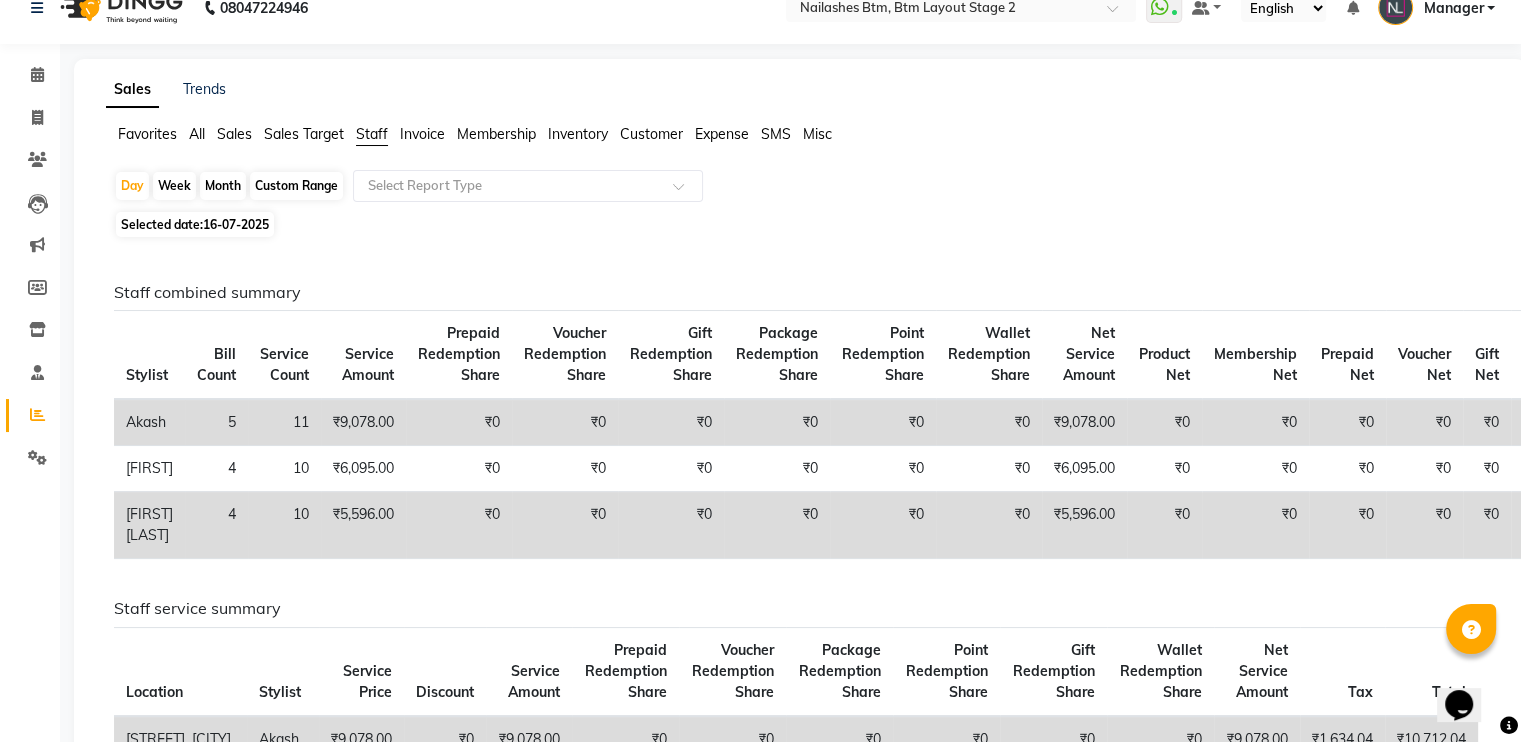 click on "16-07-2025" 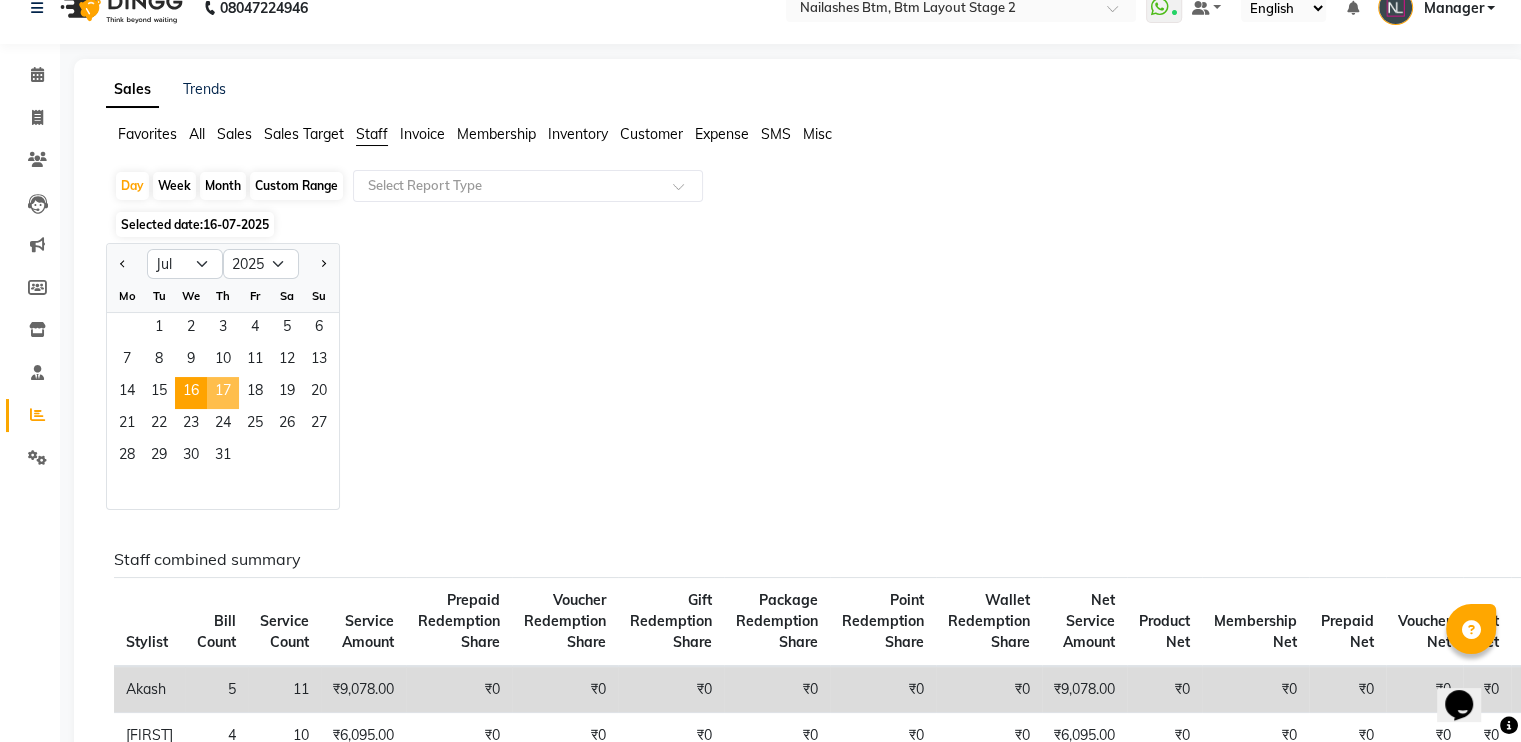 click on "17" 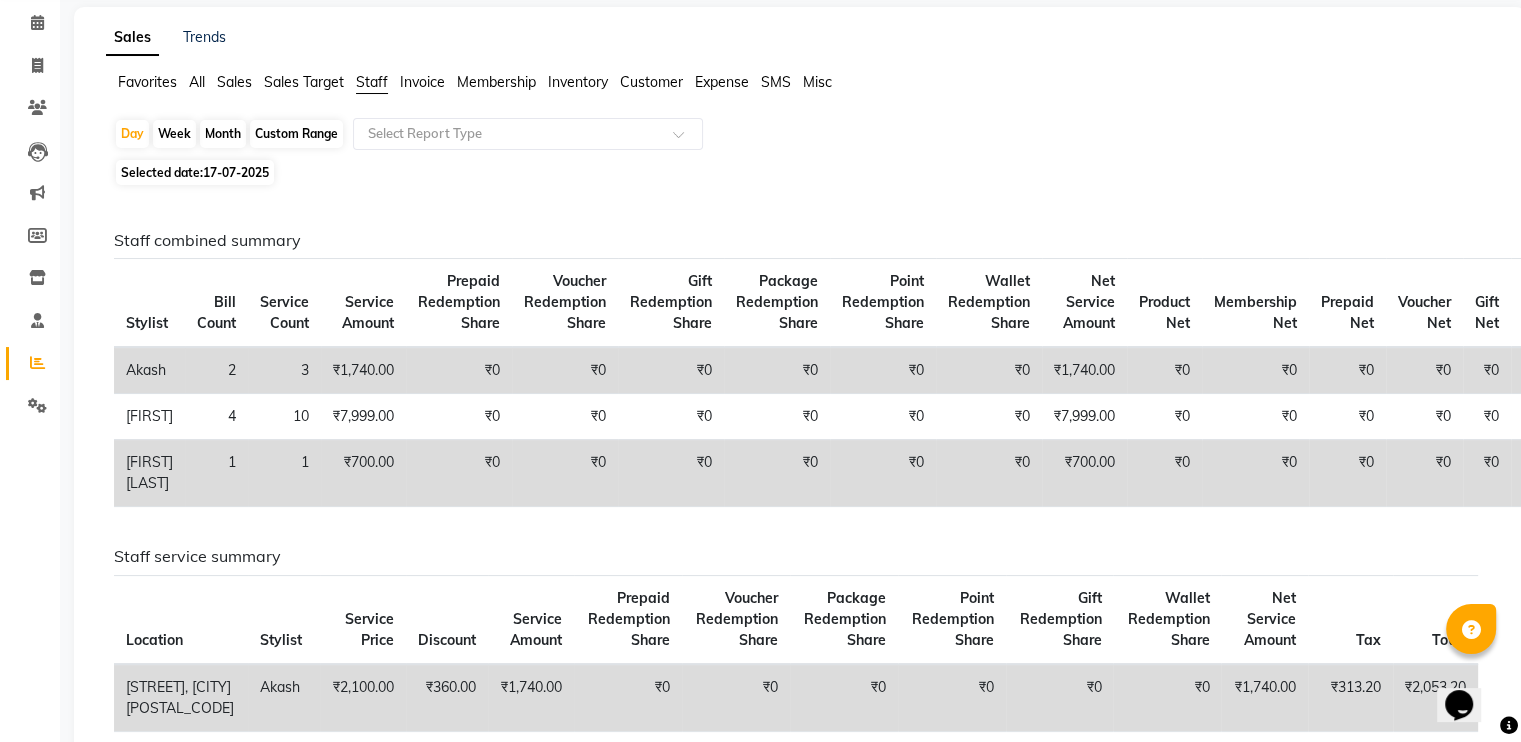 scroll, scrollTop: 0, scrollLeft: 0, axis: both 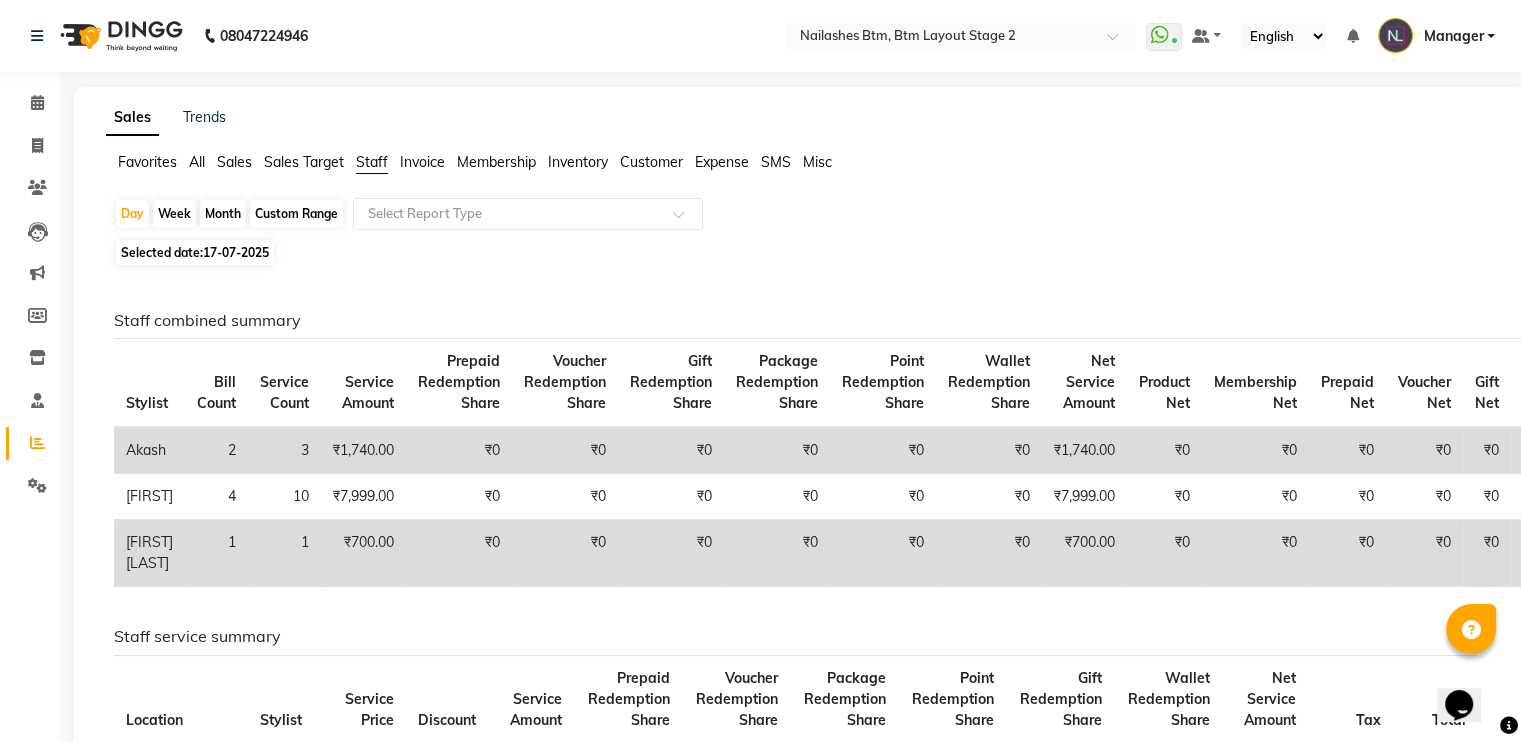 click on "17-07-2025" 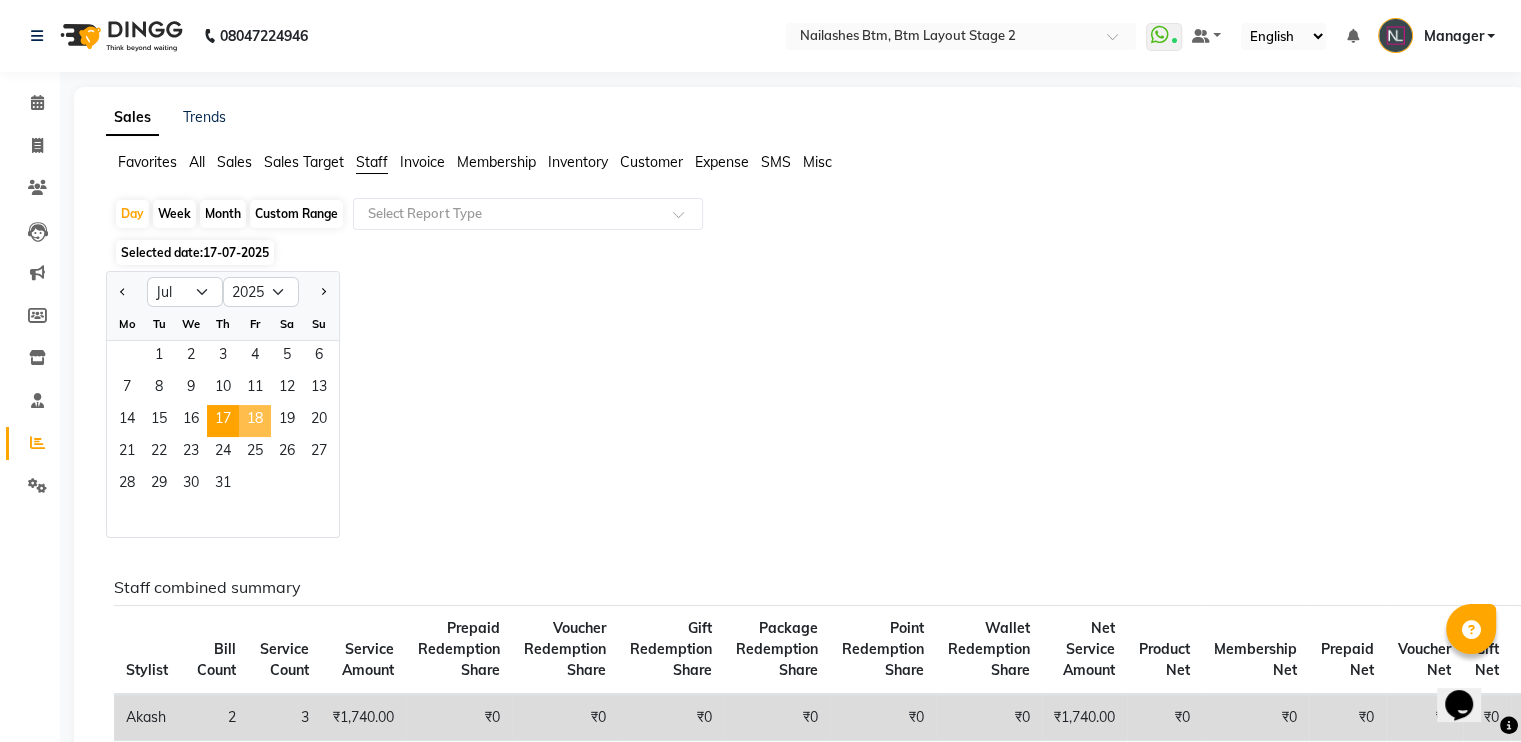 click on "18" 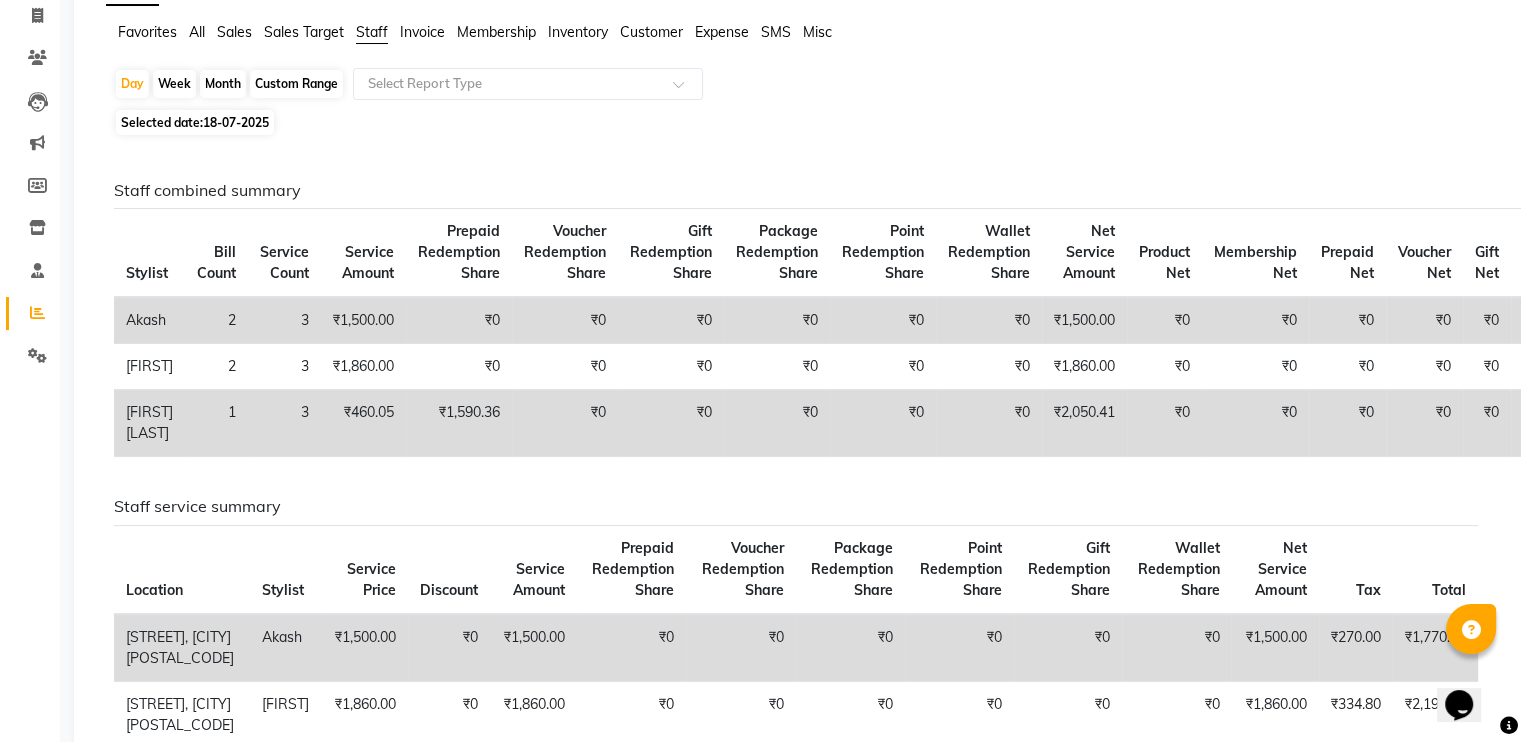 scroll, scrollTop: 127, scrollLeft: 0, axis: vertical 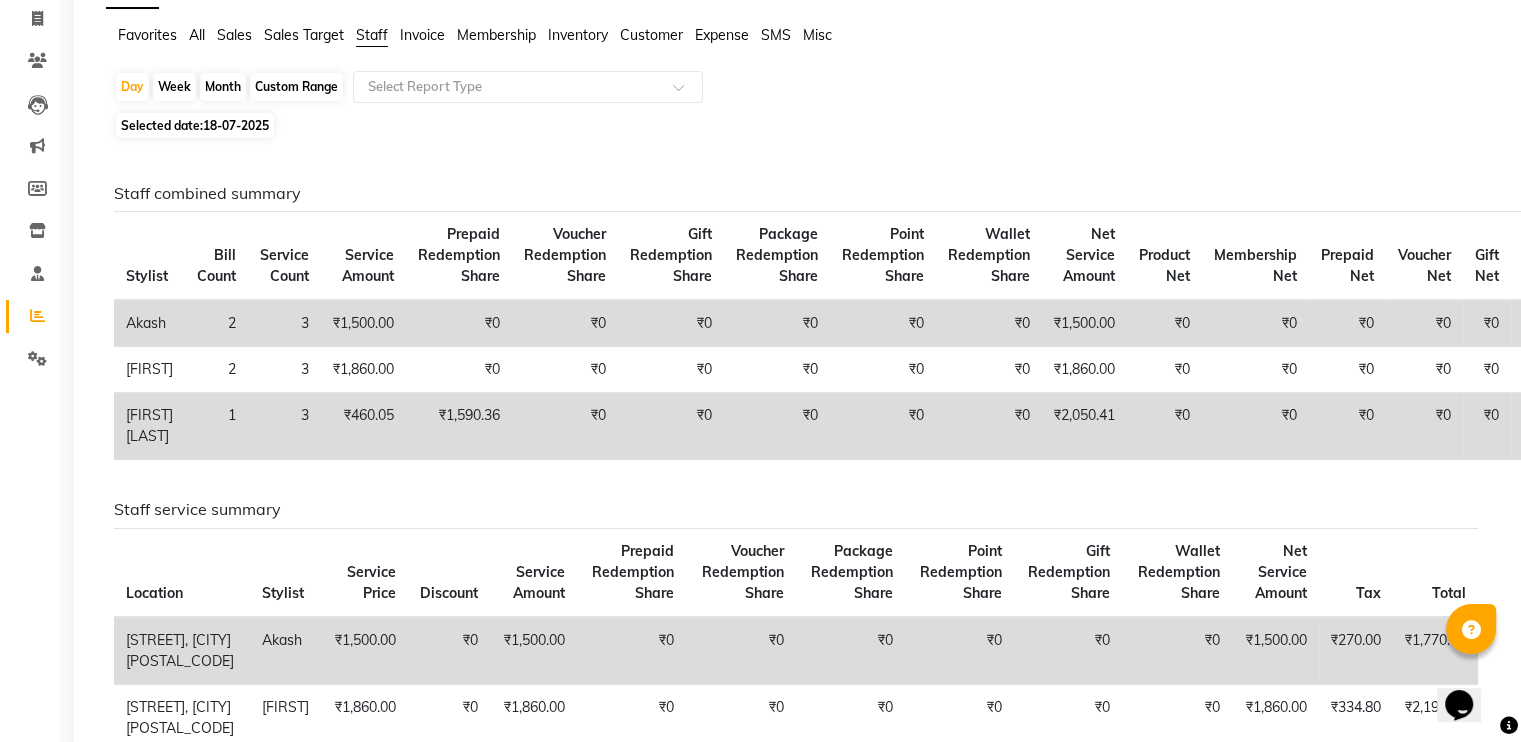 click on "18-07-2025" 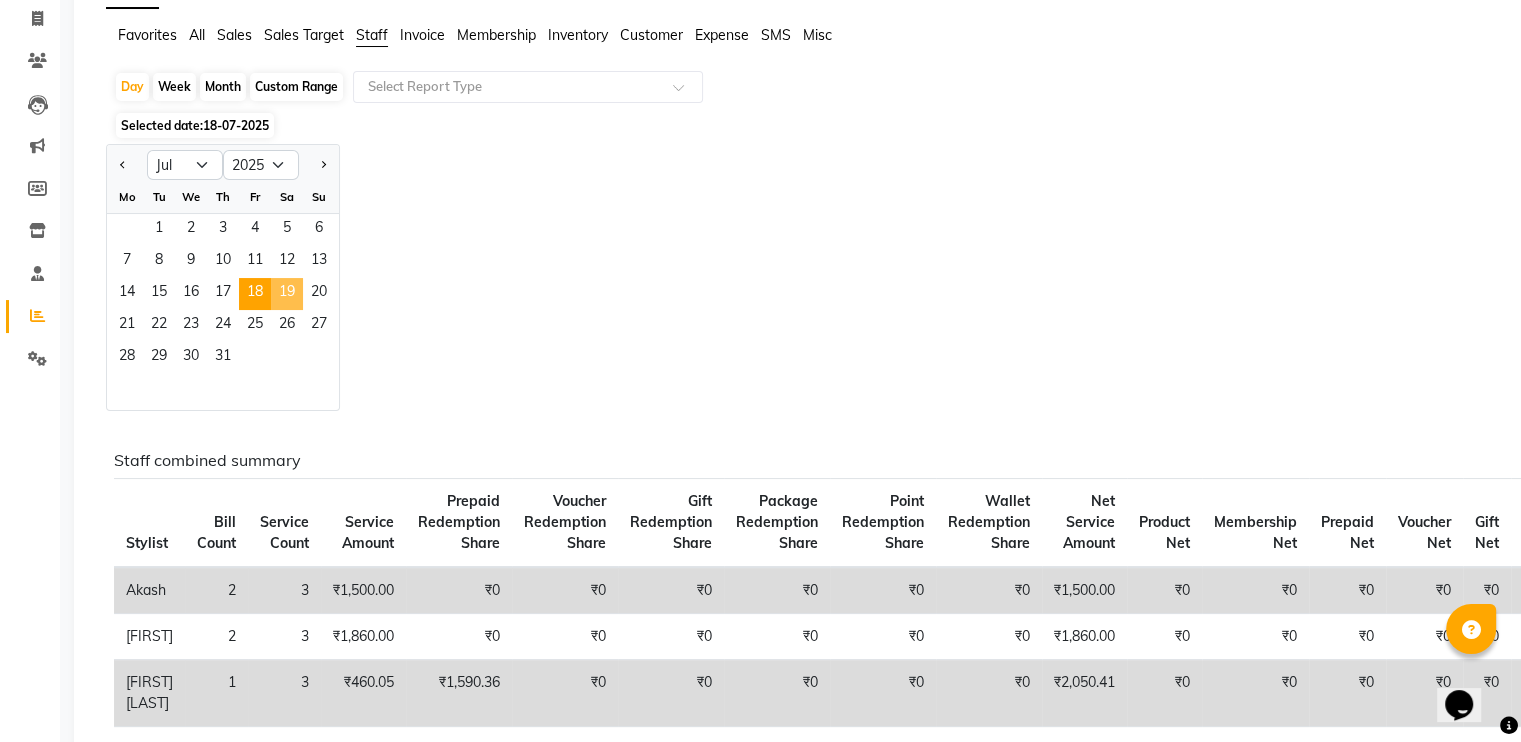 click on "19" 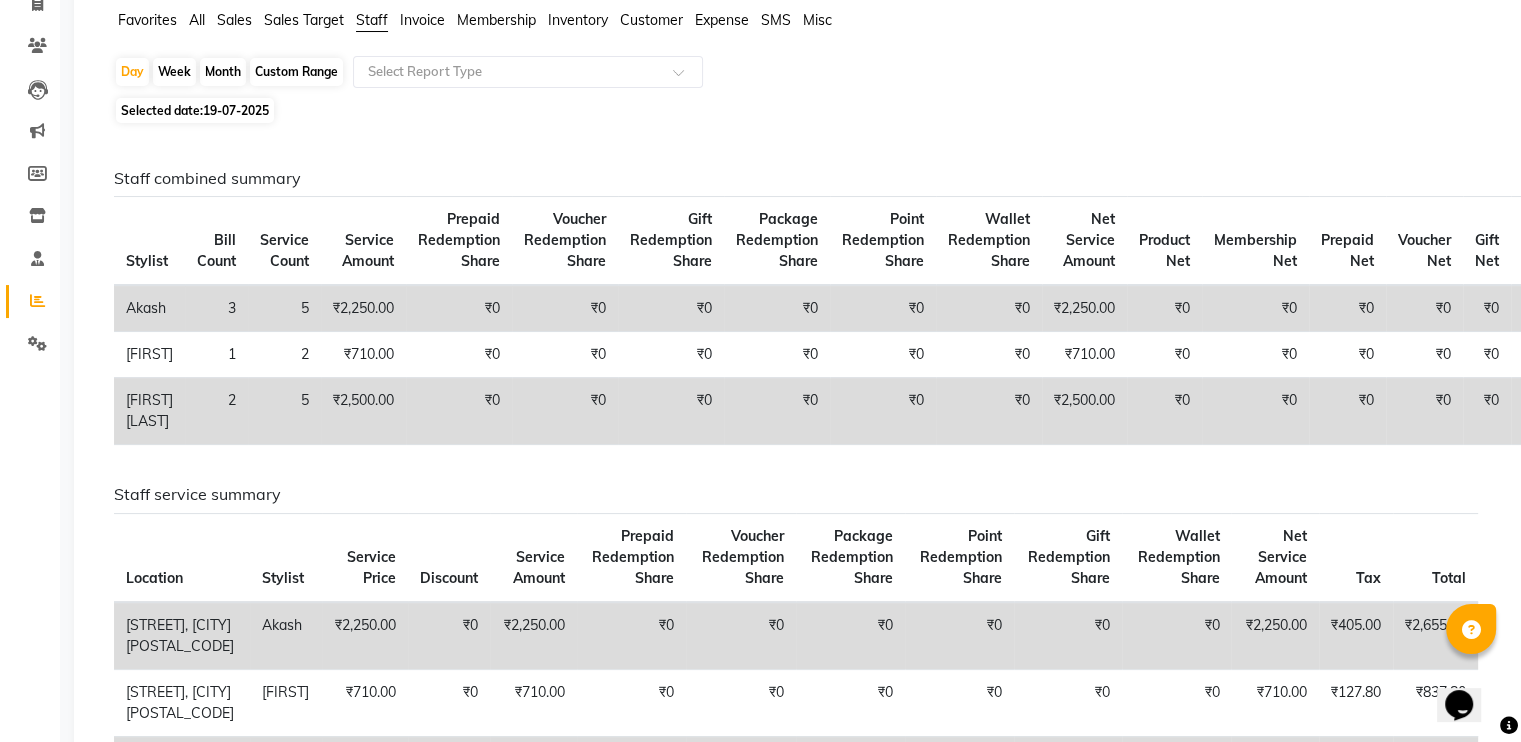 scroll, scrollTop: 24, scrollLeft: 0, axis: vertical 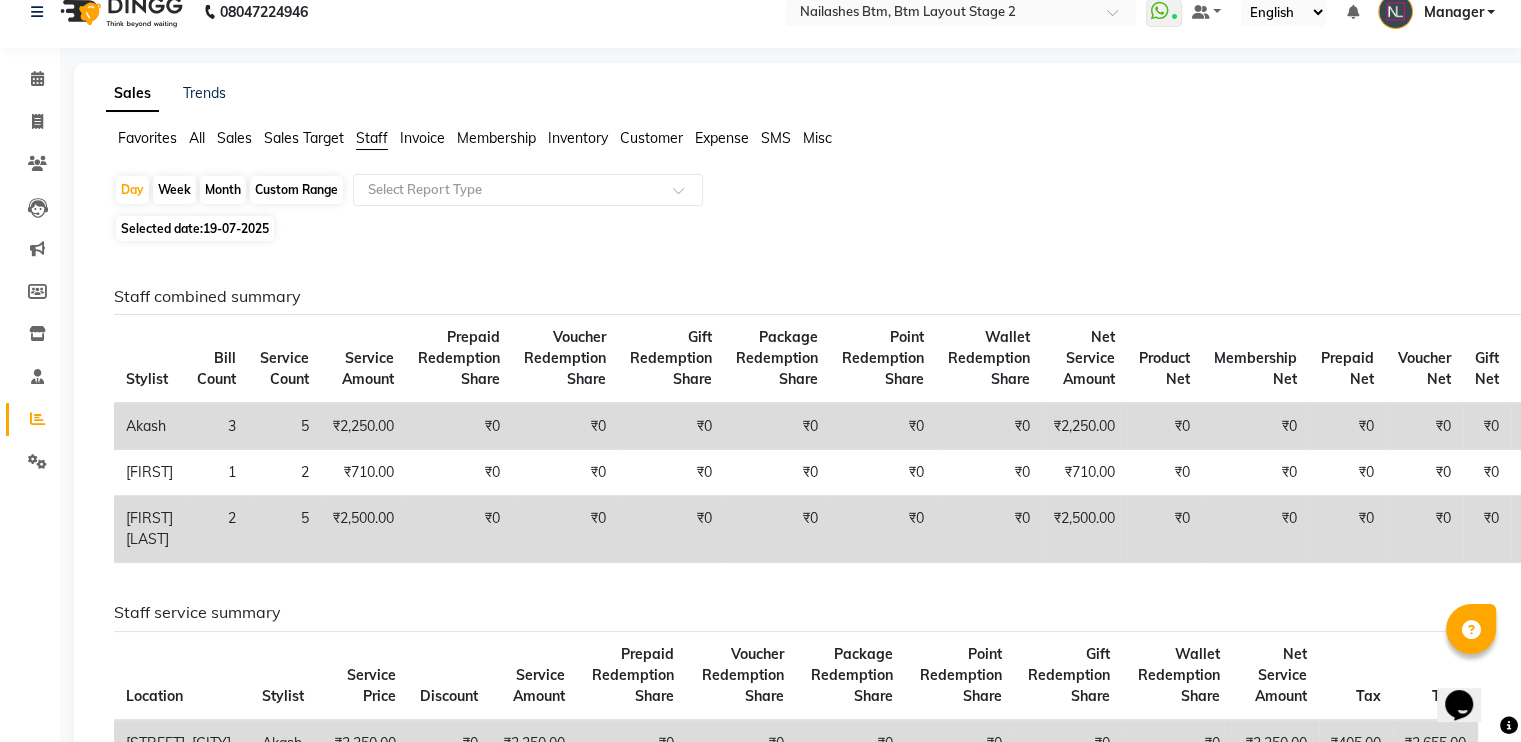 click on "19-07-2025" 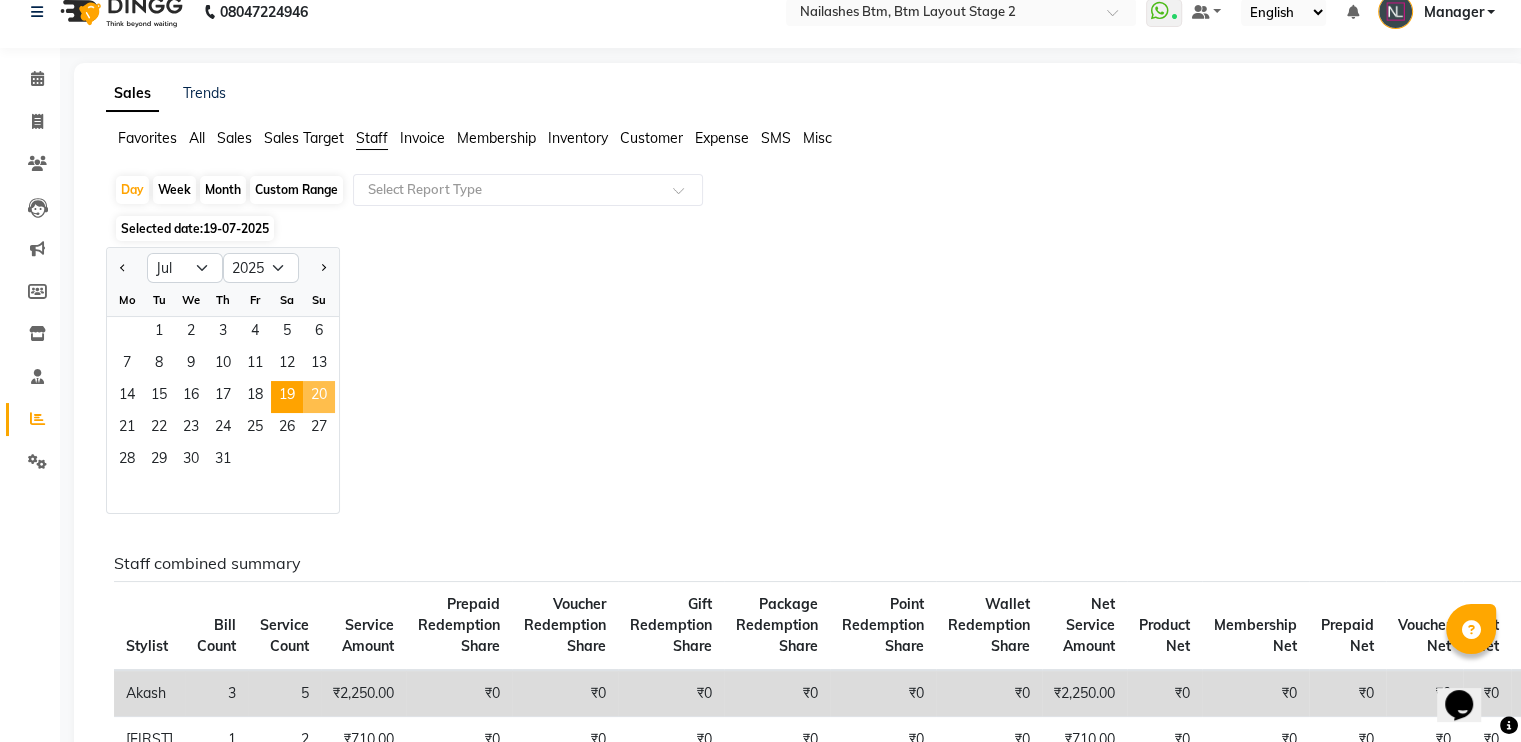 click on "20" 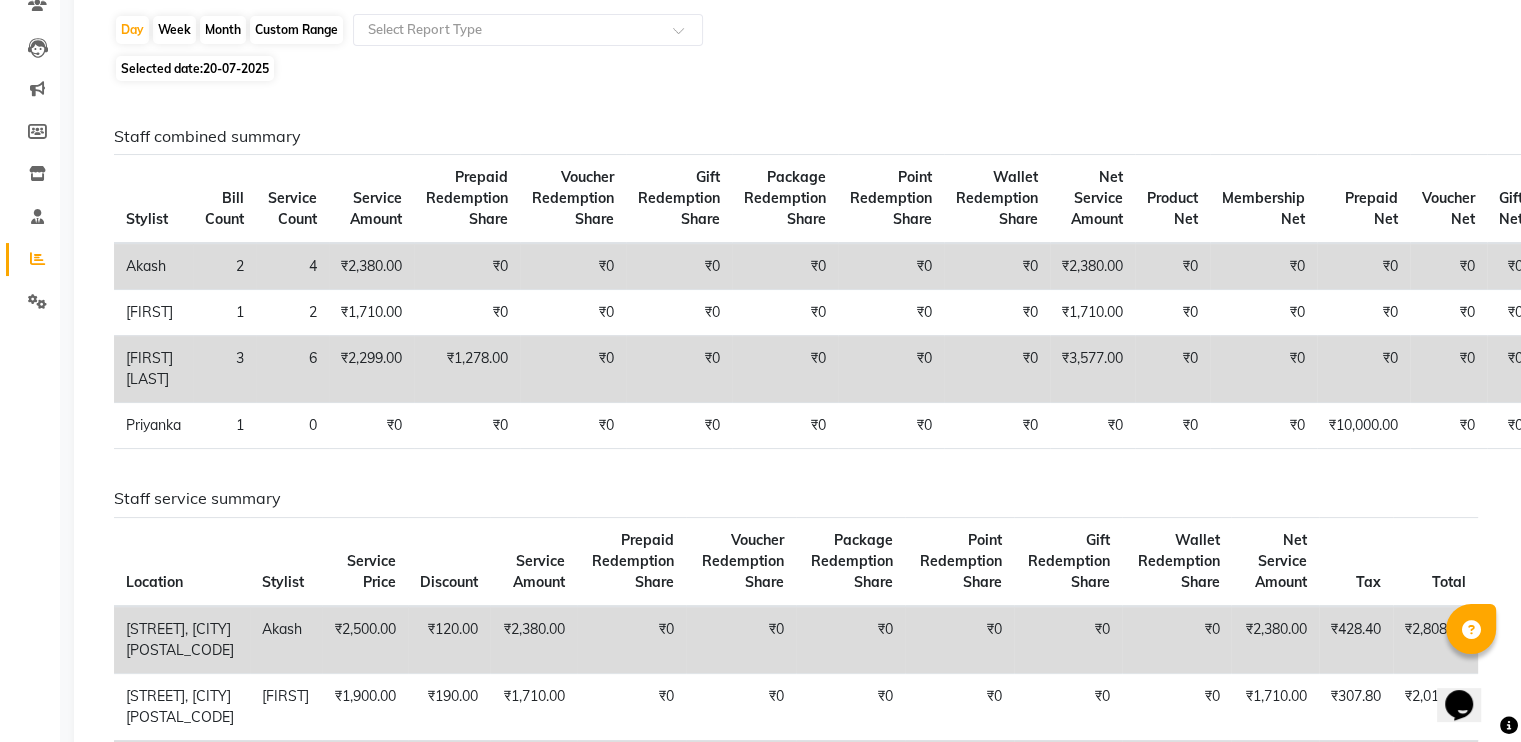 scroll, scrollTop: 131, scrollLeft: 0, axis: vertical 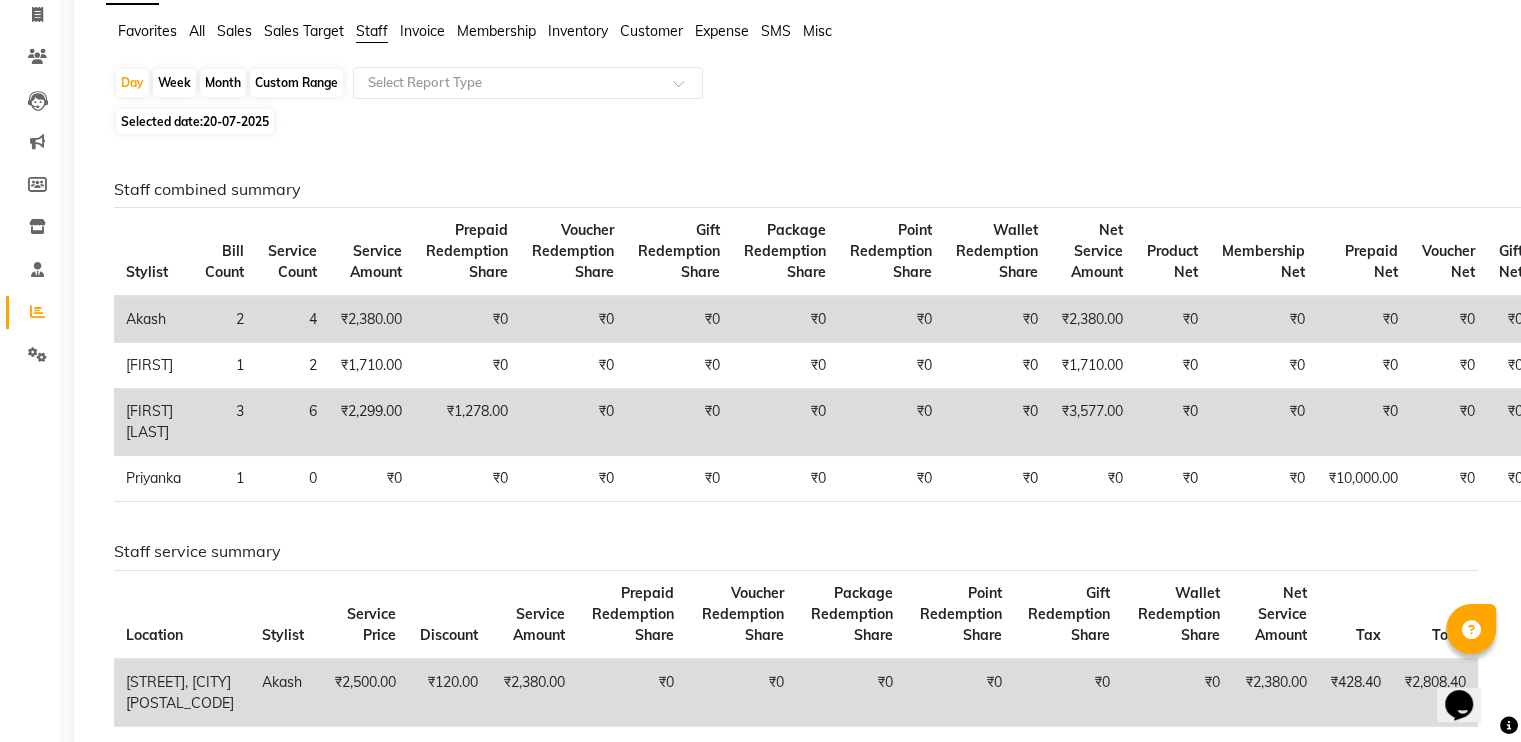 click on "20-07-2025" 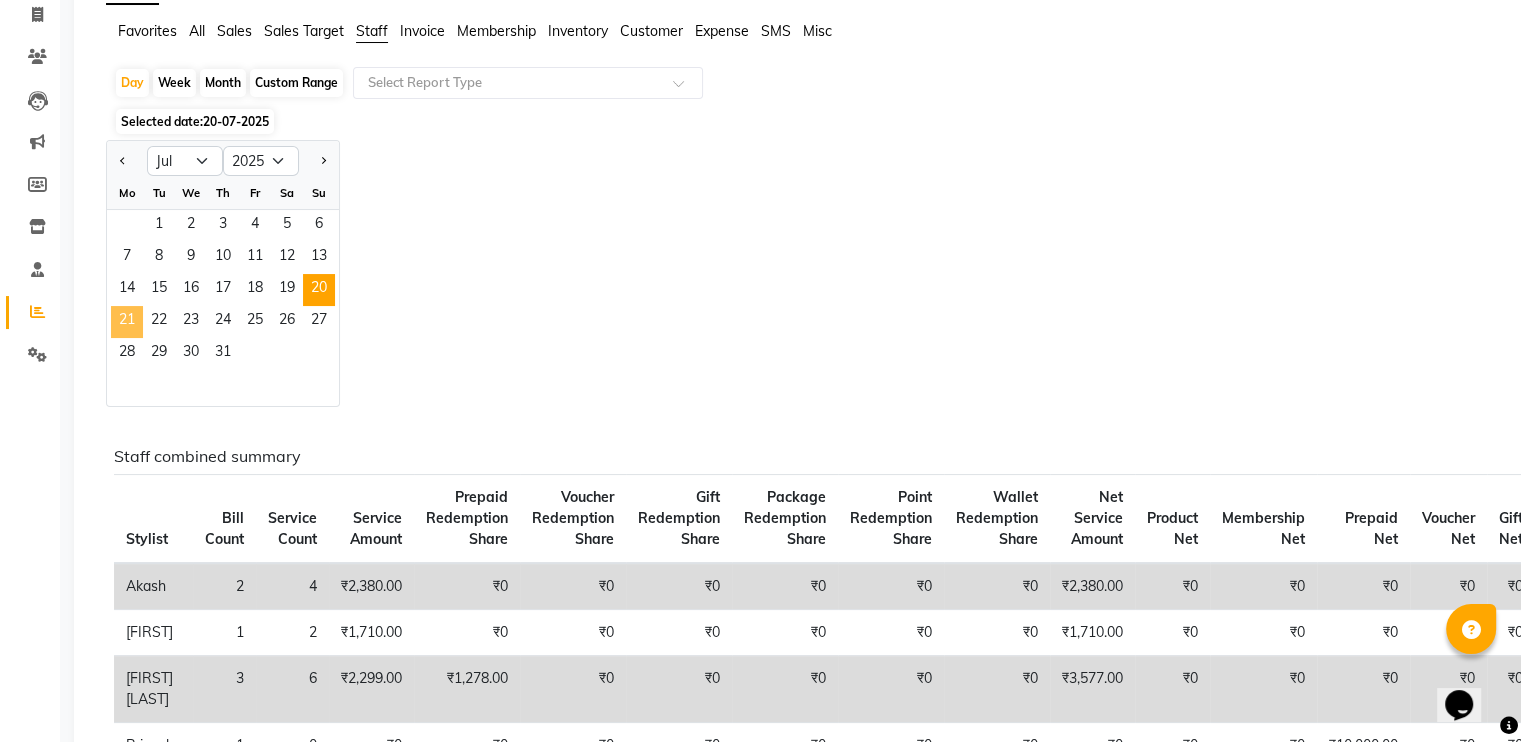 click on "21" 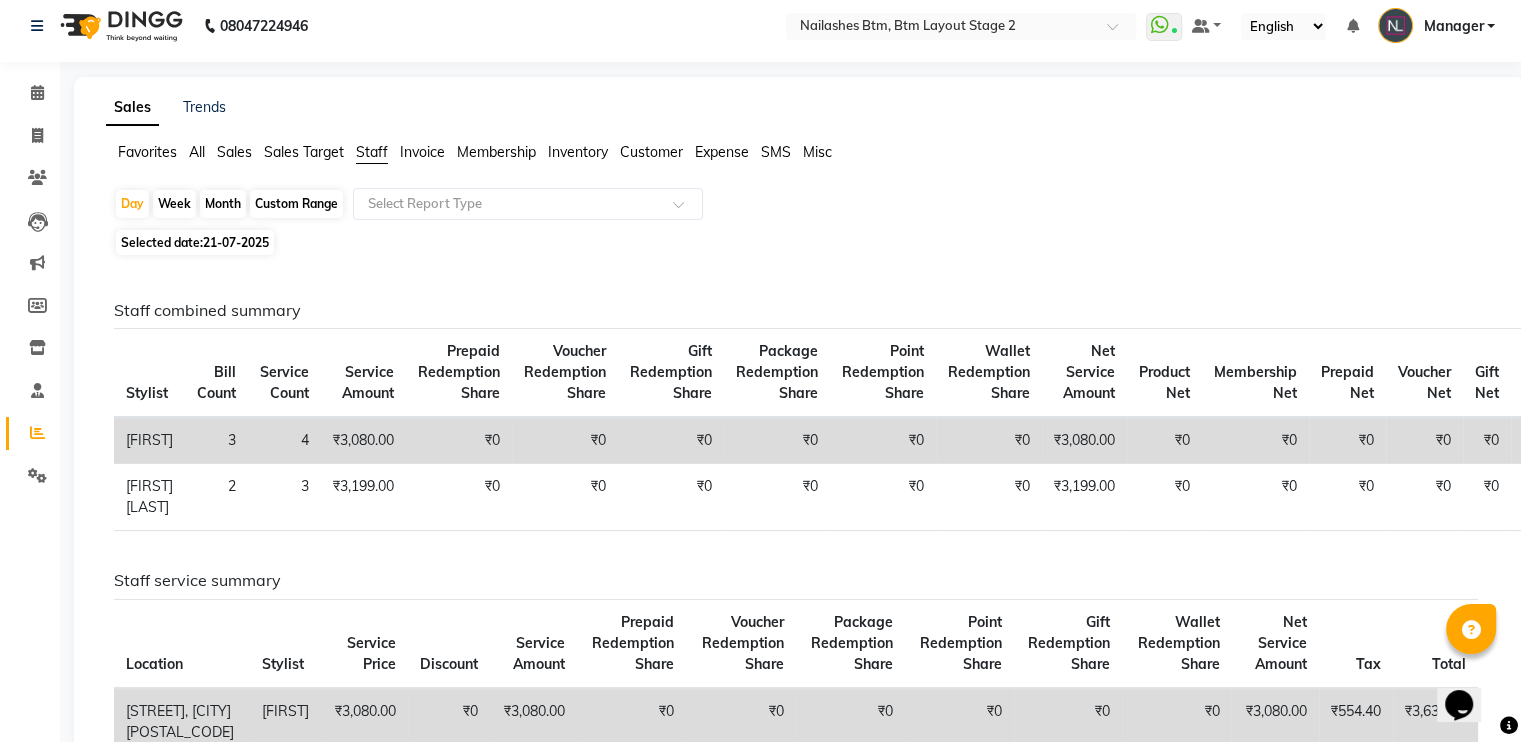 scroll, scrollTop: 0, scrollLeft: 0, axis: both 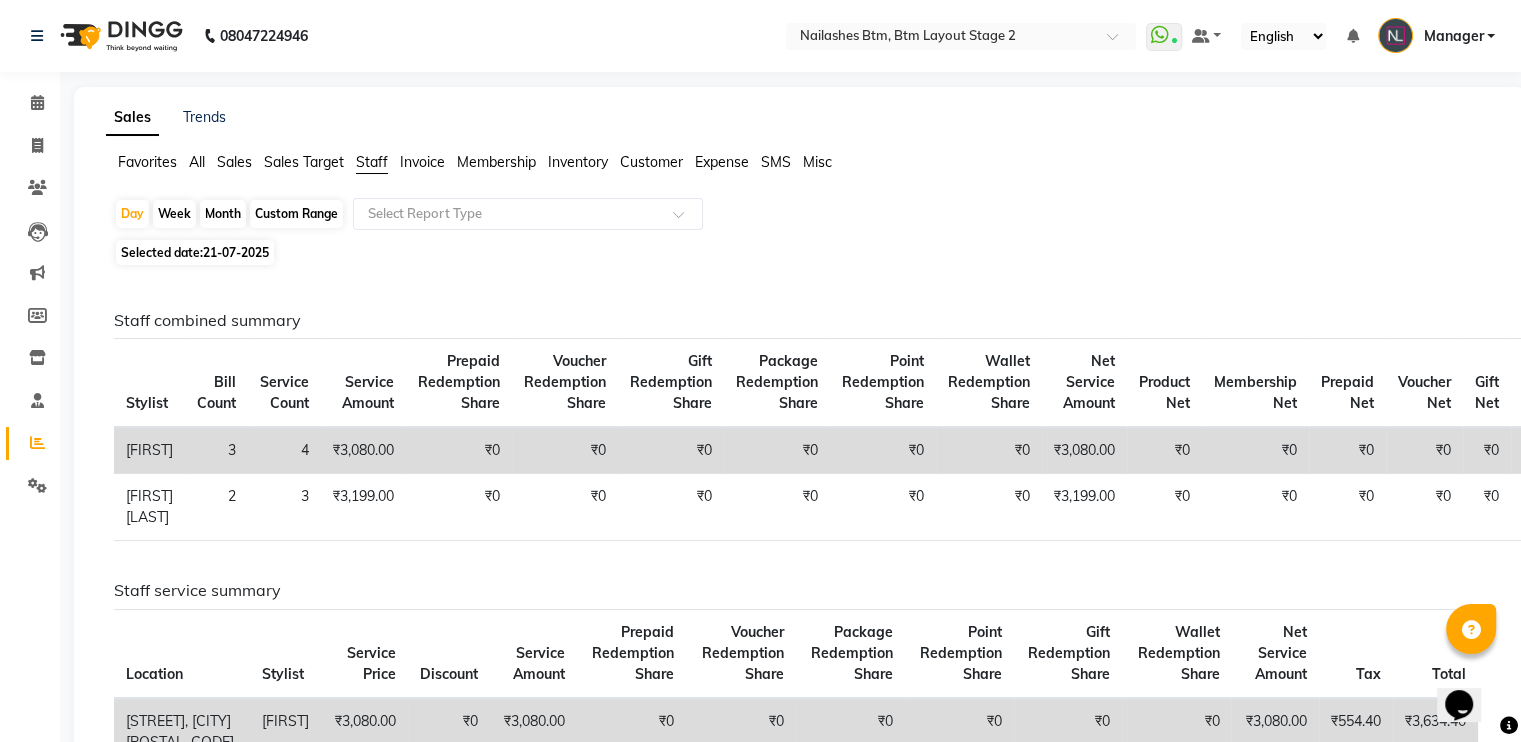 click on "Selected date:  [DATE]" 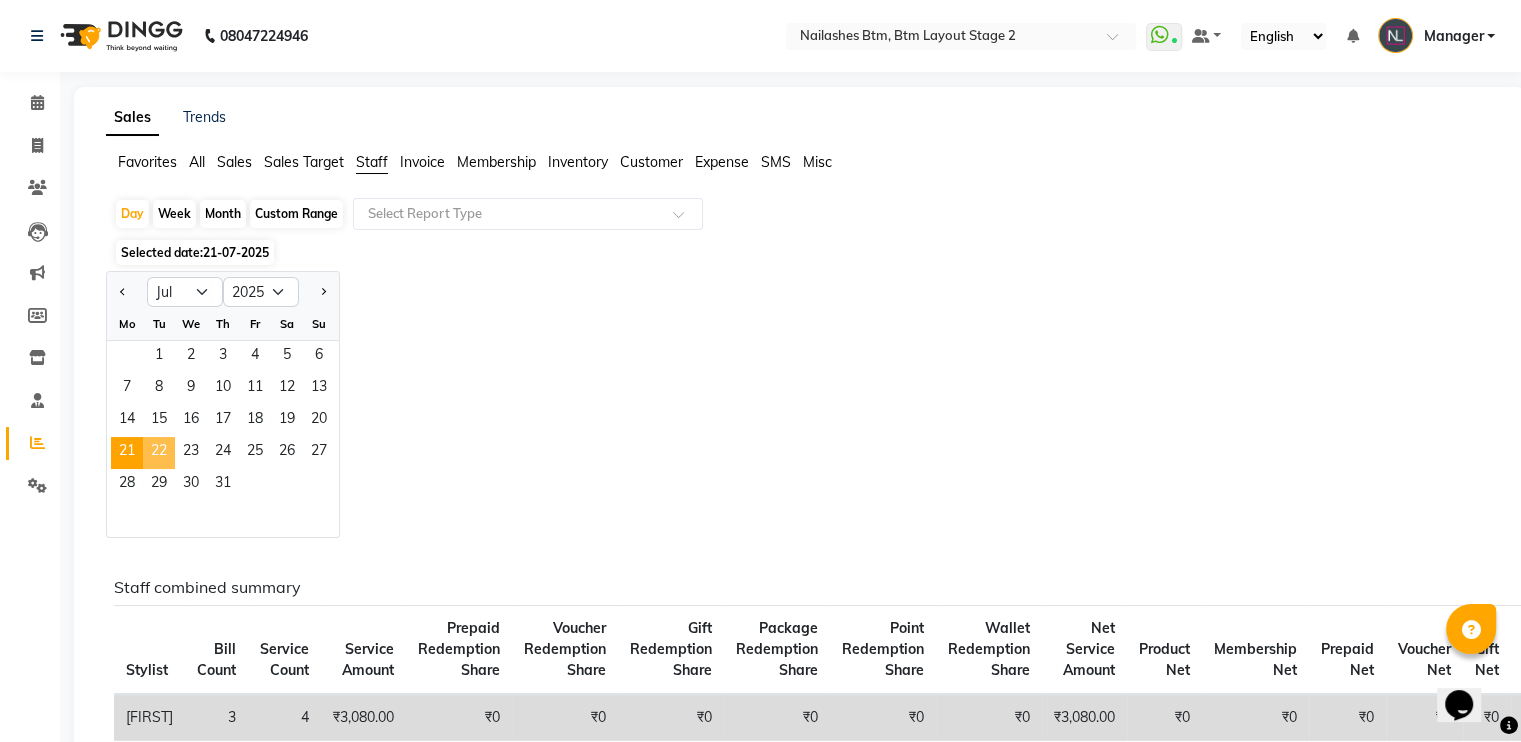 click on "22" 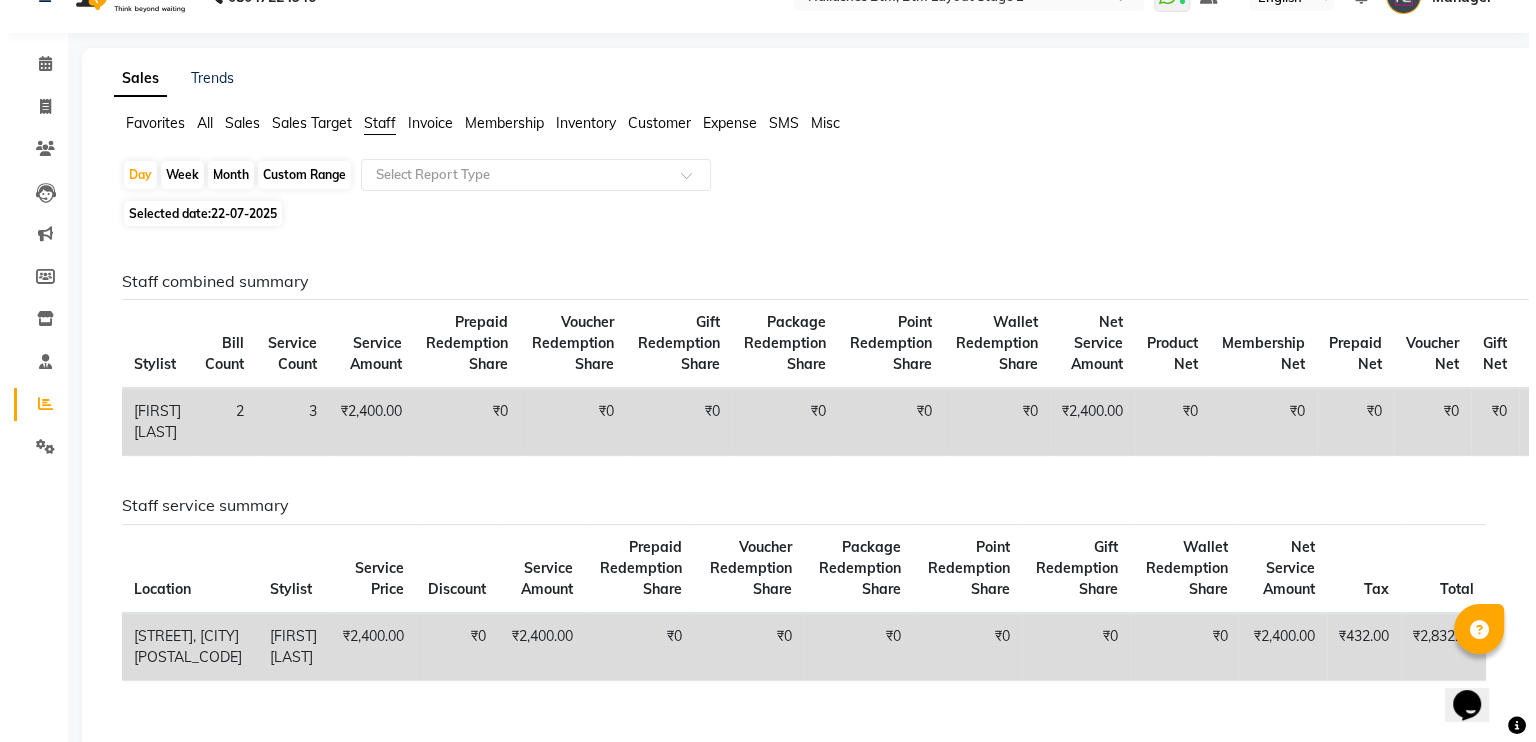 scroll, scrollTop: 0, scrollLeft: 0, axis: both 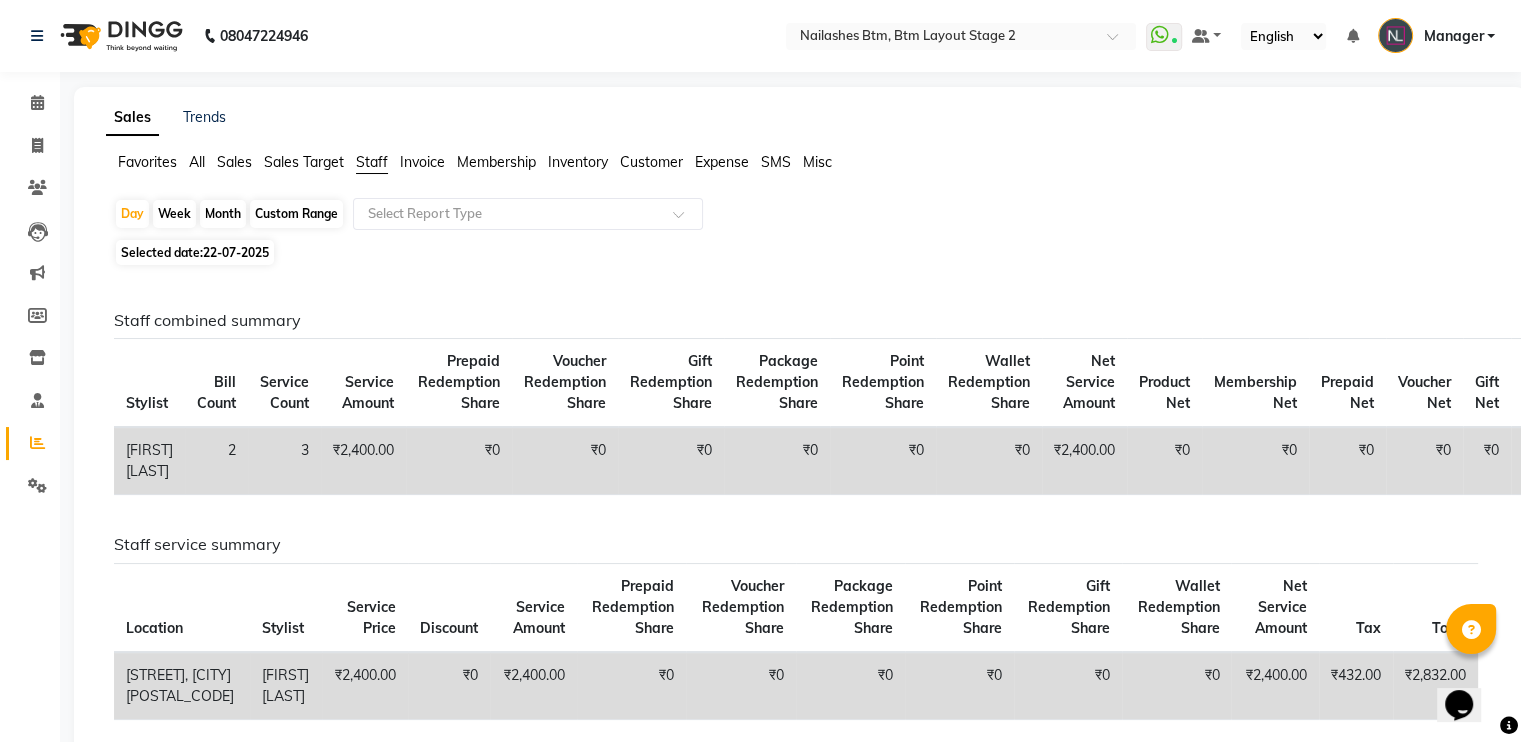 click on "[FIRST] [LAST]" 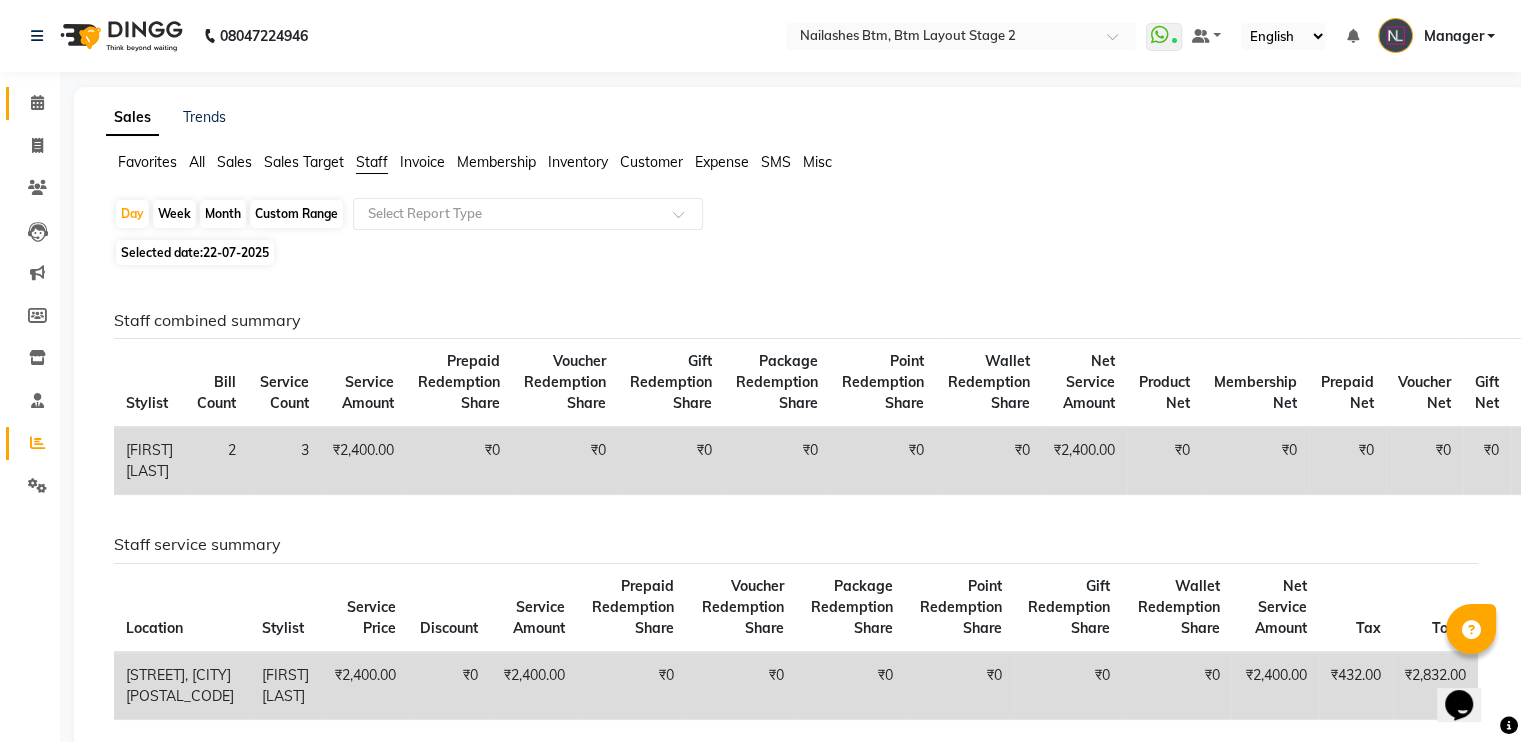 click 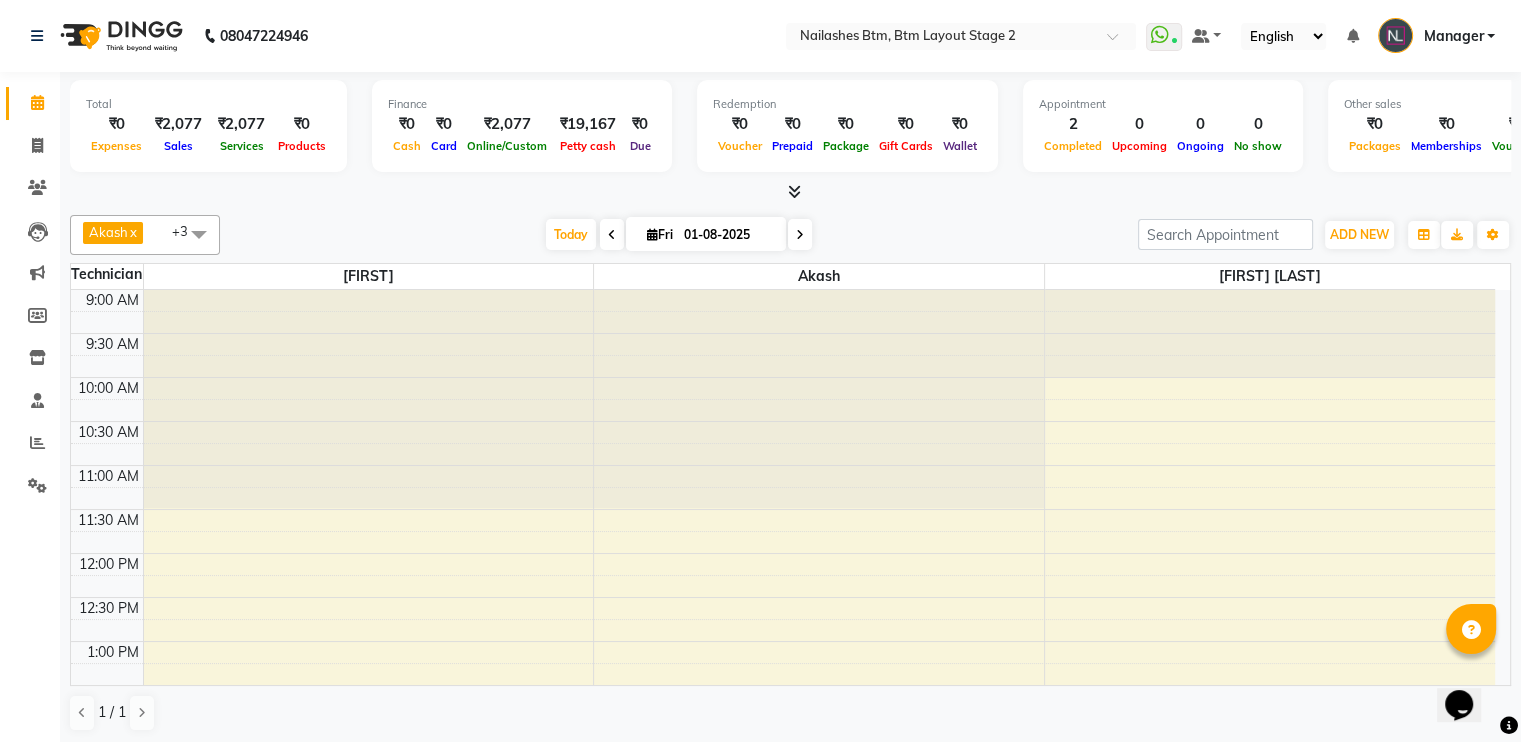 click at bounding box center (790, 192) 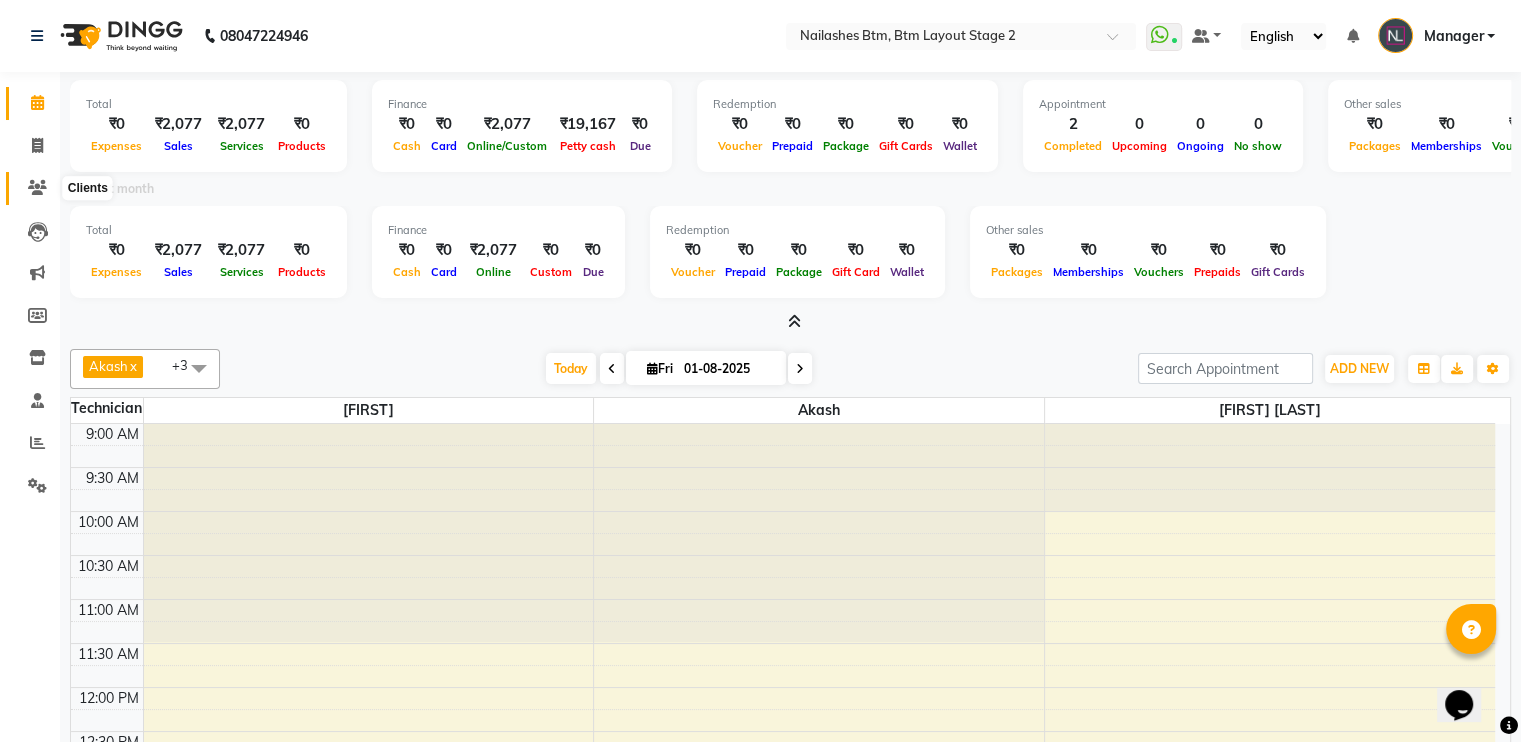 click 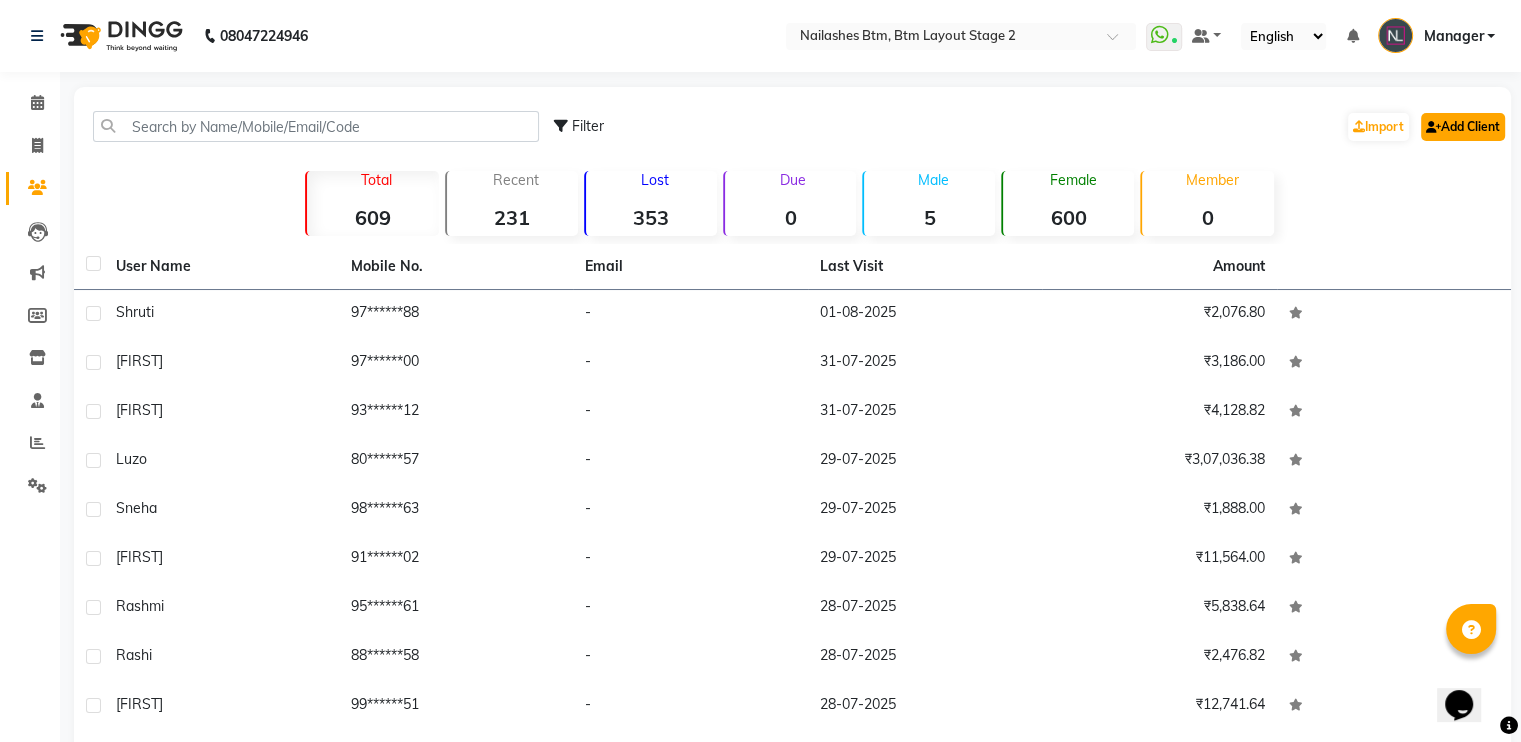 click on "Add Client" 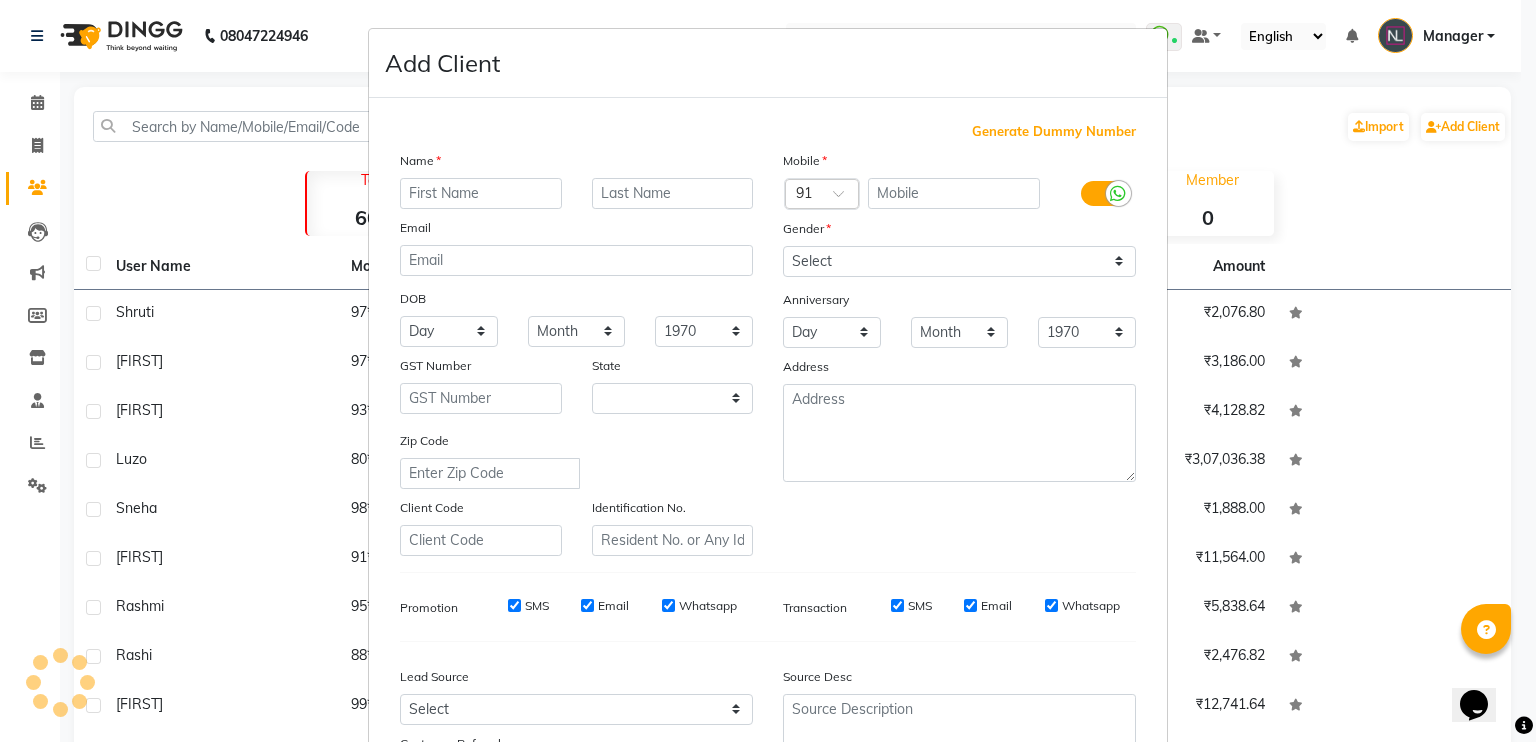 select on "21" 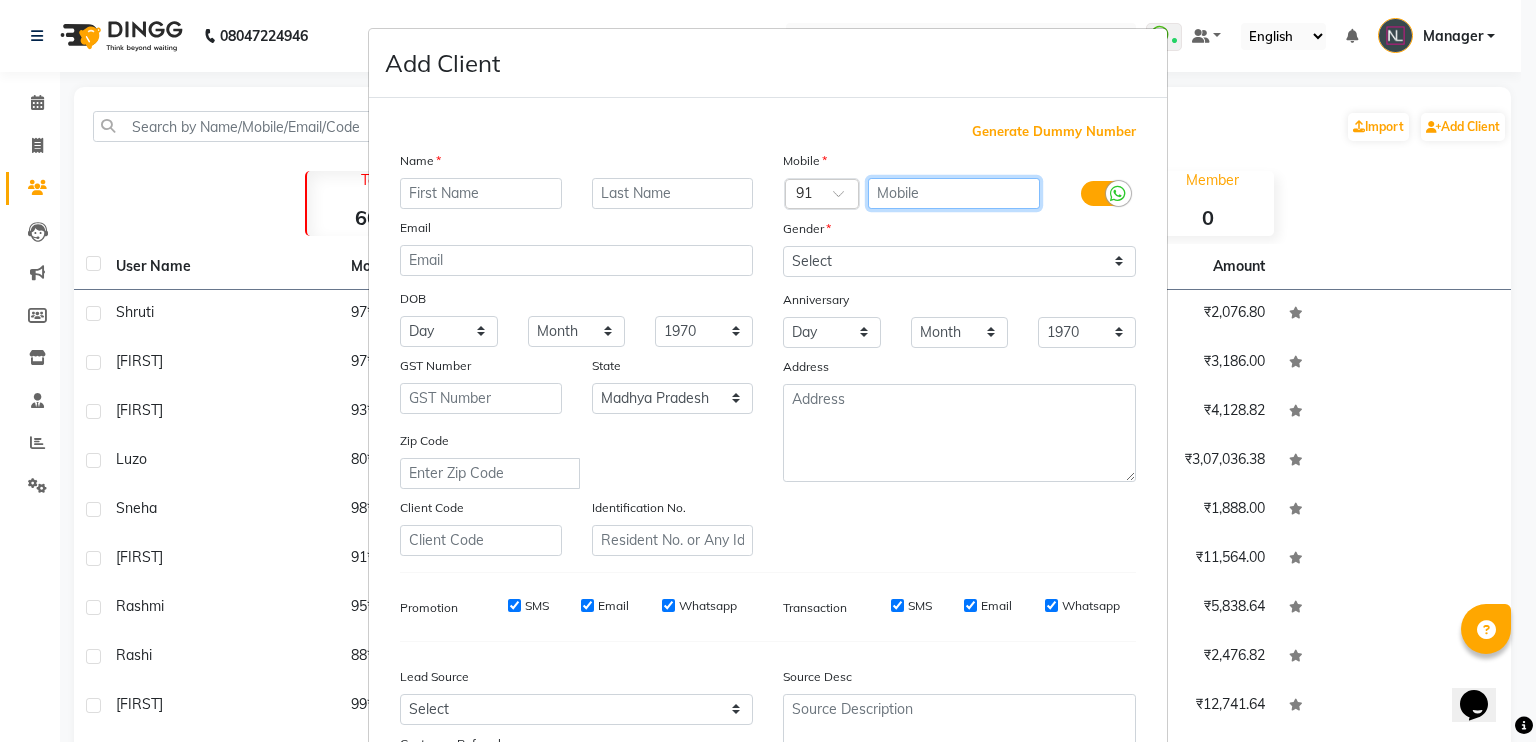 click at bounding box center (954, 193) 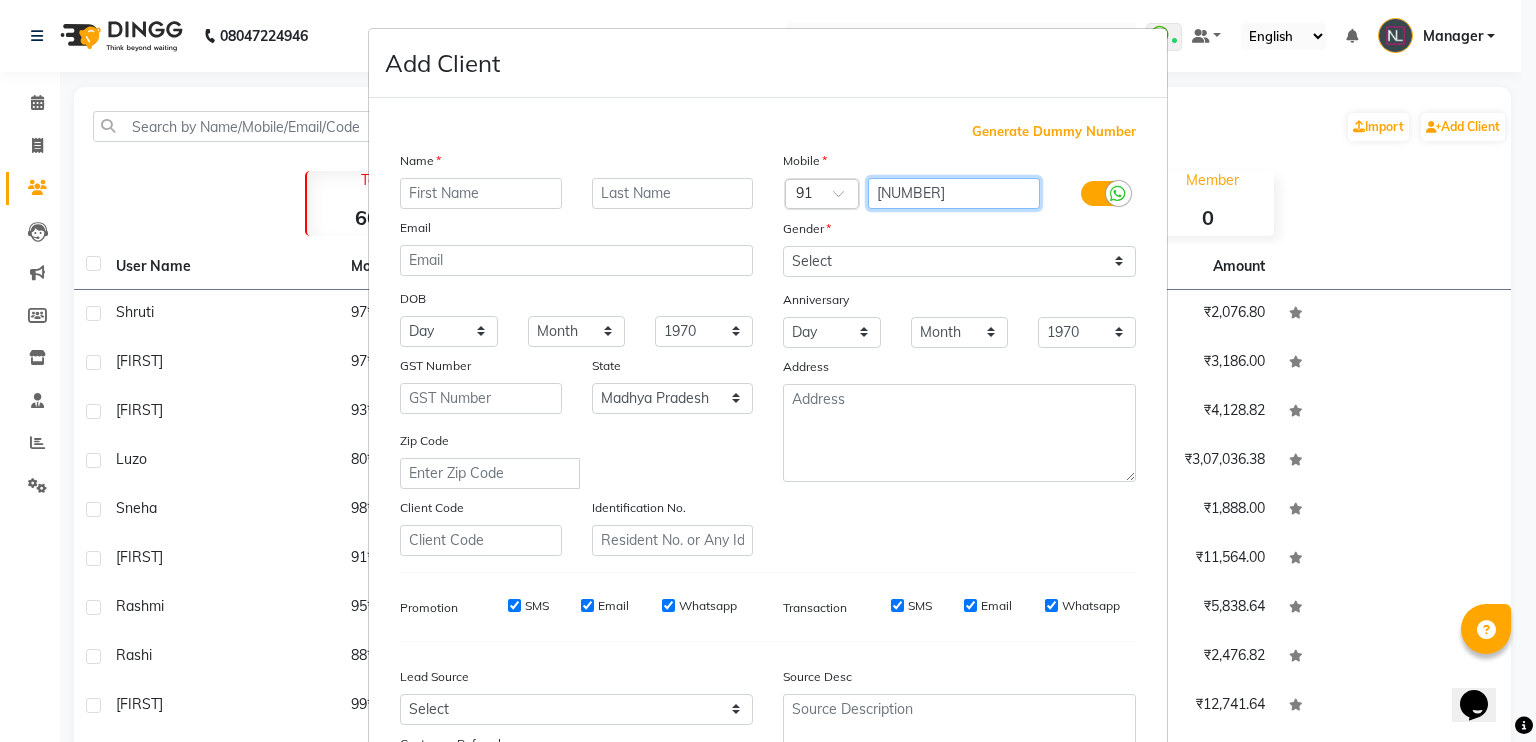 type on "[NUMBER]" 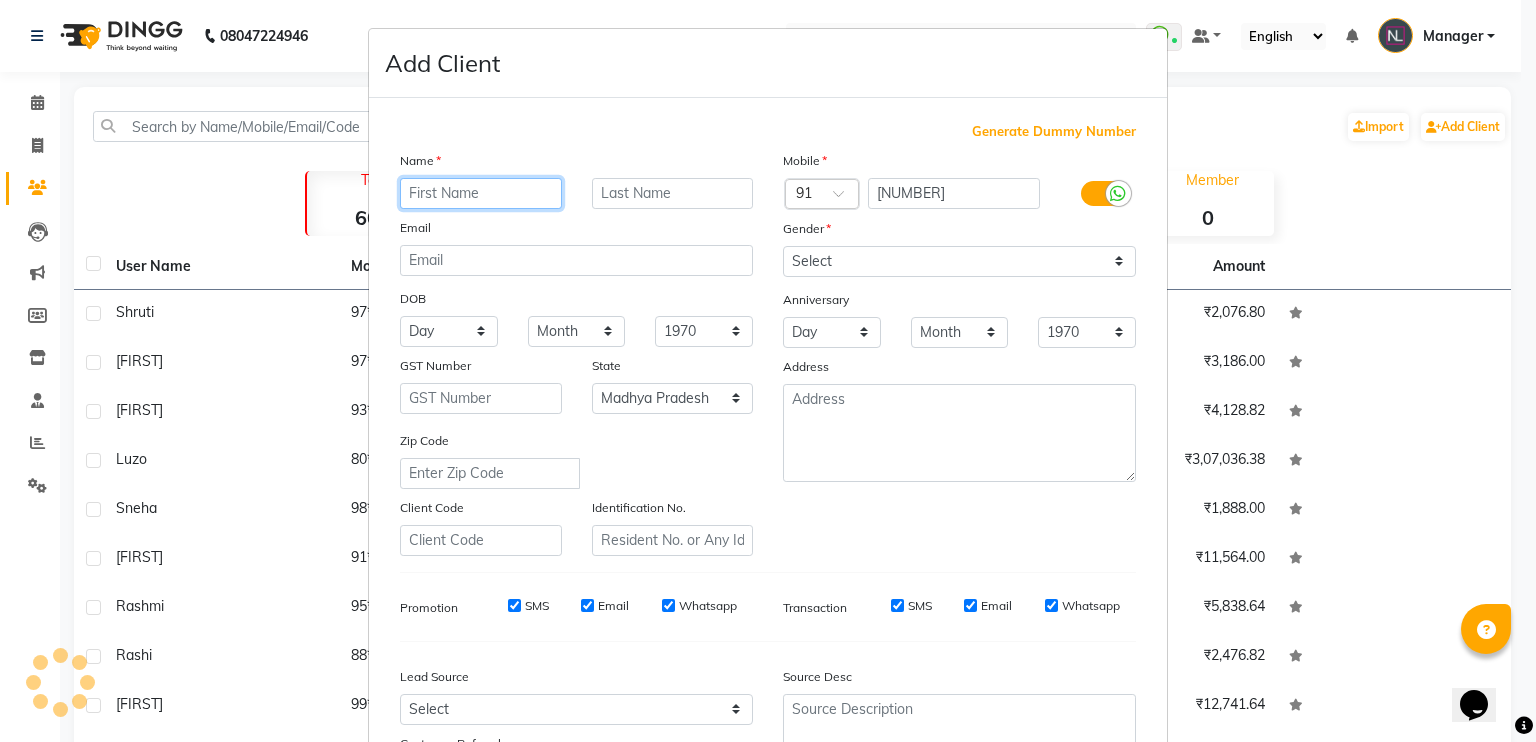 click at bounding box center (481, 193) 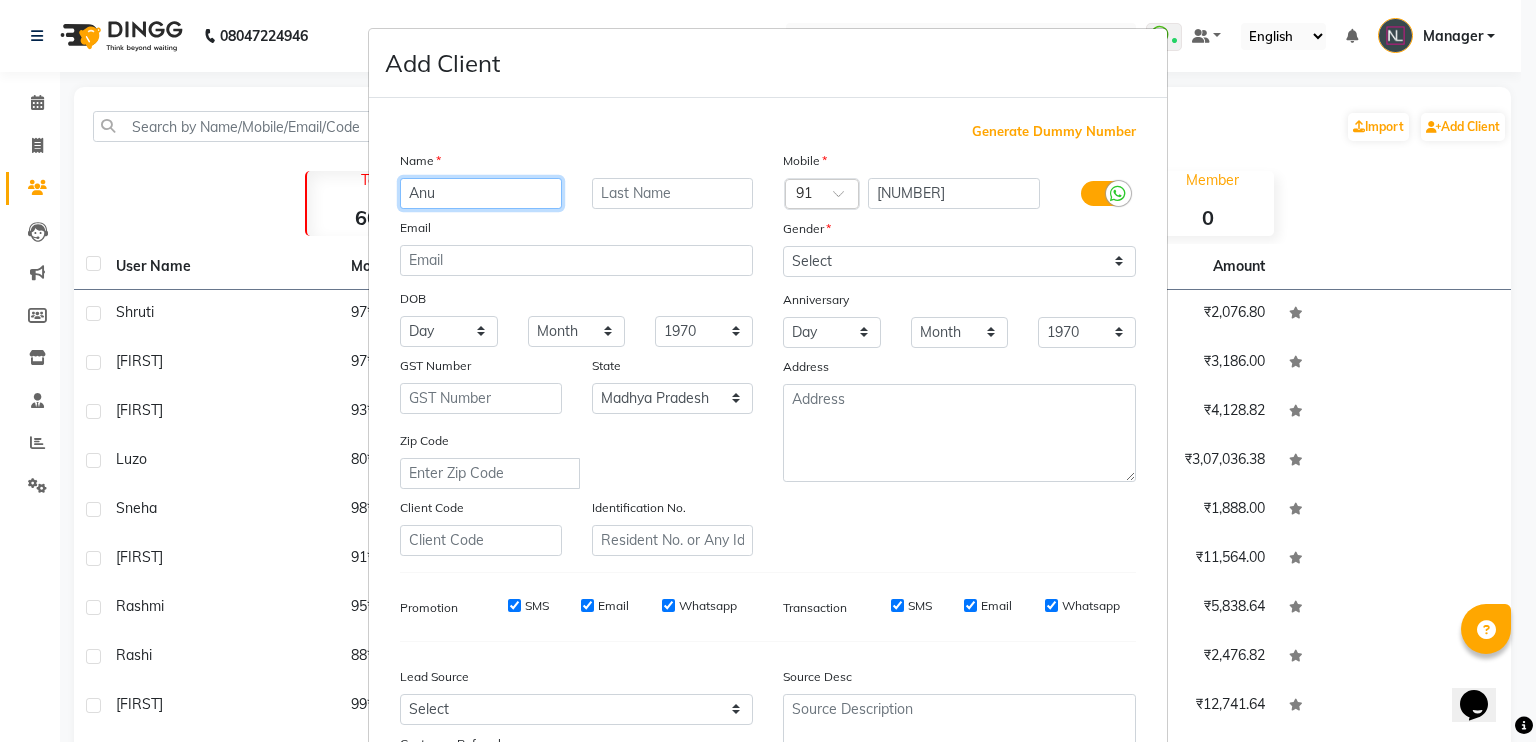 type on "Anu" 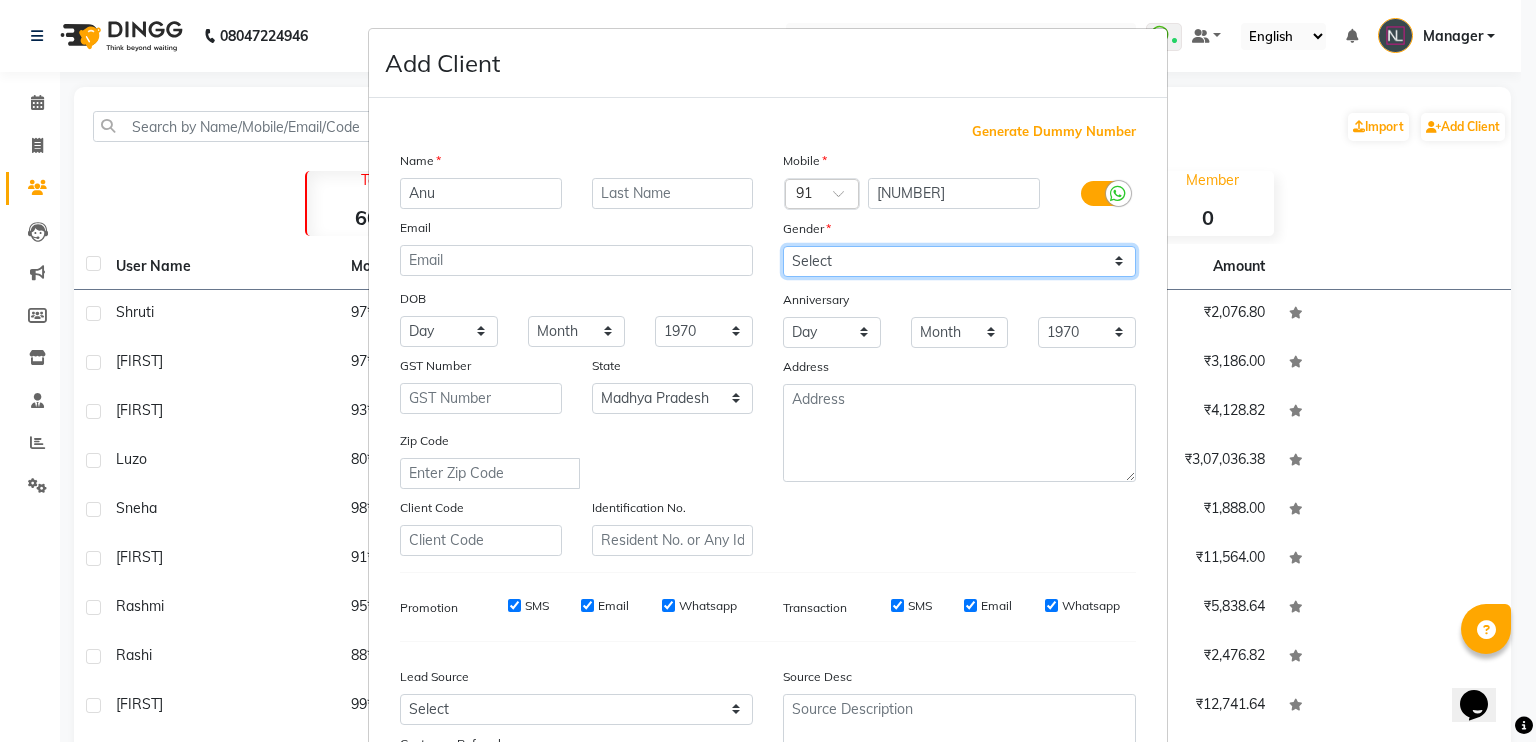 click on "Select Male Female Other Prefer Not To Say" at bounding box center [959, 261] 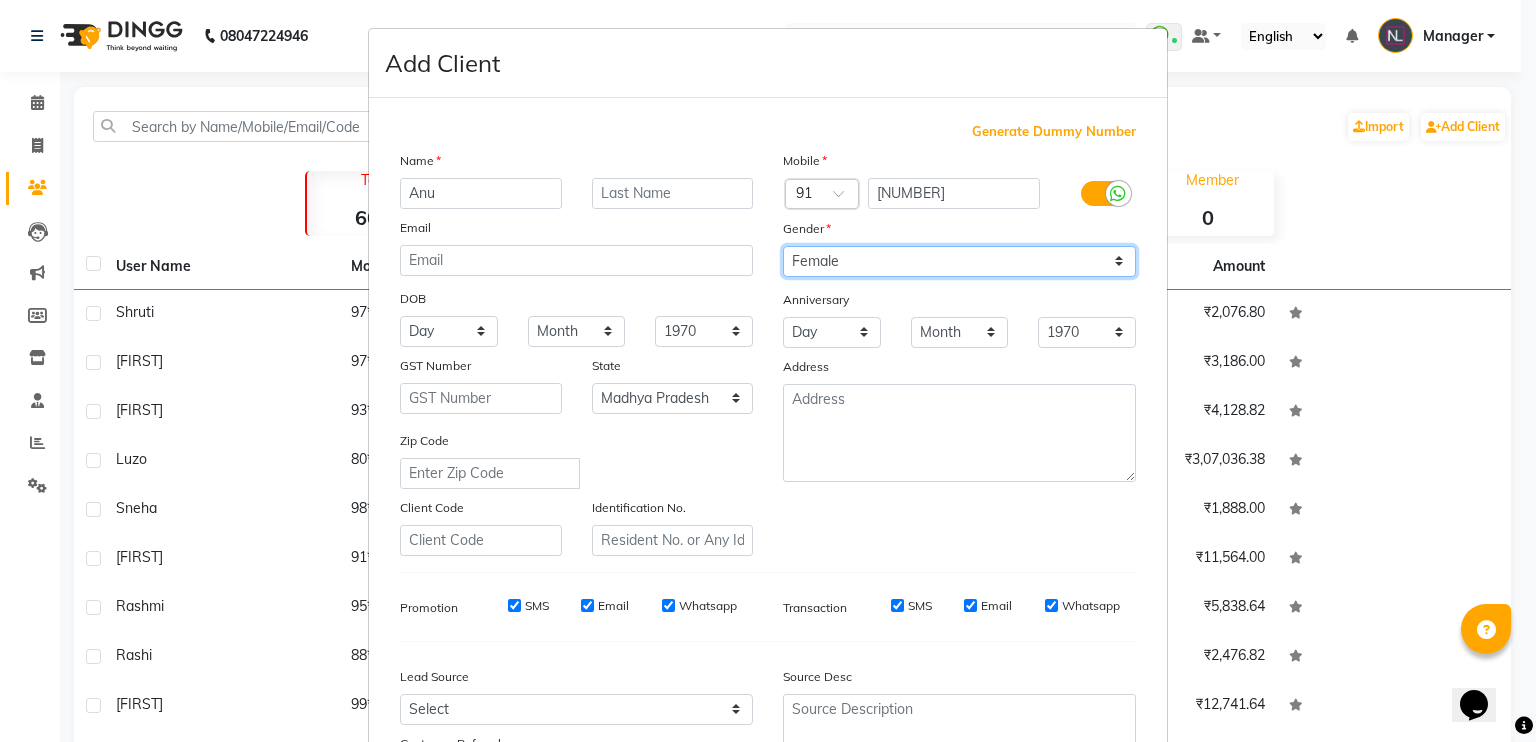 click on "Select Male Female Other Prefer Not To Say" at bounding box center [959, 261] 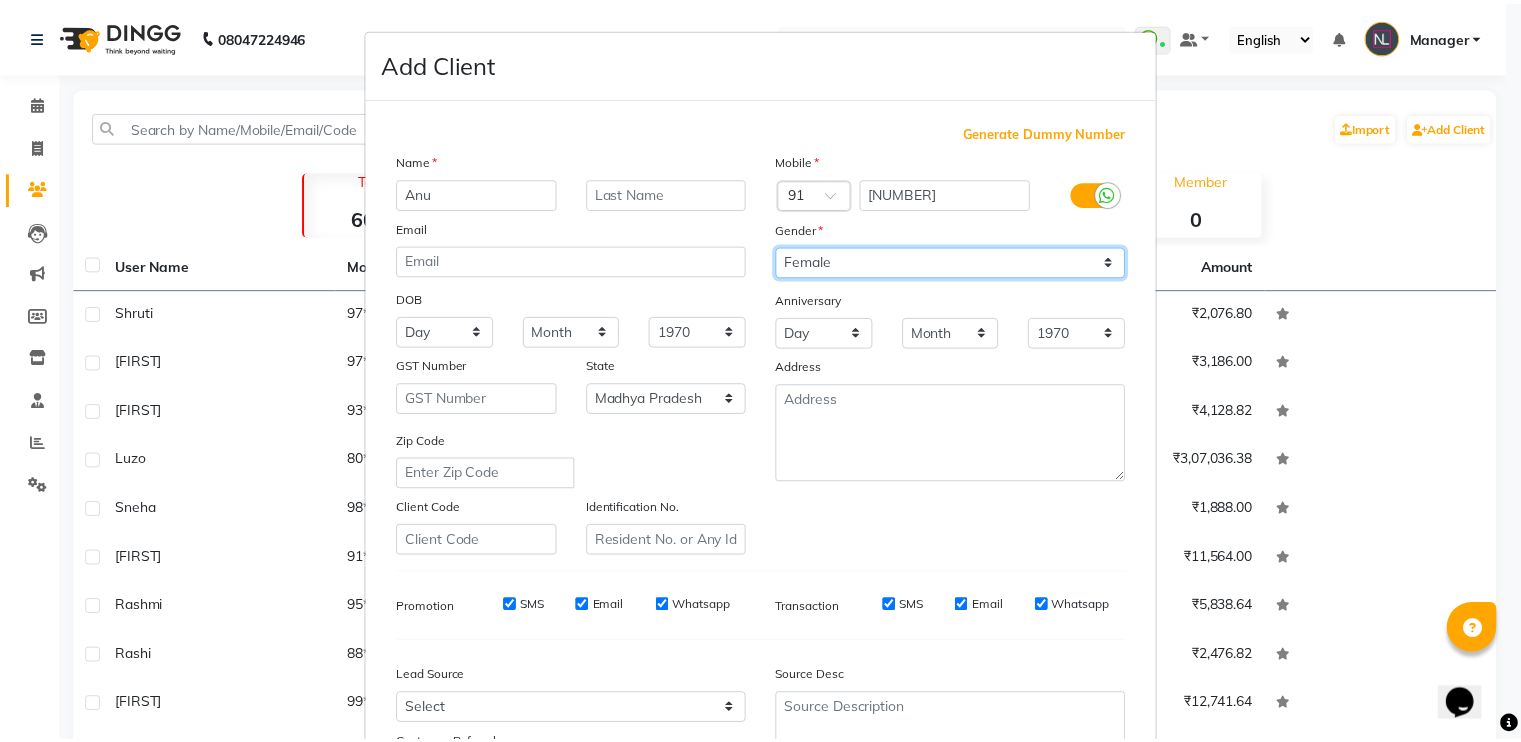 scroll, scrollTop: 190, scrollLeft: 0, axis: vertical 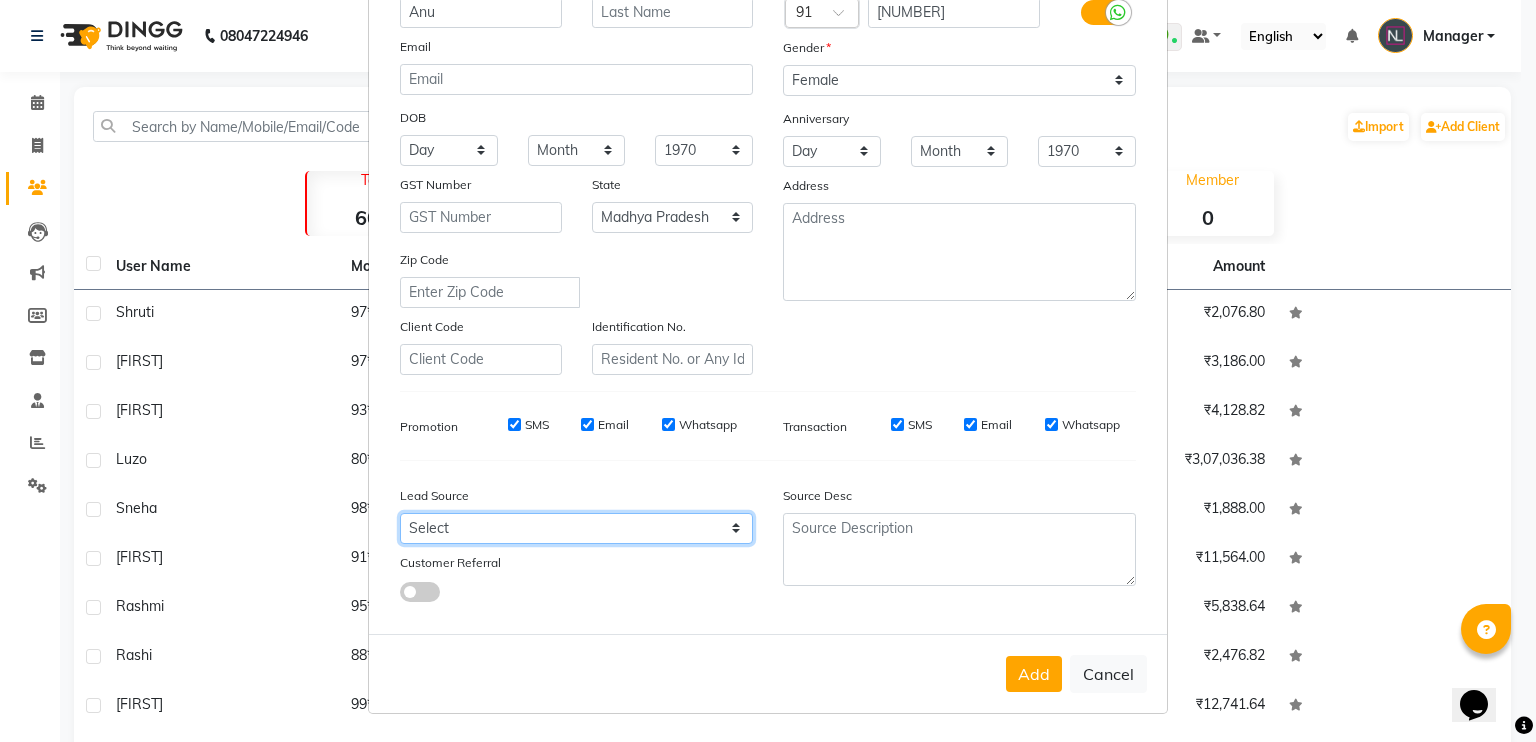 click on "Select Walk-in Referral Internet Friend Word of Mouth Advertisement Facebook JustDial Google Other" at bounding box center (576, 528) 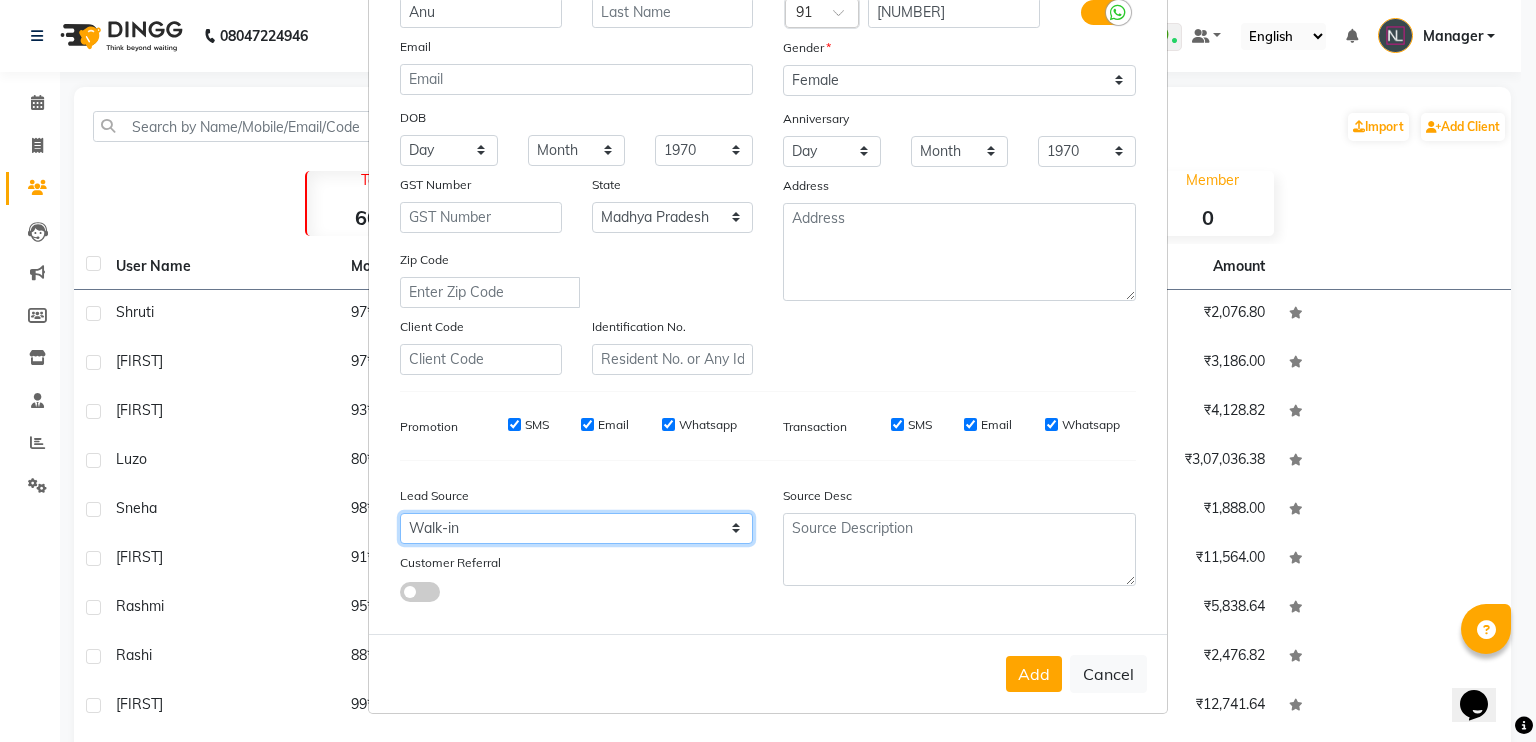 click on "Select Walk-in Referral Internet Friend Word of Mouth Advertisement Facebook JustDial Google Other" at bounding box center [576, 528] 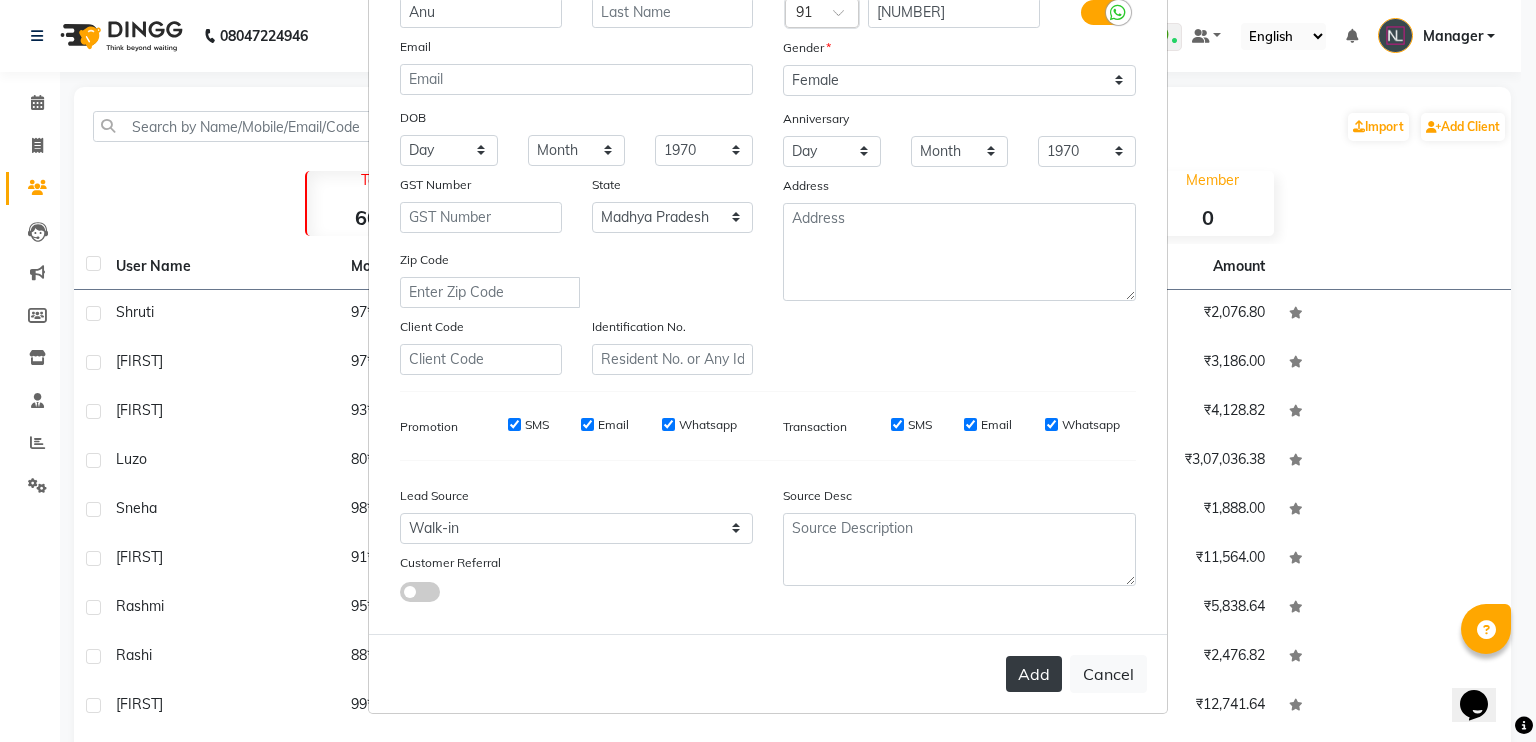 click on "Add" at bounding box center (1034, 674) 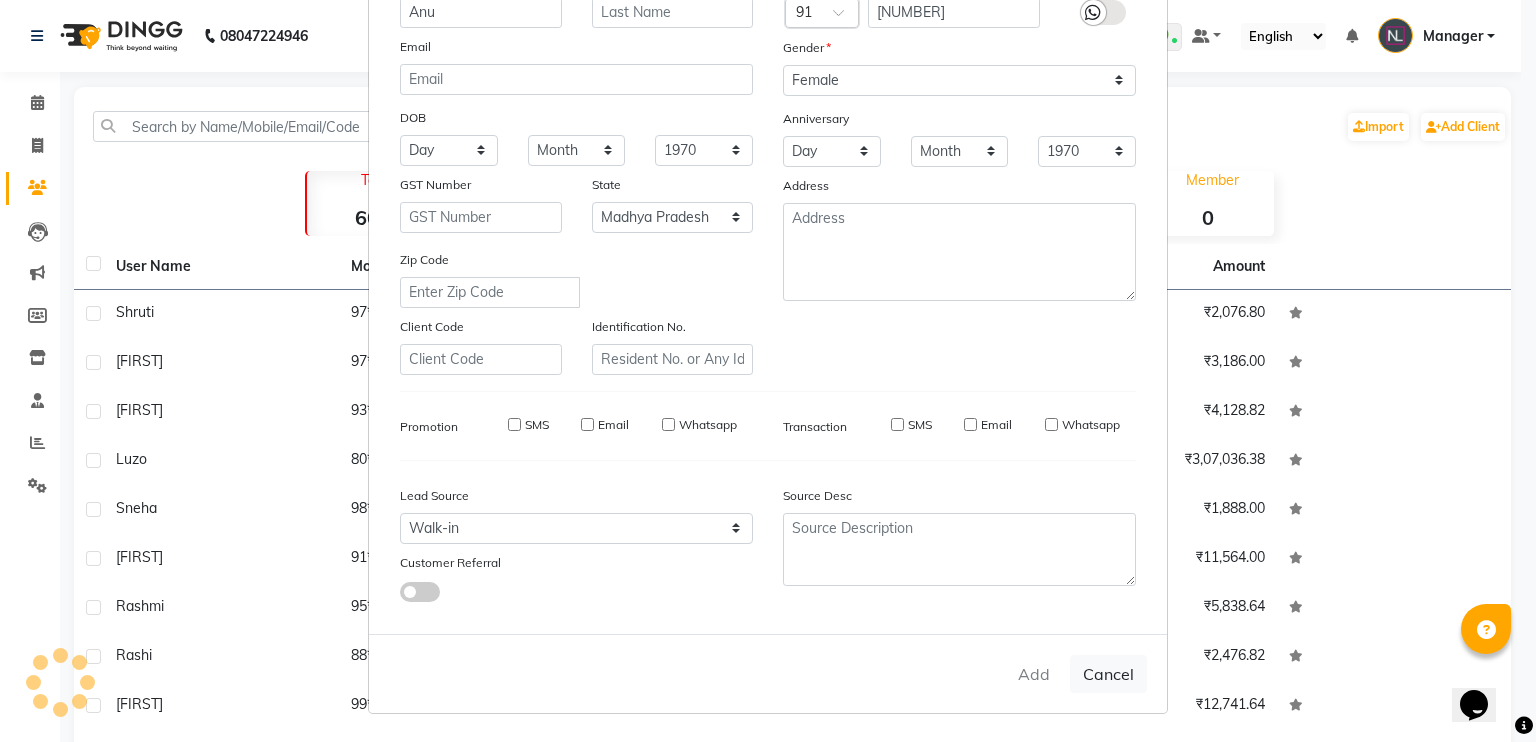 type 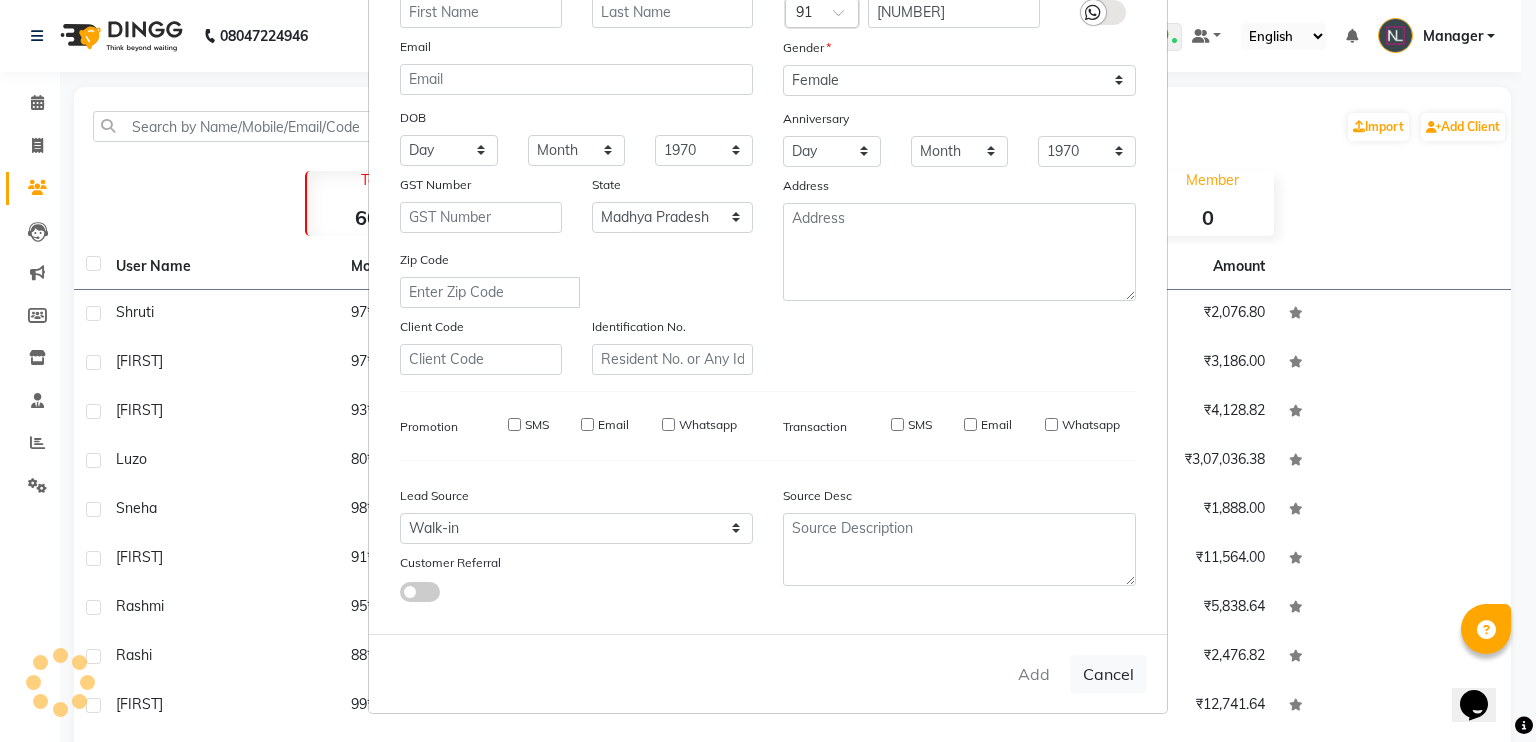 select 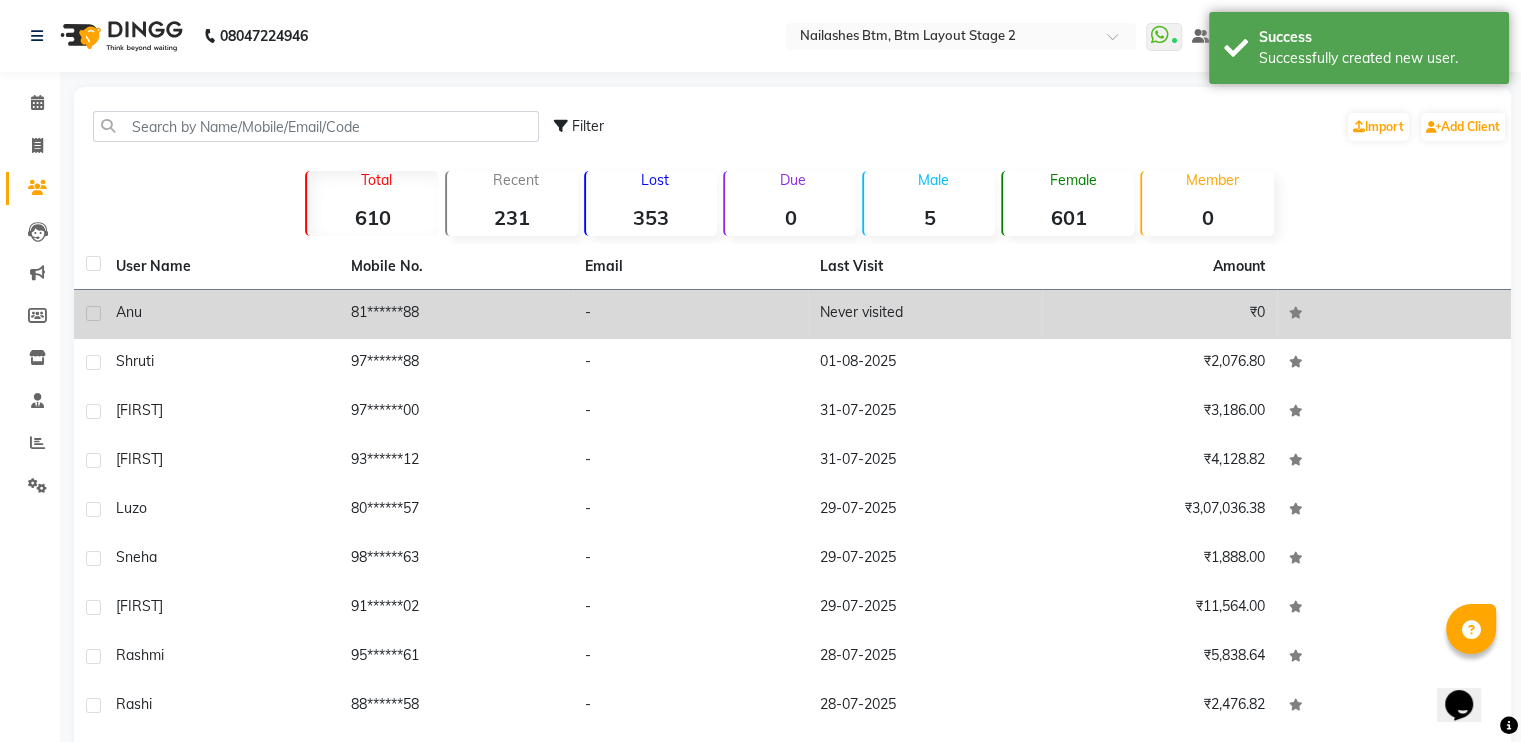 click on "₹0" 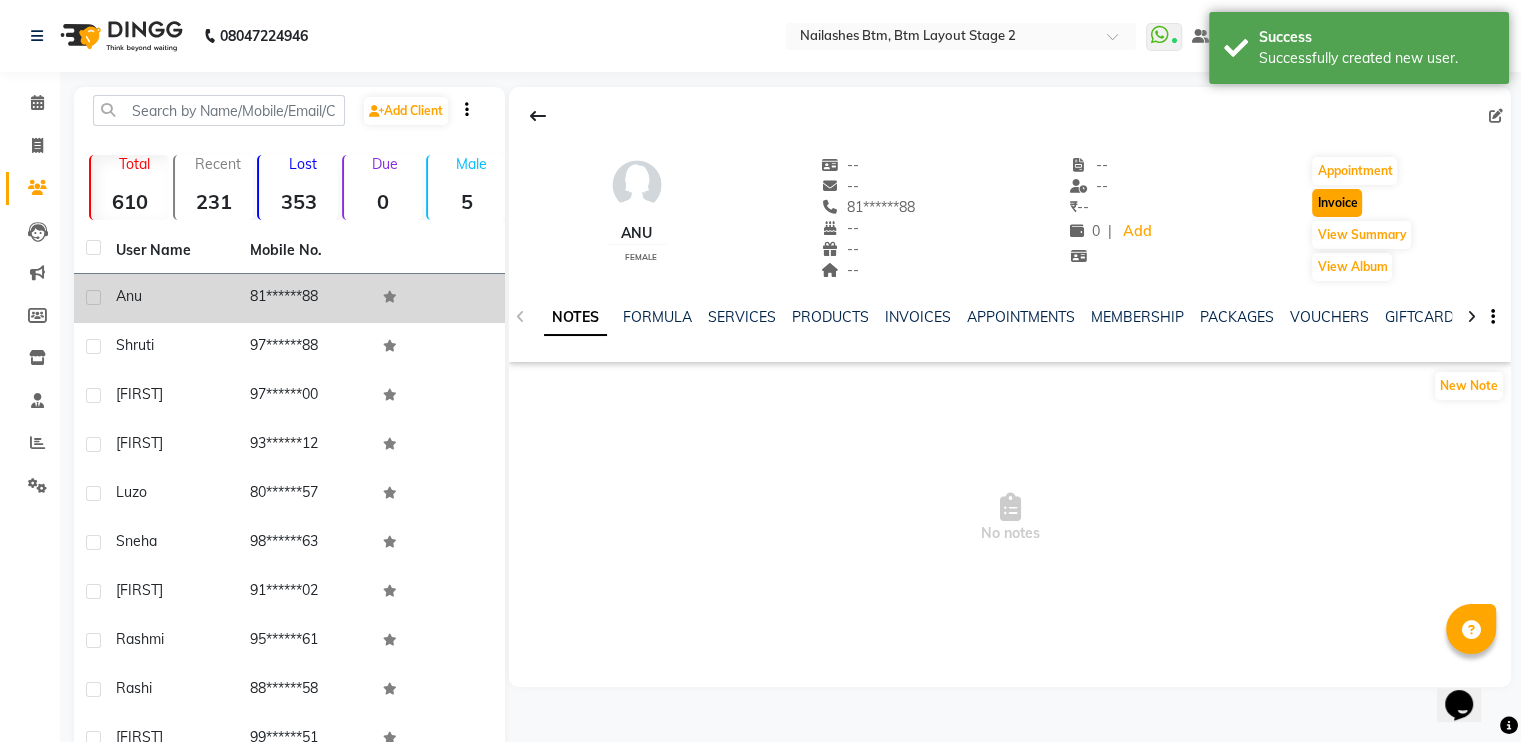 click on "Invoice" 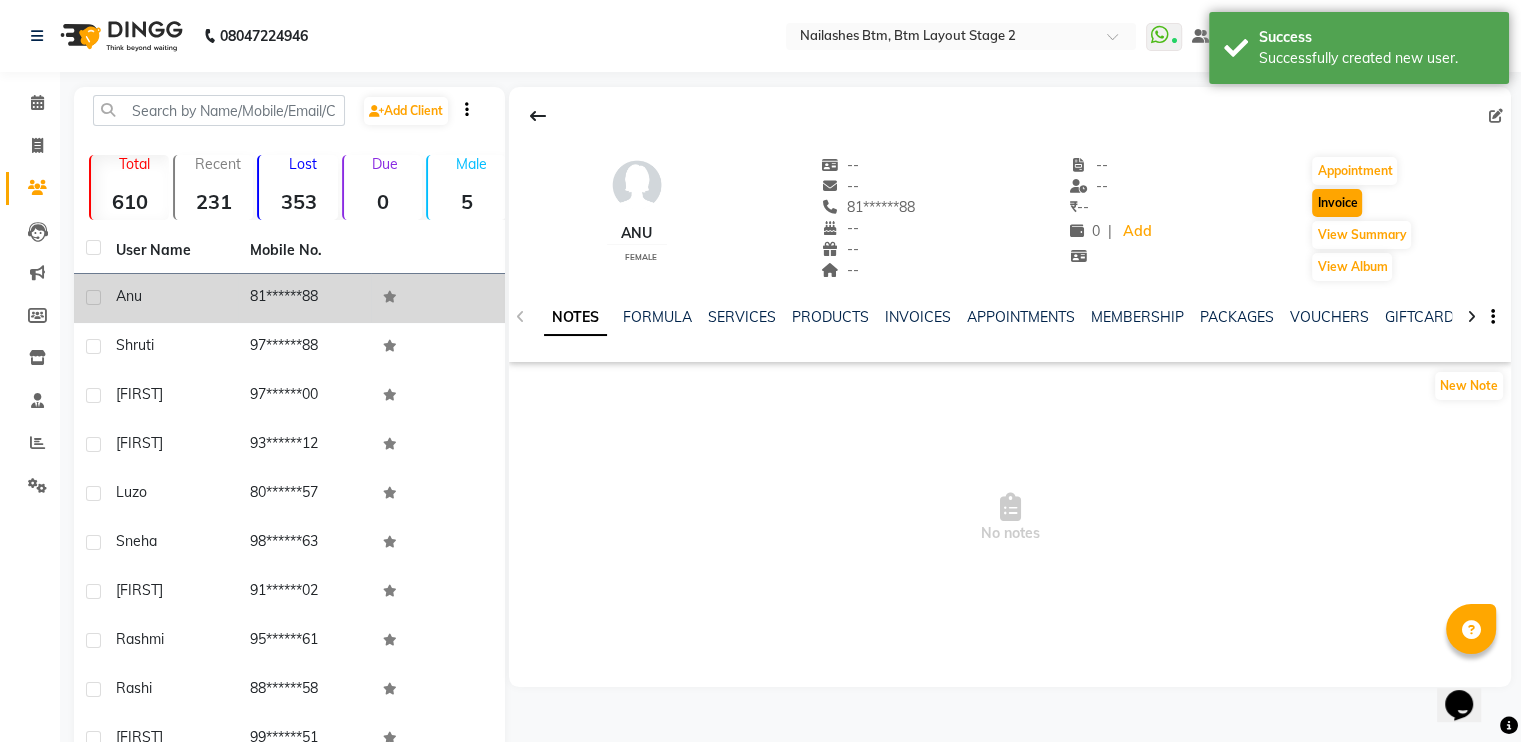 select on "service" 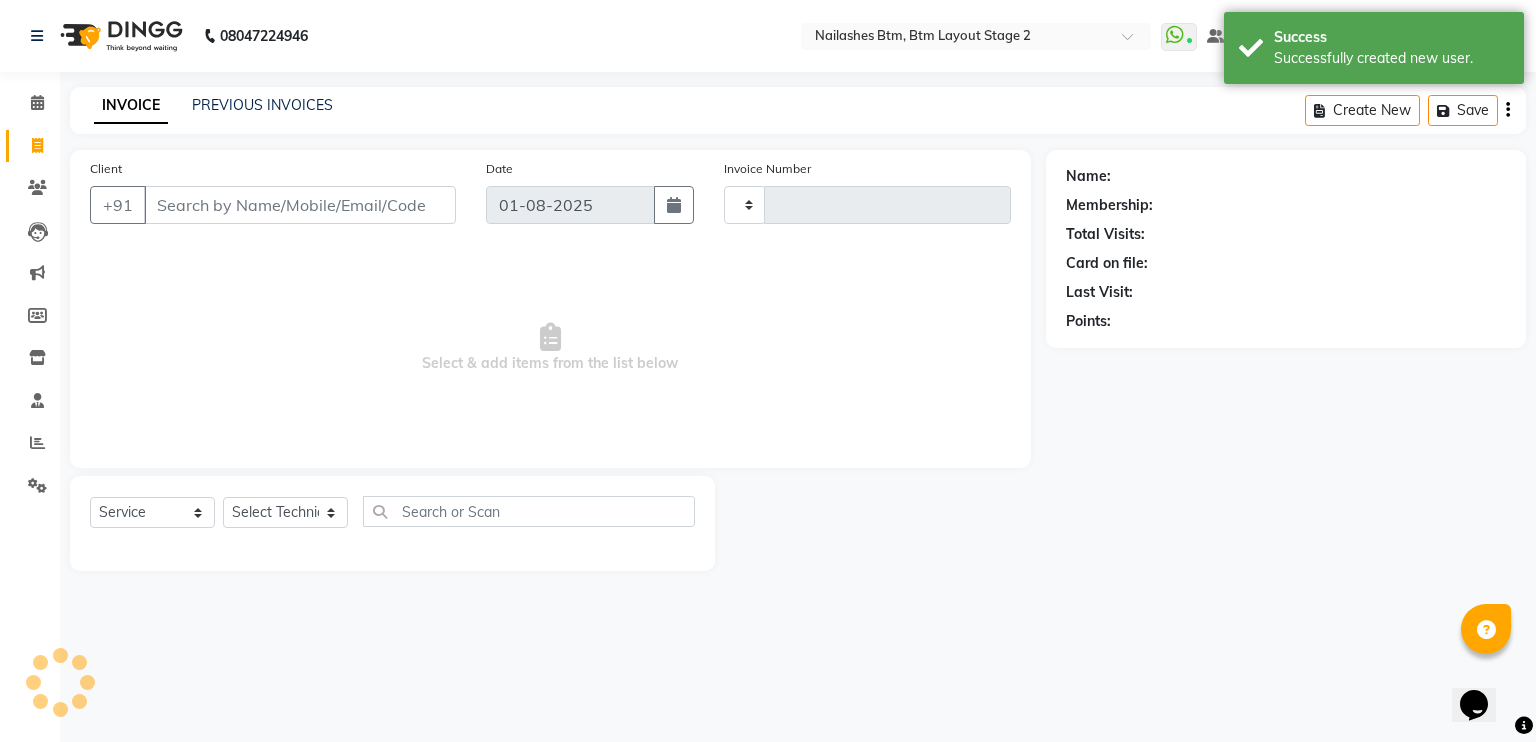 type on "0482" 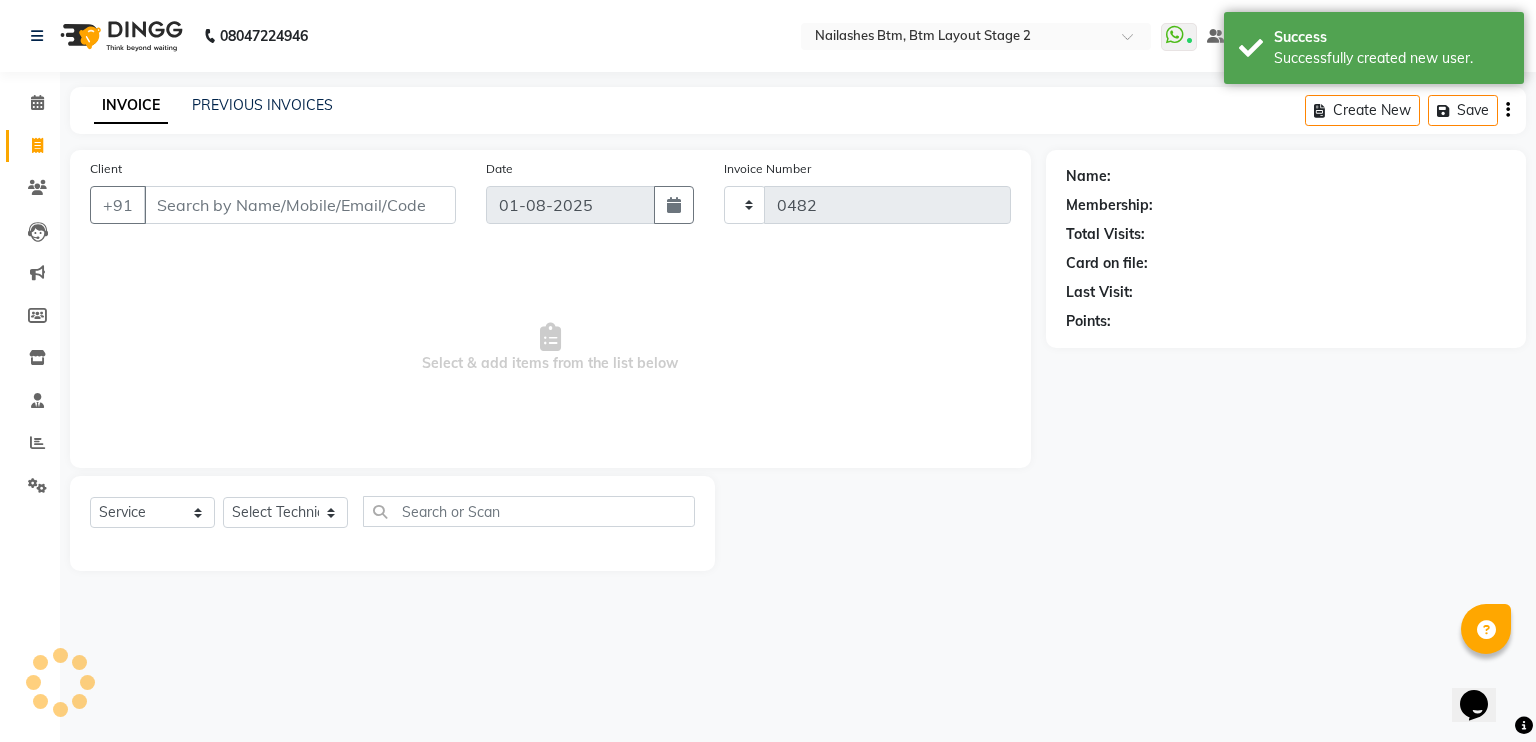 select on "6721" 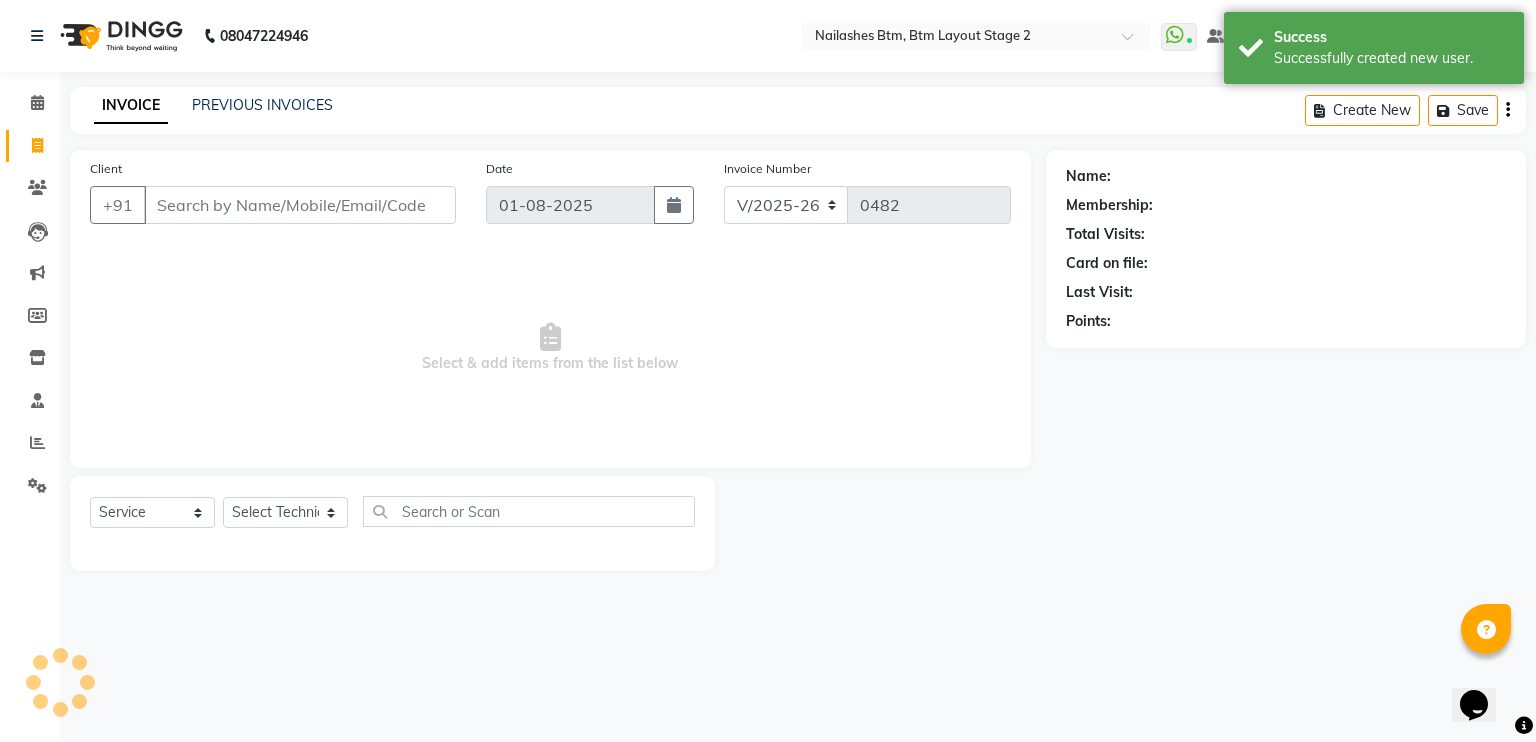 type on "81******88" 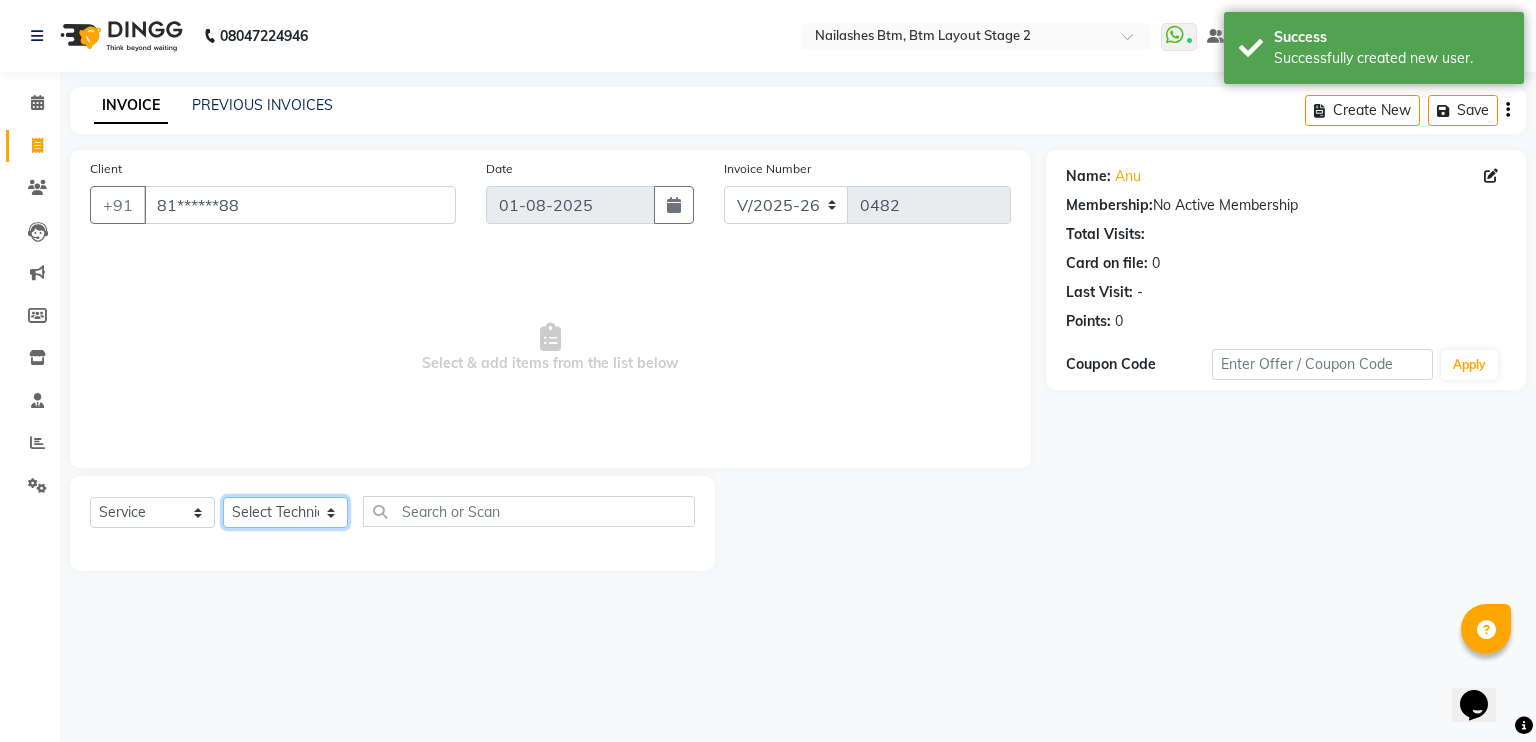 click on "Select Technician [FIRST] [TITLE] [FIRST] [FIRST]" 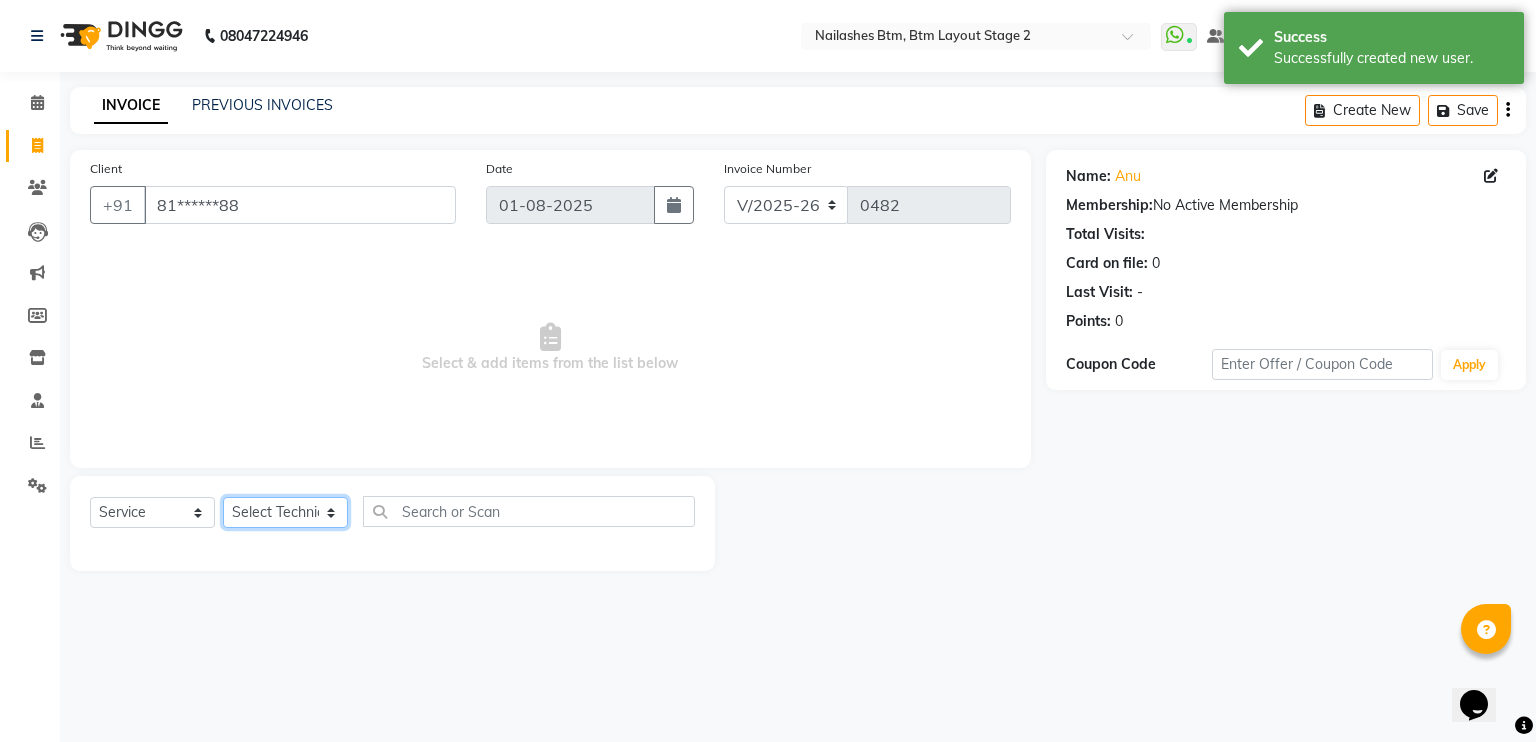select on "56707" 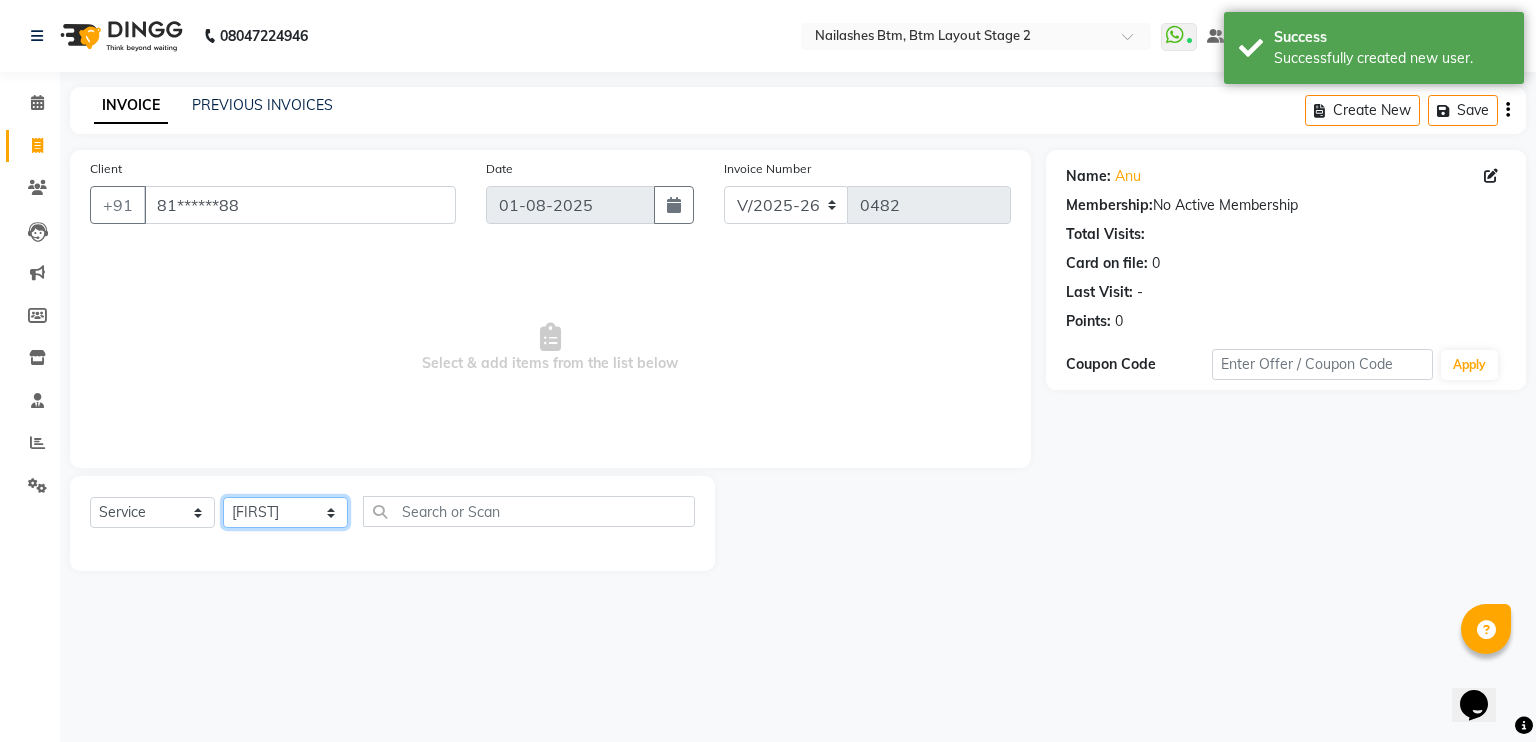 click on "Select Technician [FIRST] [TITLE] [FIRST] [FIRST]" 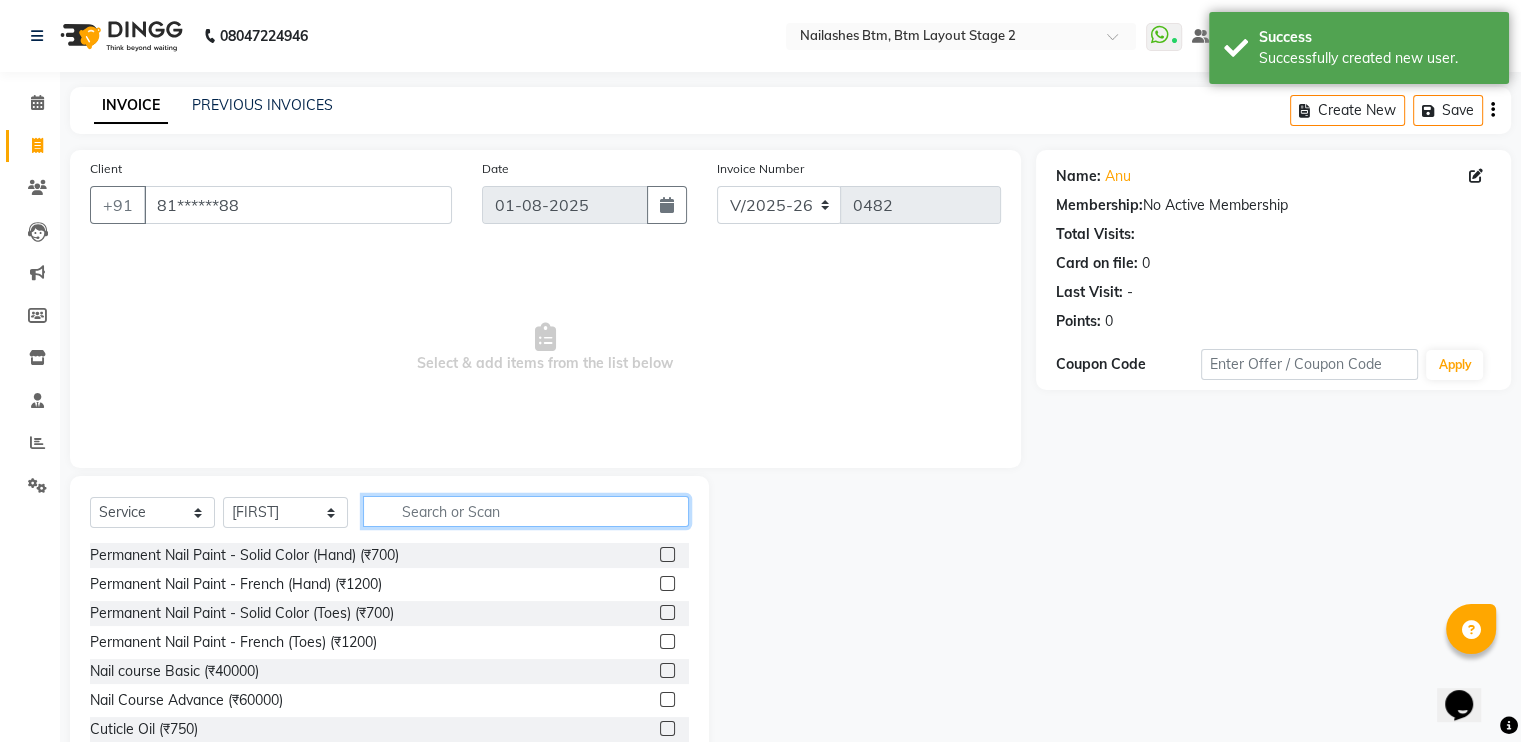 click 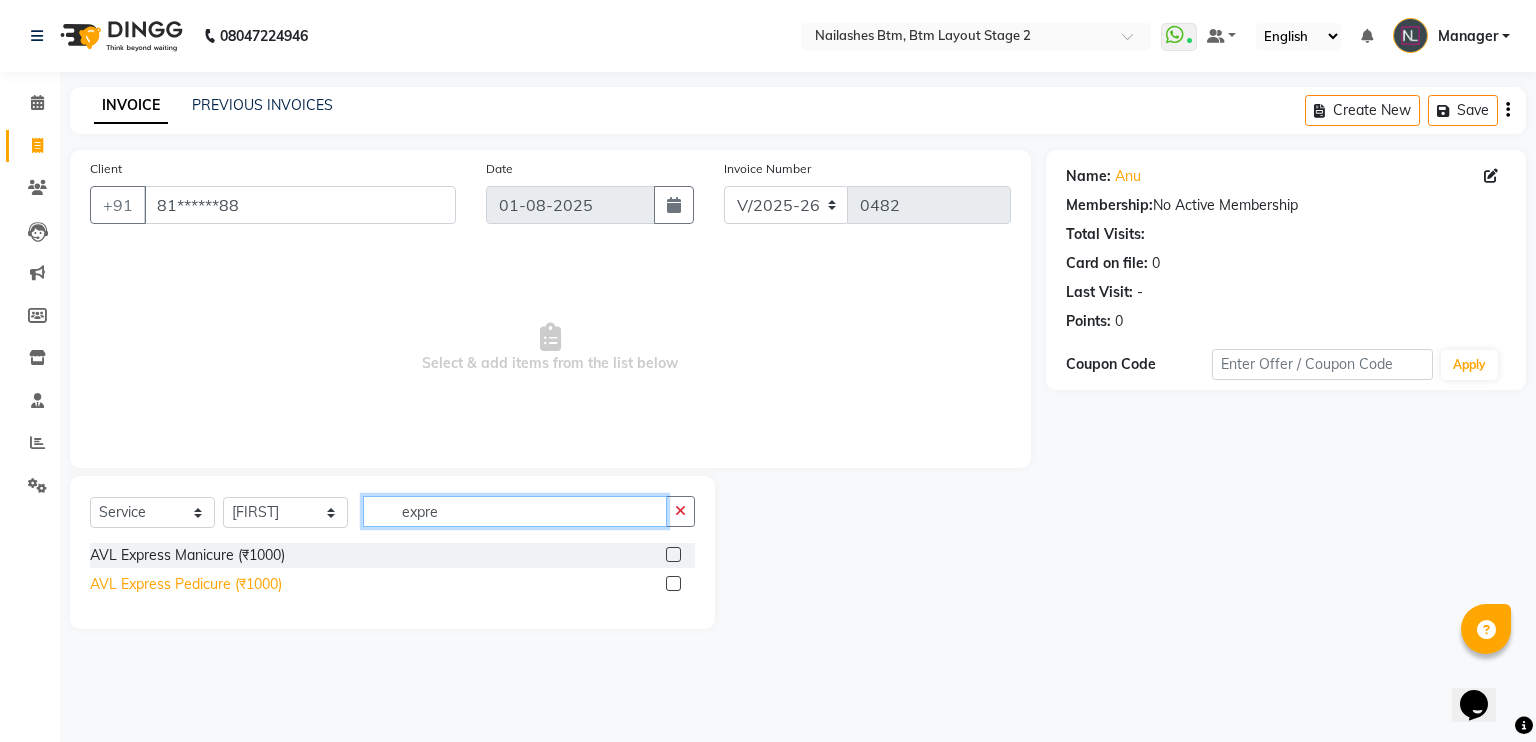type on "expre" 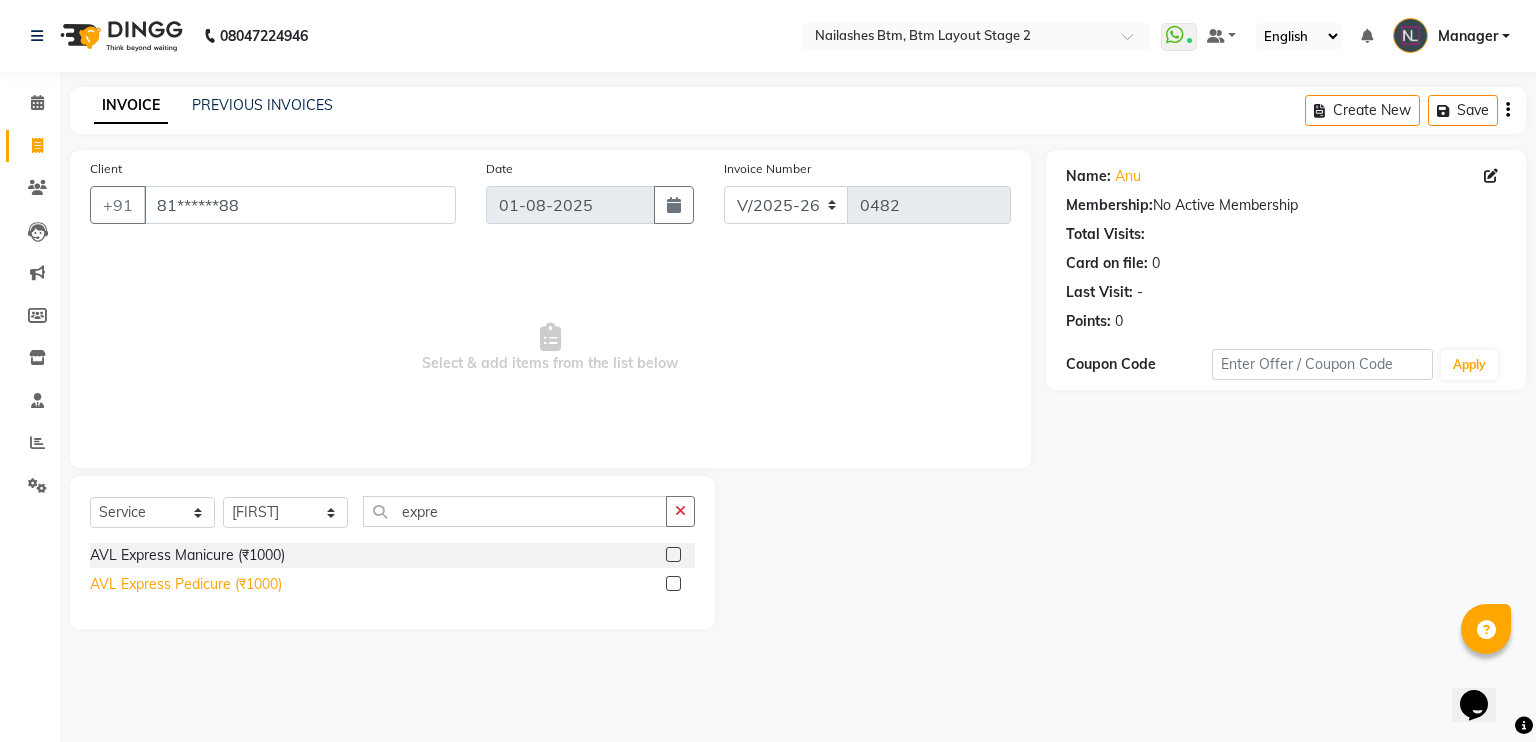 click on "AVL Express Pedicure (₹1000)" 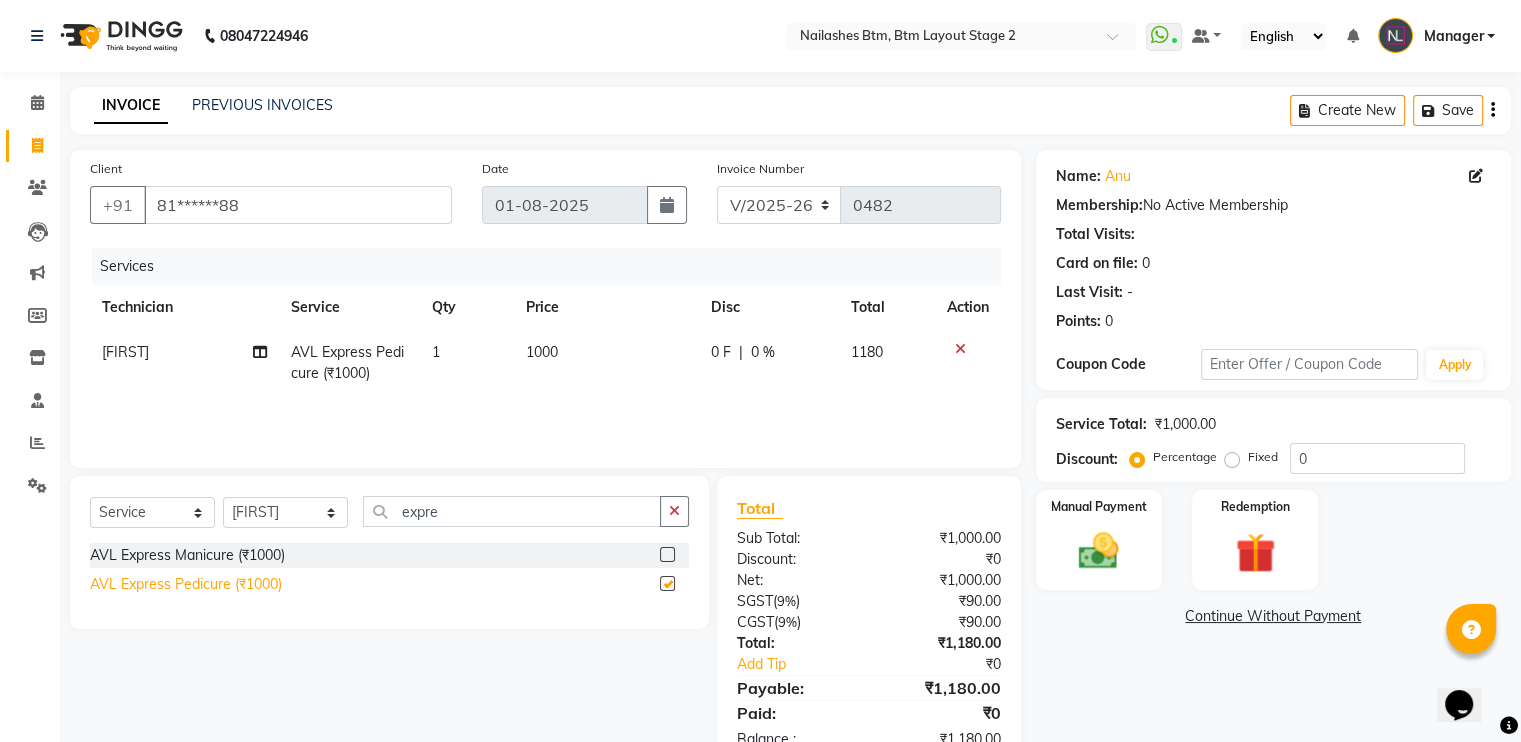 checkbox on "false" 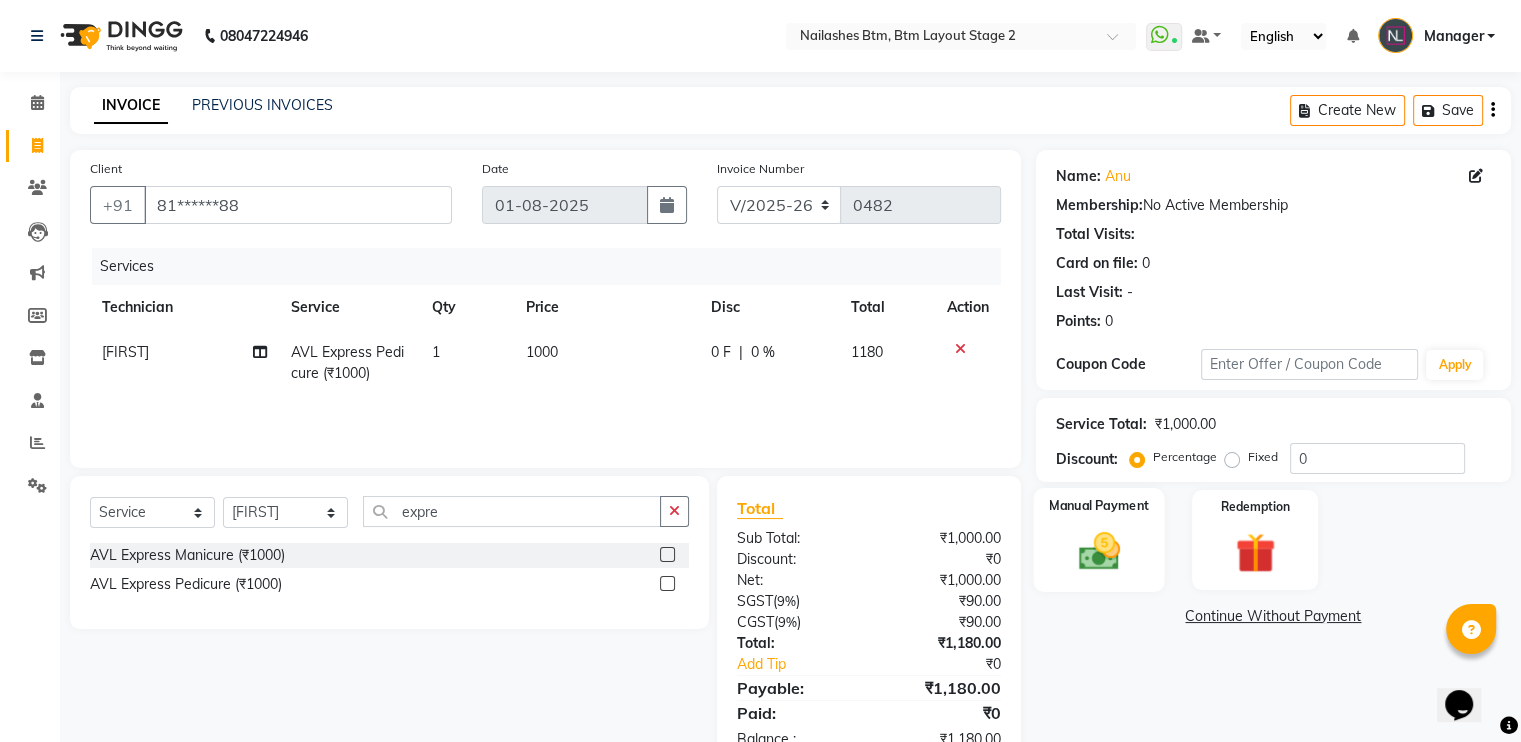 click 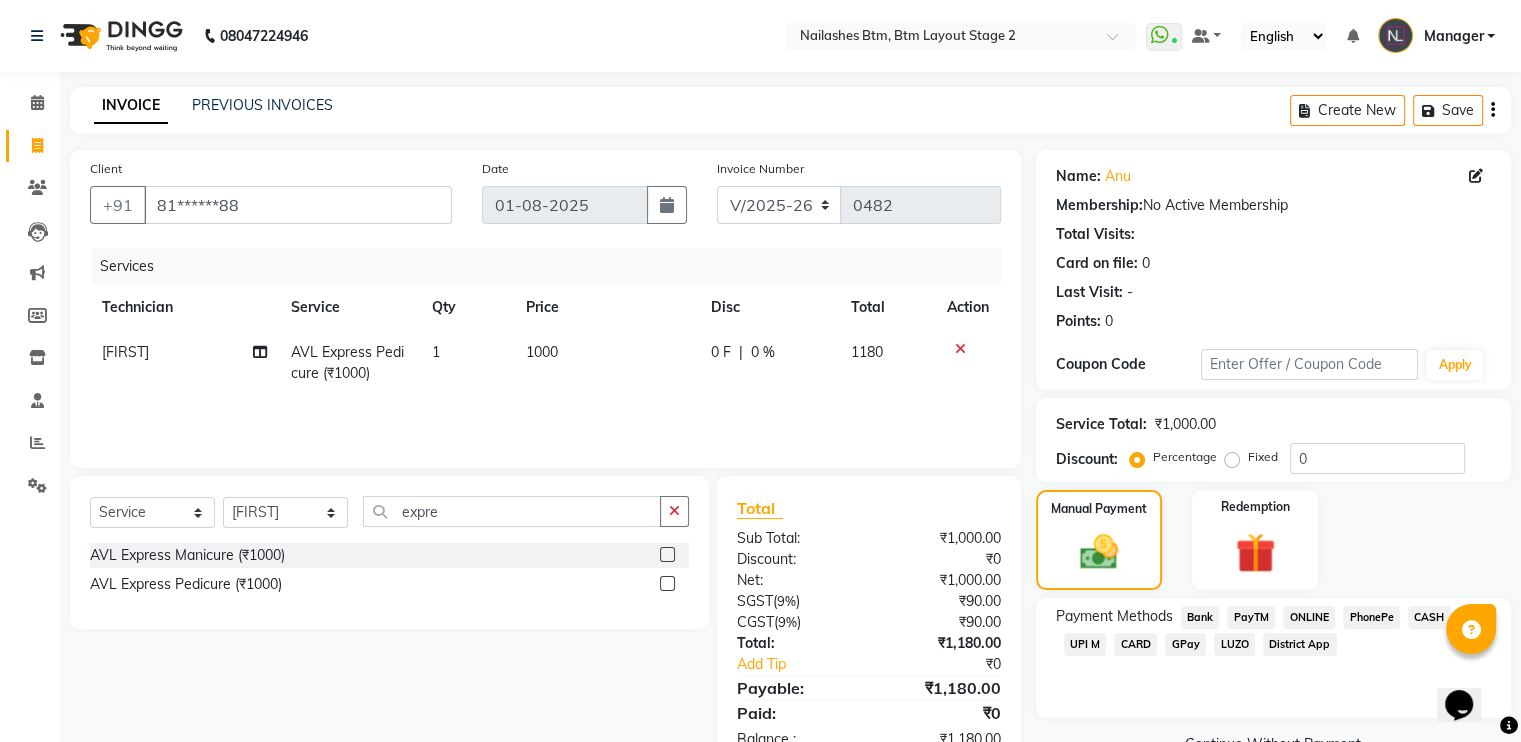 click on "GPay" 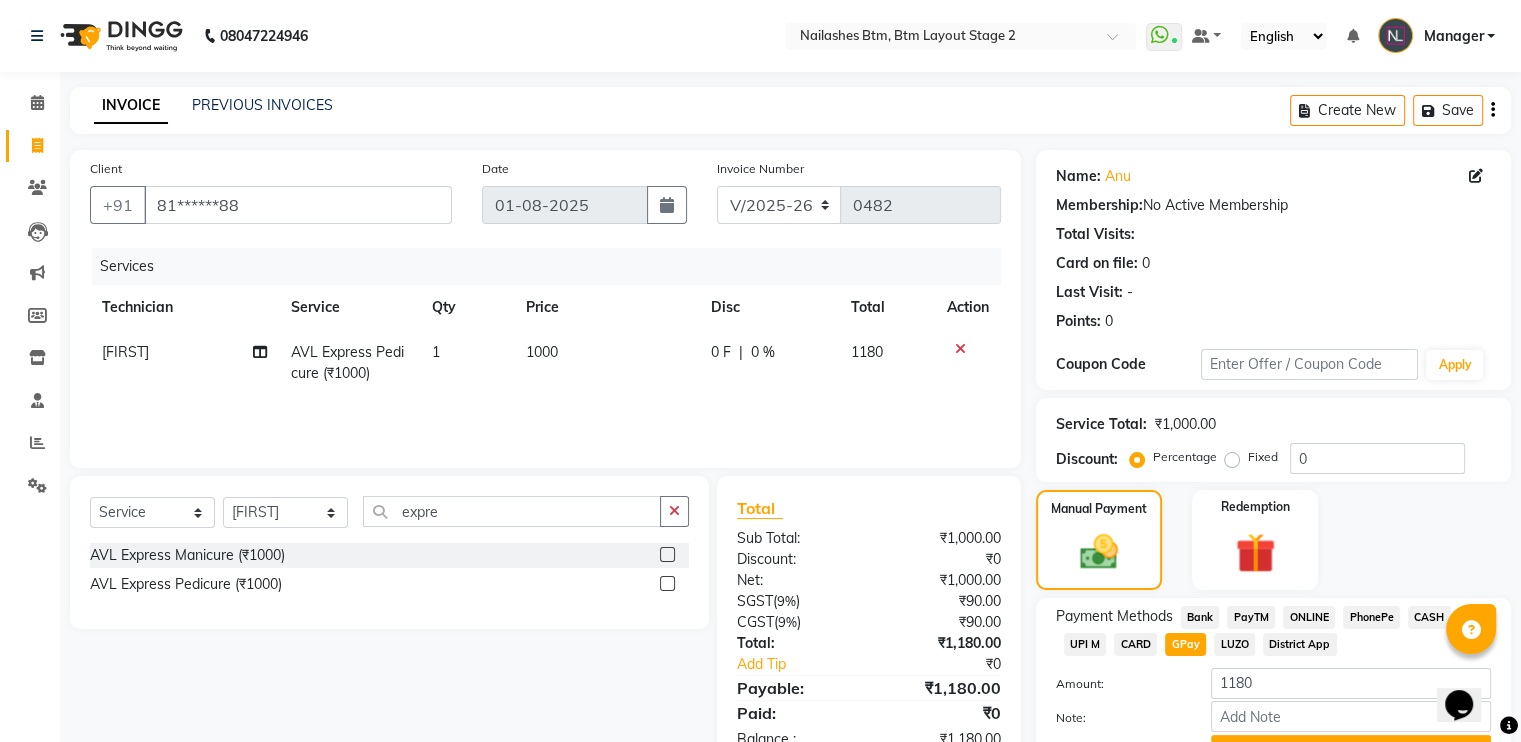 scroll, scrollTop: 104, scrollLeft: 0, axis: vertical 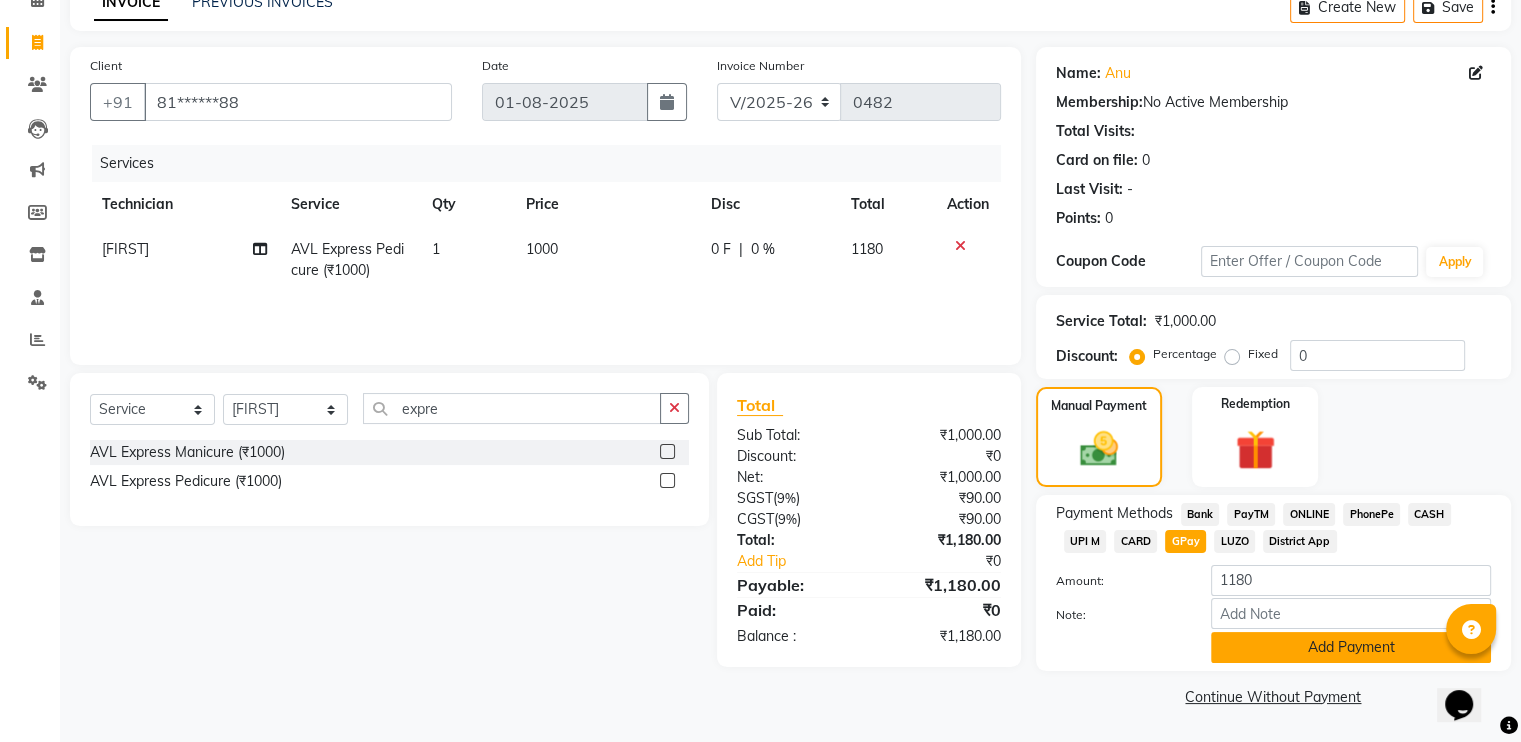 click on "Add Payment" 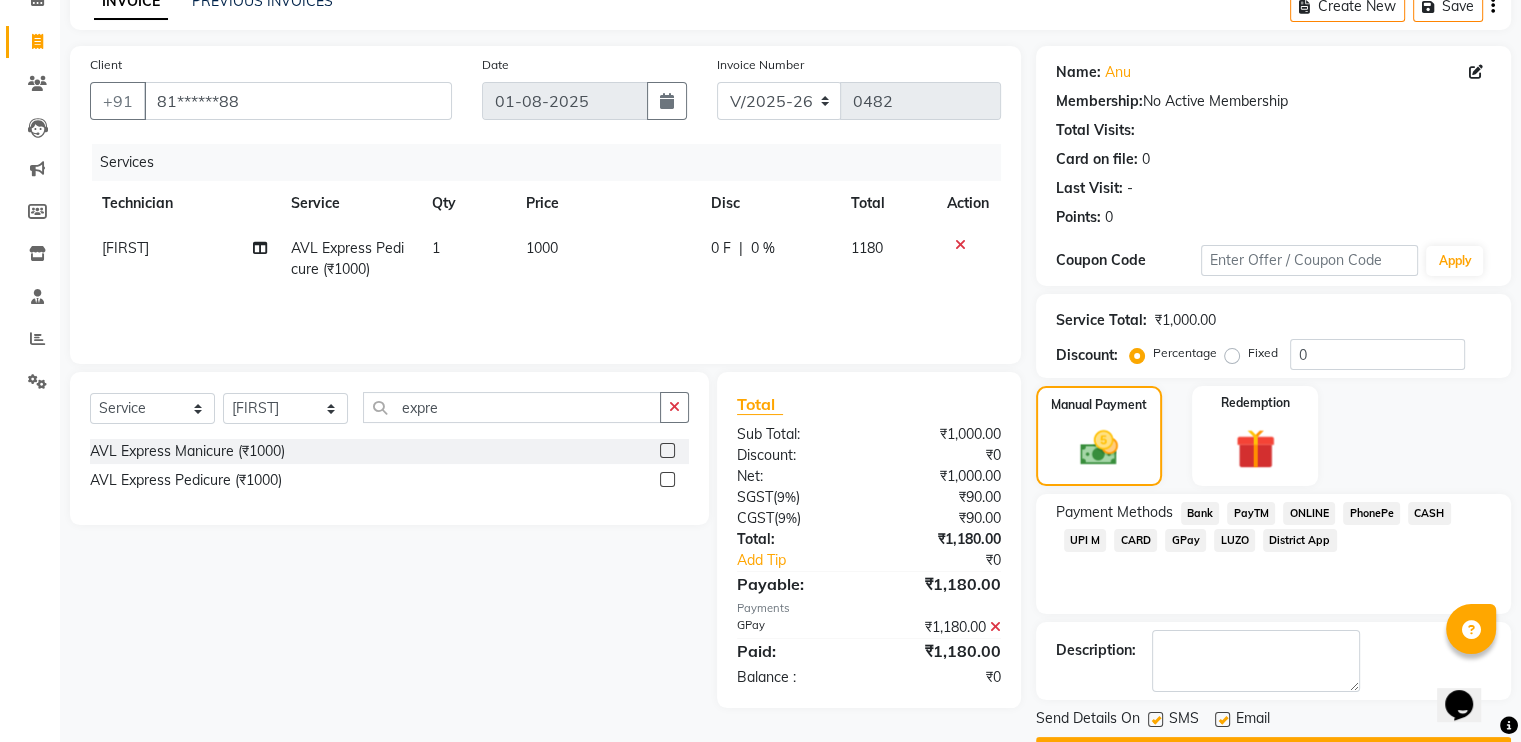 scroll, scrollTop: 158, scrollLeft: 0, axis: vertical 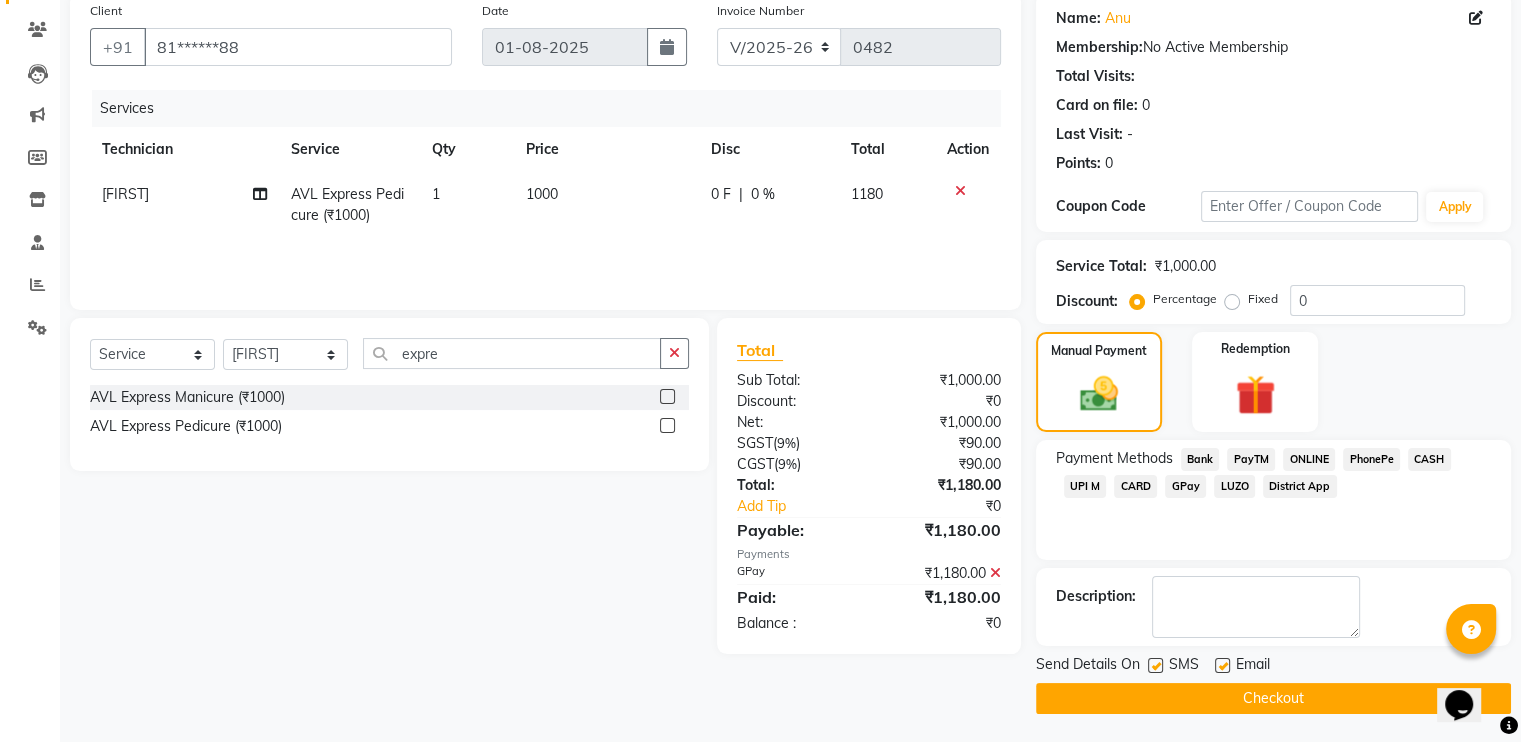 click on "Checkout" 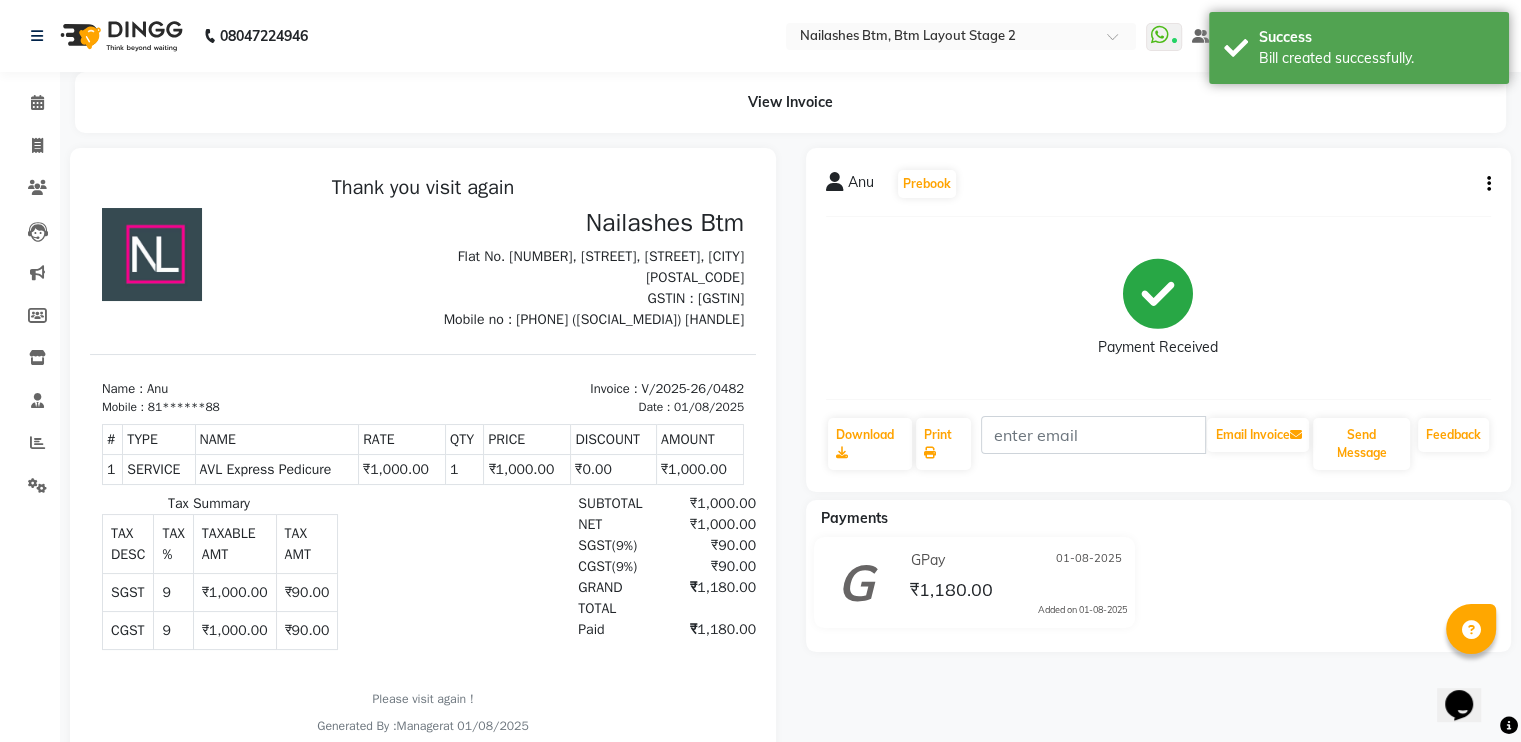 scroll, scrollTop: 0, scrollLeft: 0, axis: both 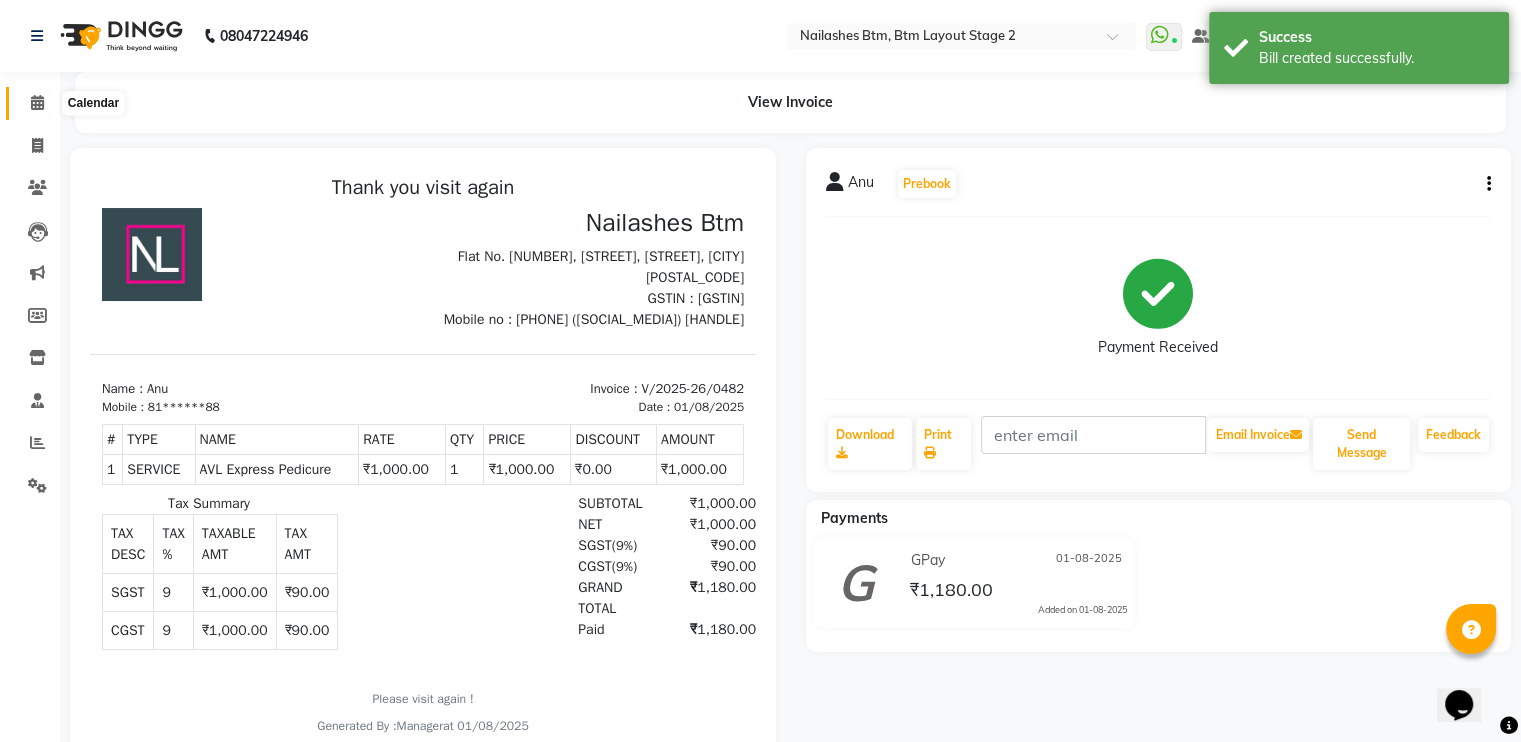 click 